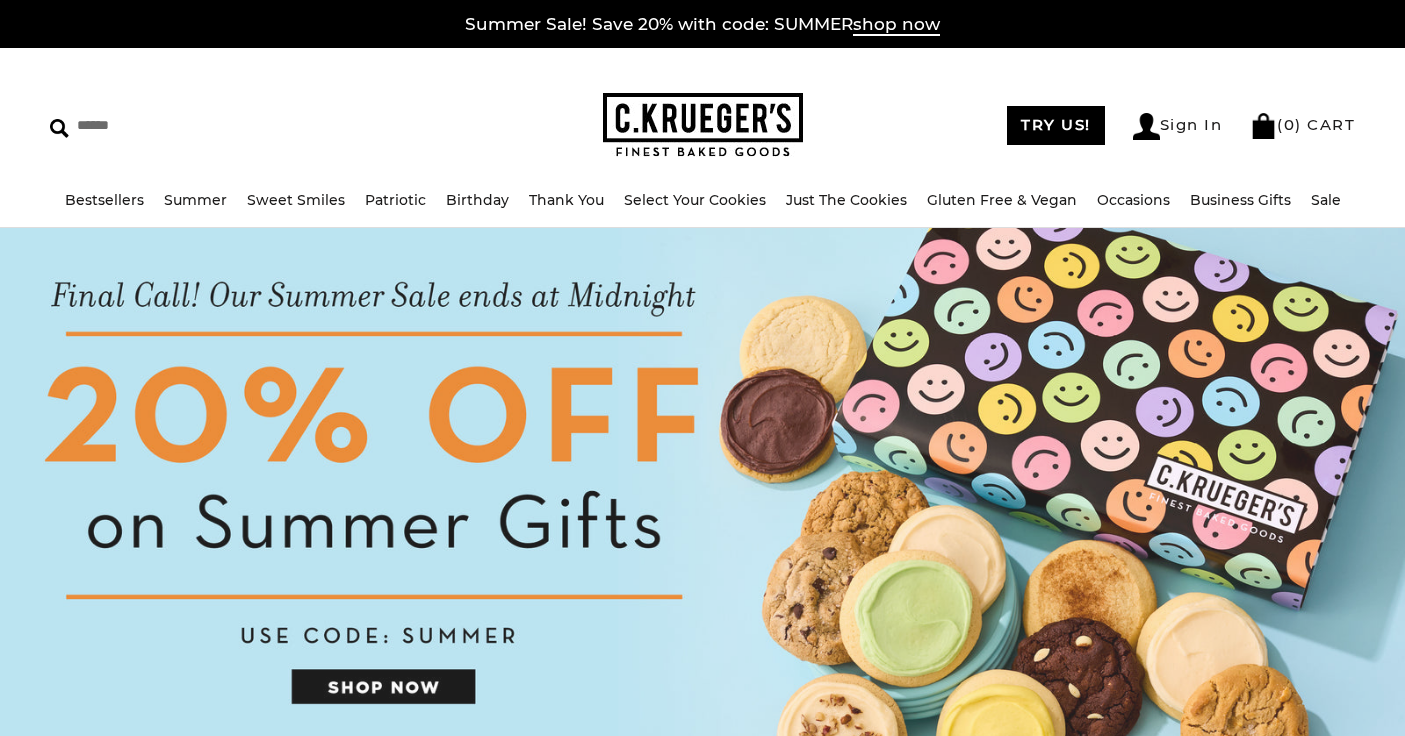 scroll, scrollTop: 0, scrollLeft: 0, axis: both 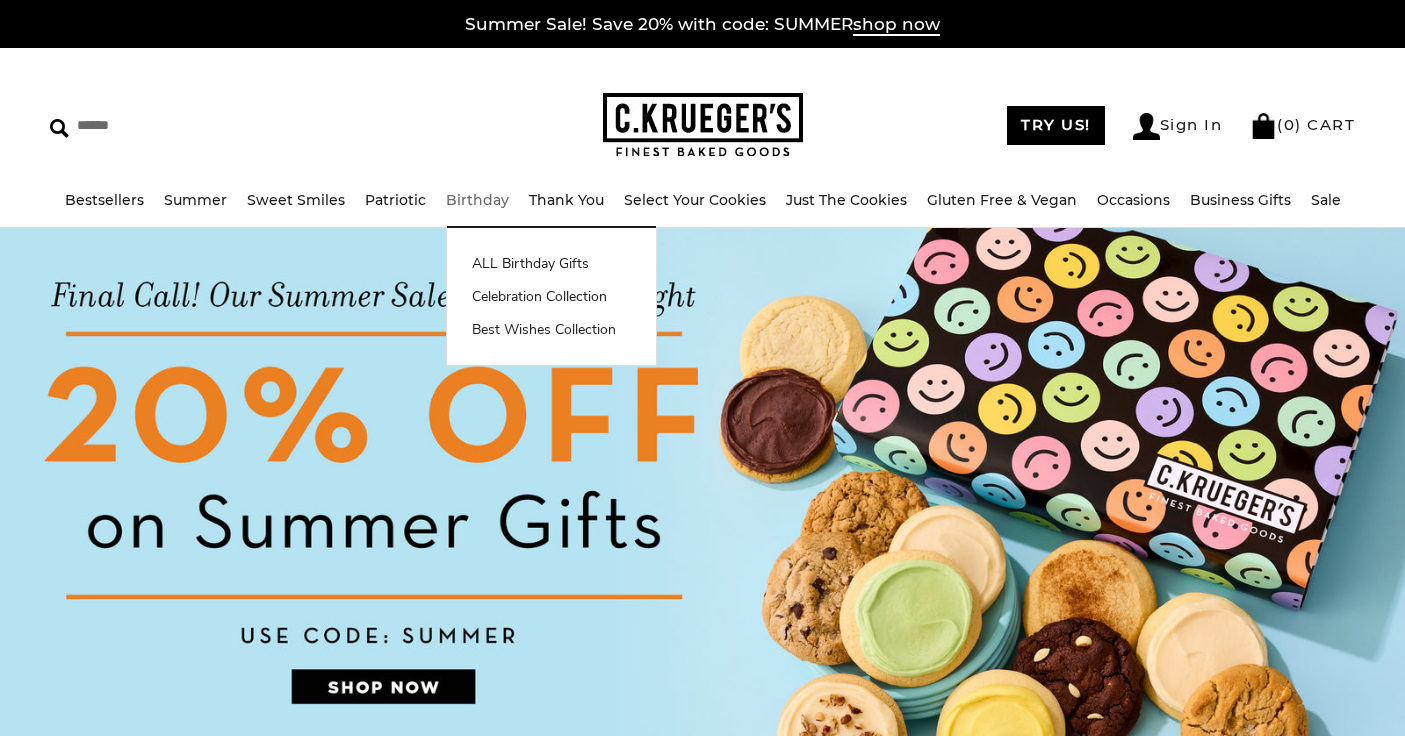 click on "Birthday" at bounding box center (477, 200) 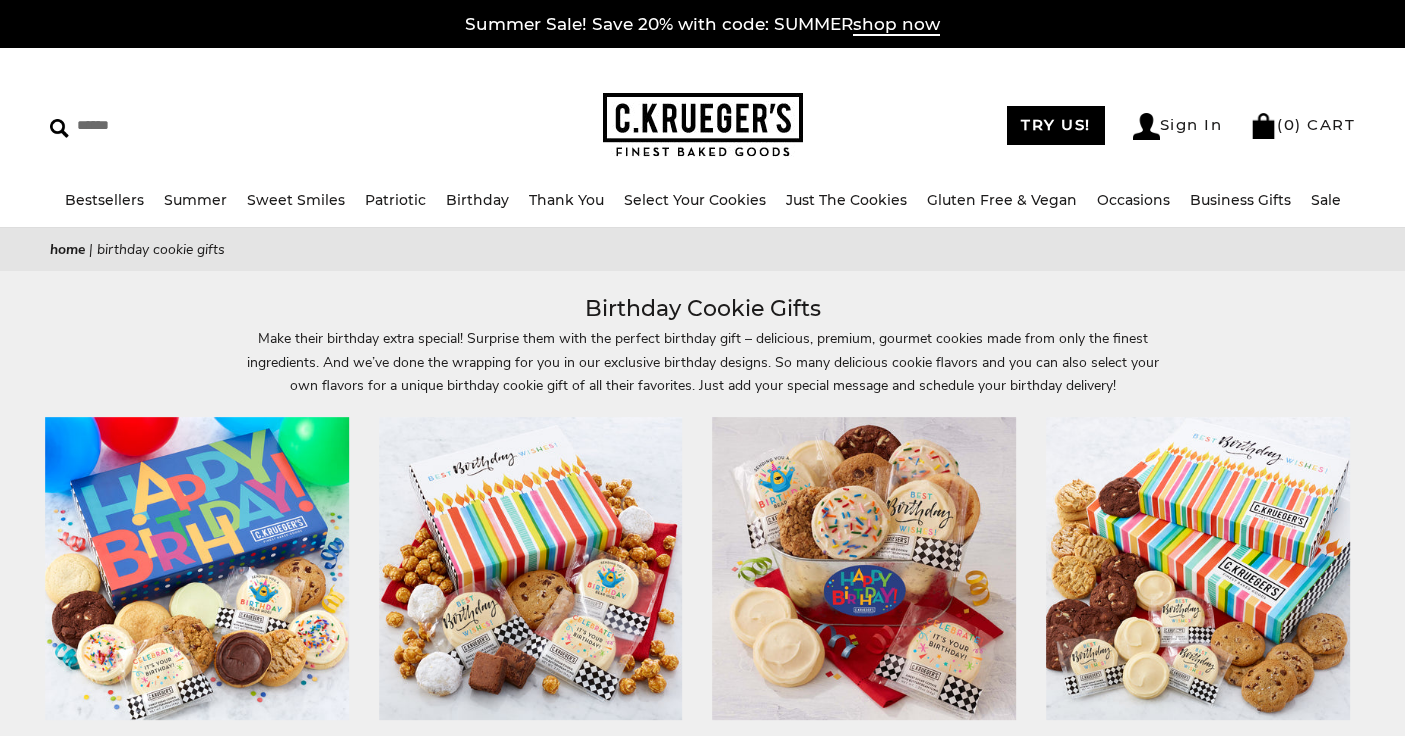scroll, scrollTop: 0, scrollLeft: 0, axis: both 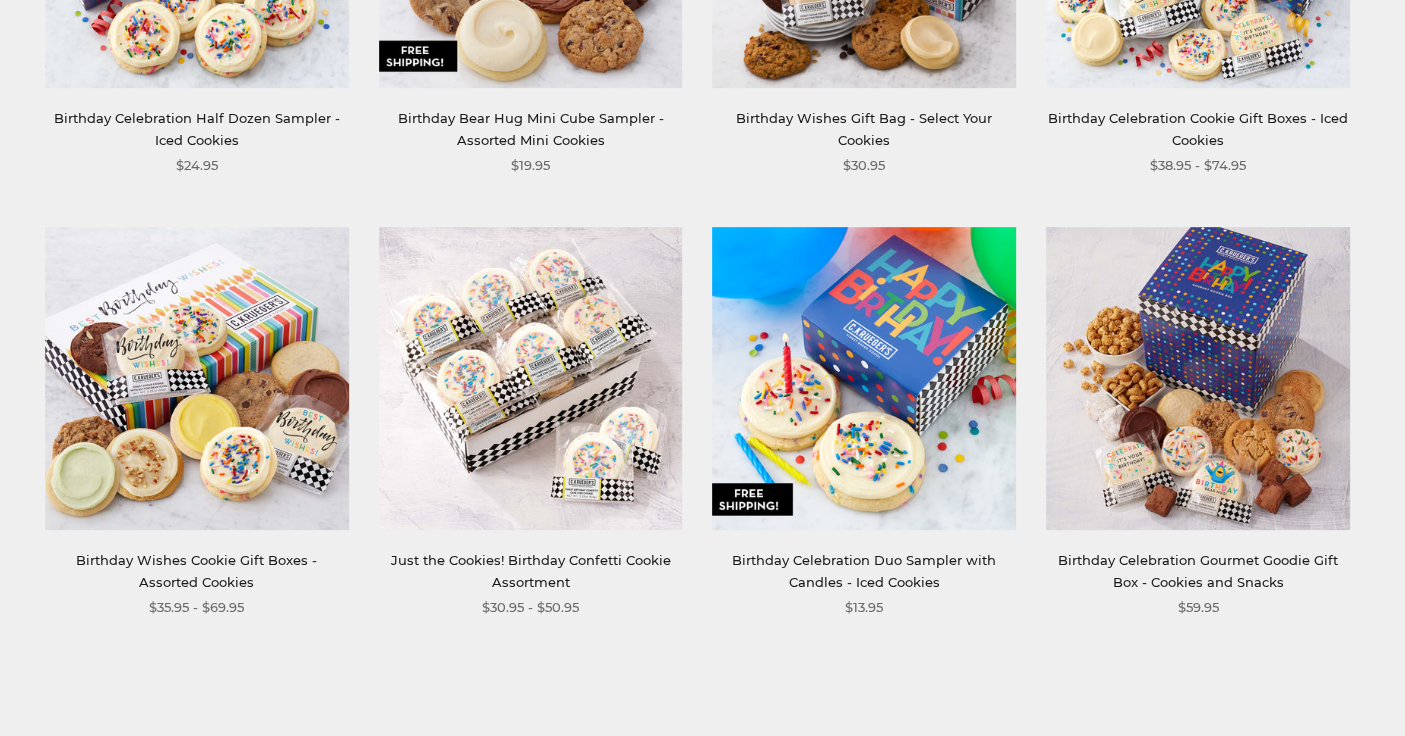 click on "Birthday Celebration Duo Sampler with Candles - Iced Cookies" at bounding box center (864, 570) 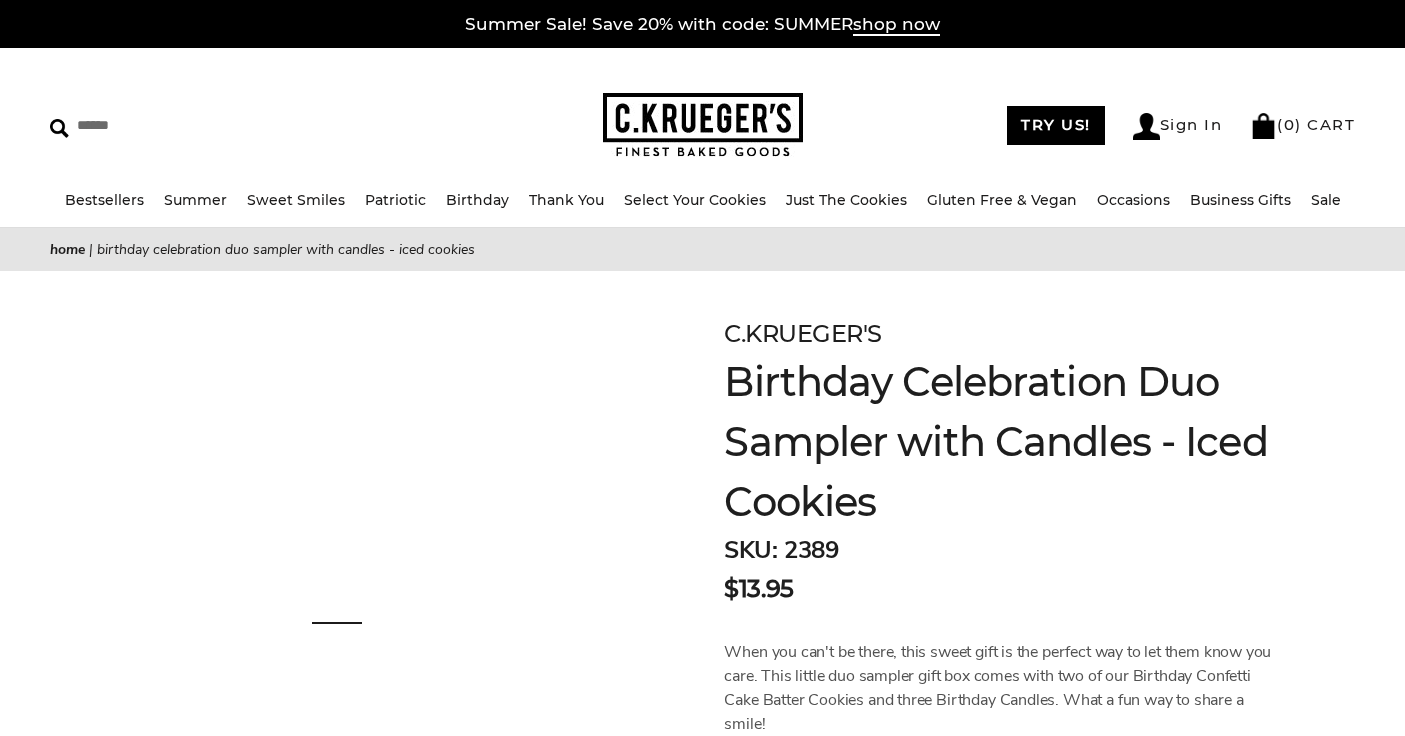 scroll, scrollTop: 0, scrollLeft: 0, axis: both 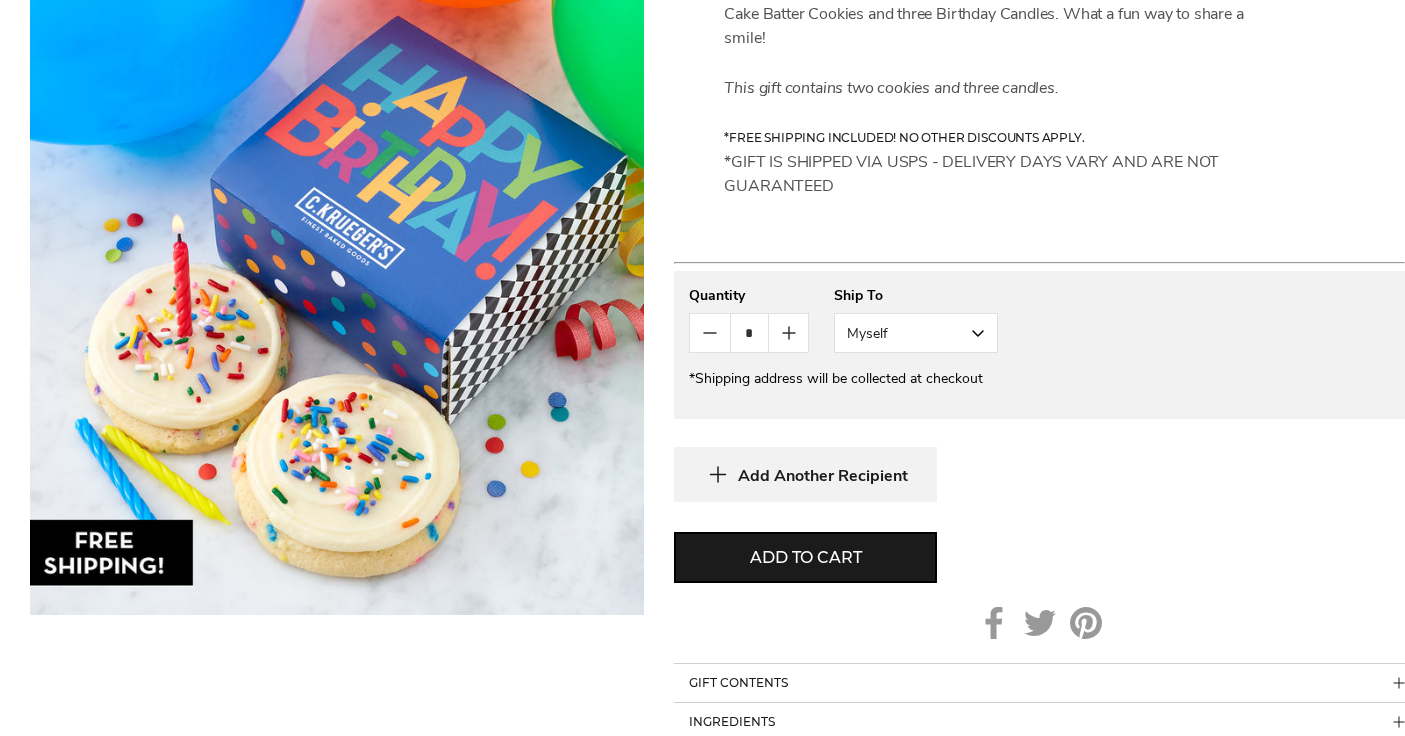 click on "Add Another Recipient" at bounding box center (823, 476) 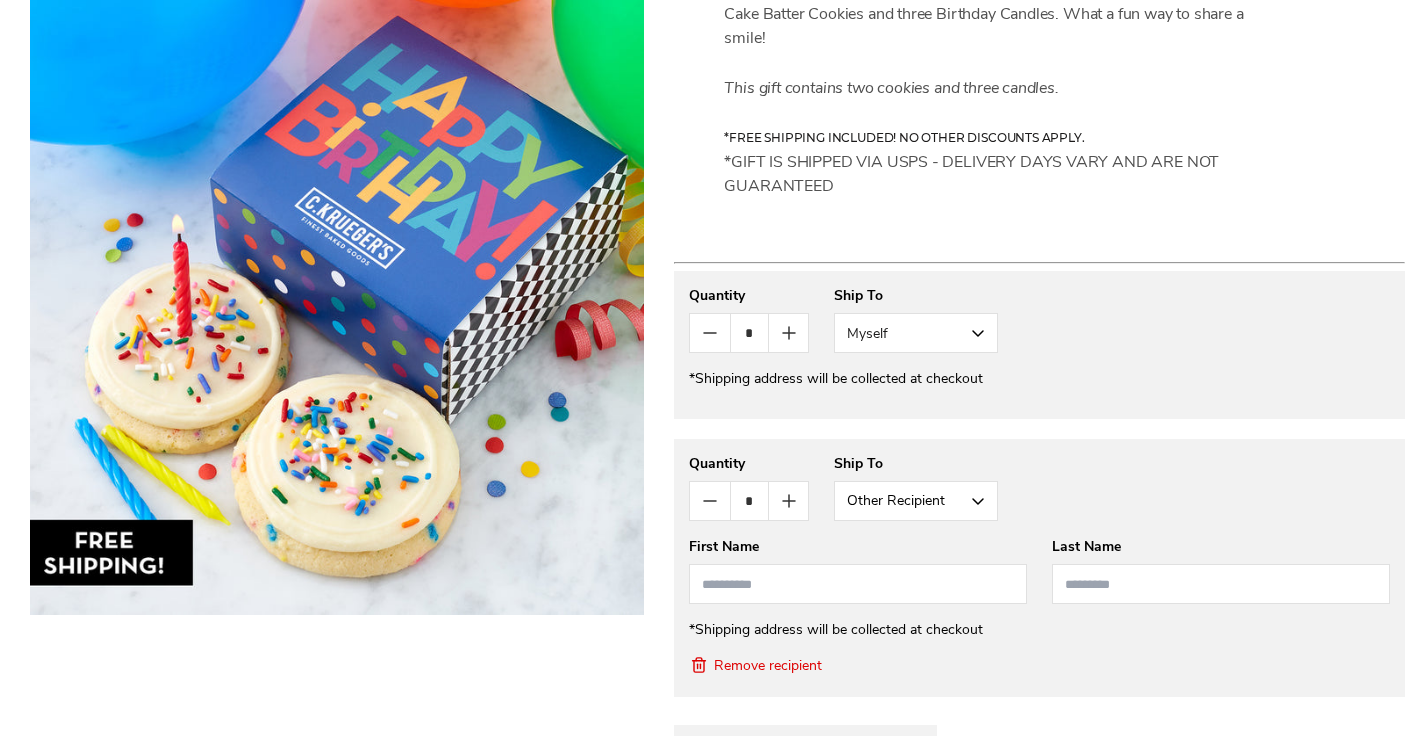 click on "**********" at bounding box center (1039, 568) 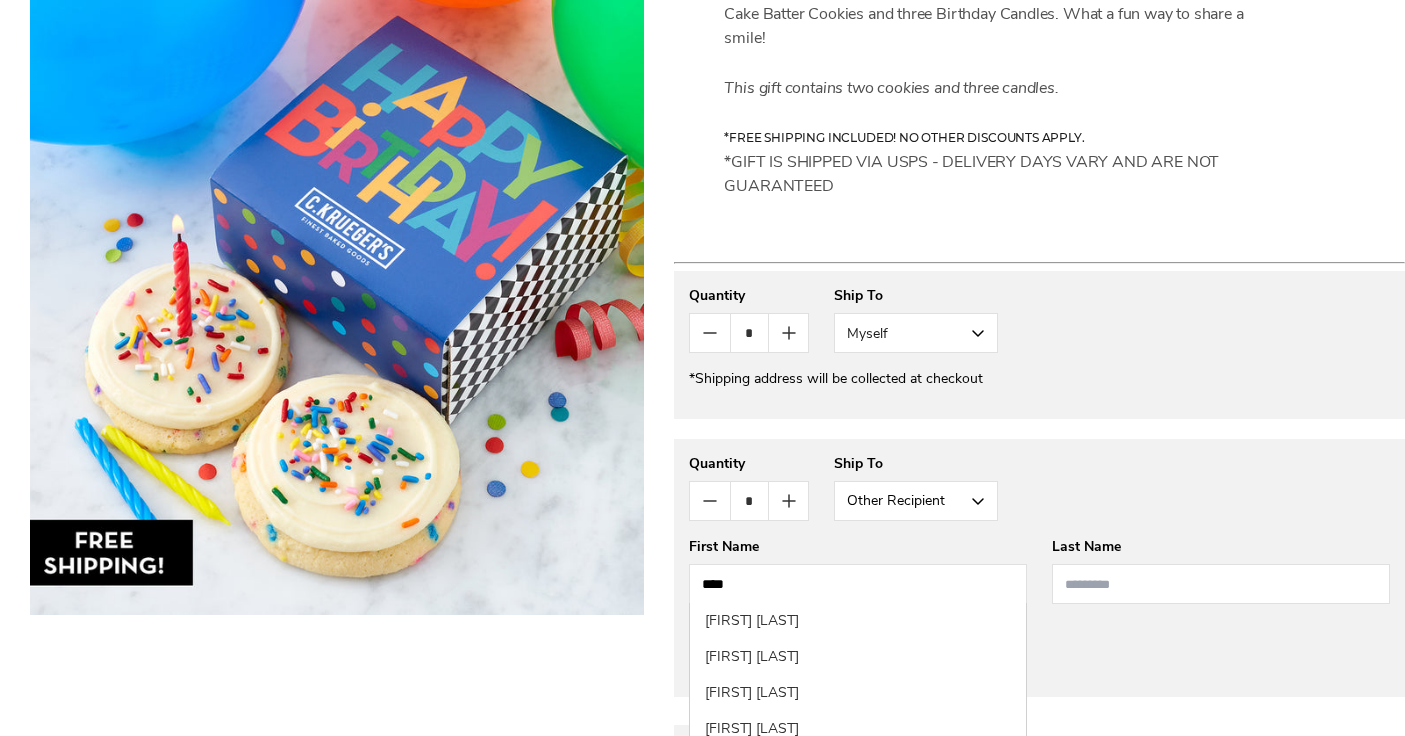 type on "****" 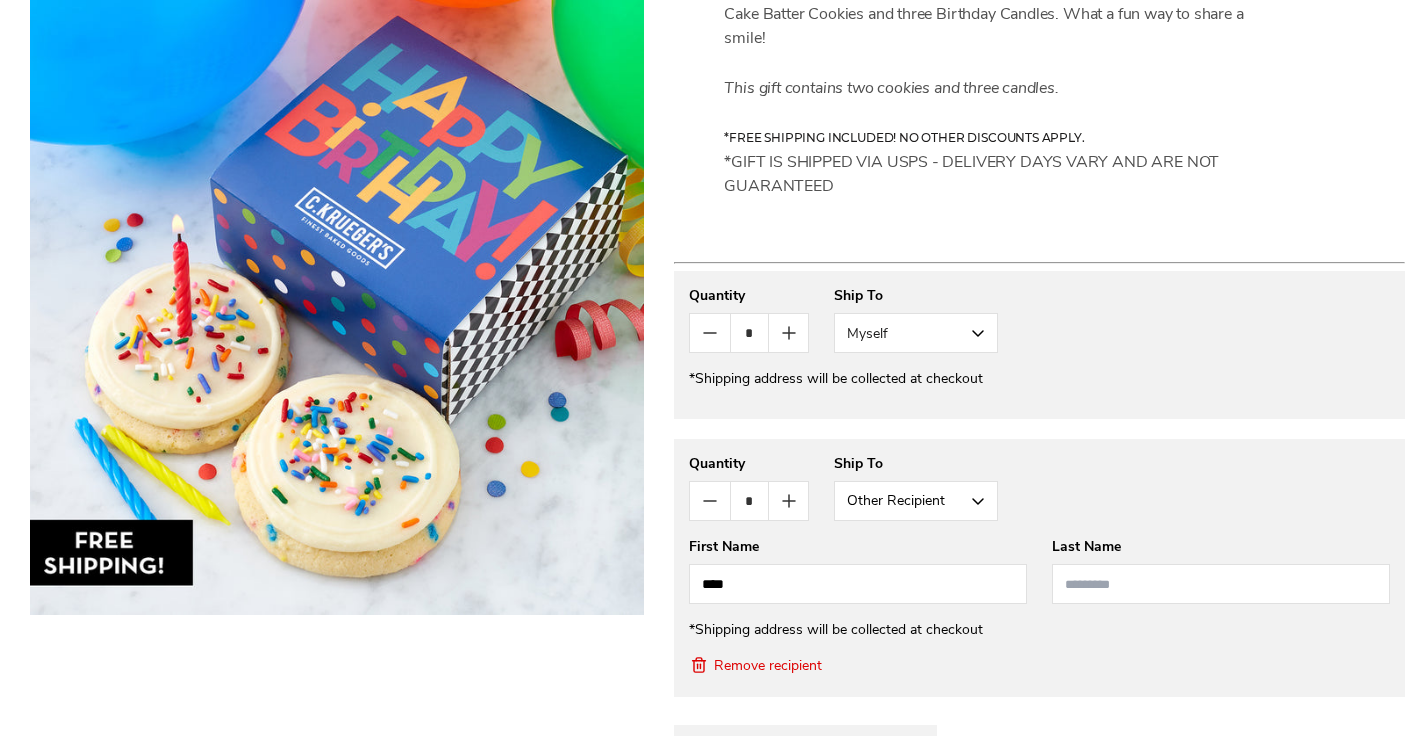 paste on "*******" 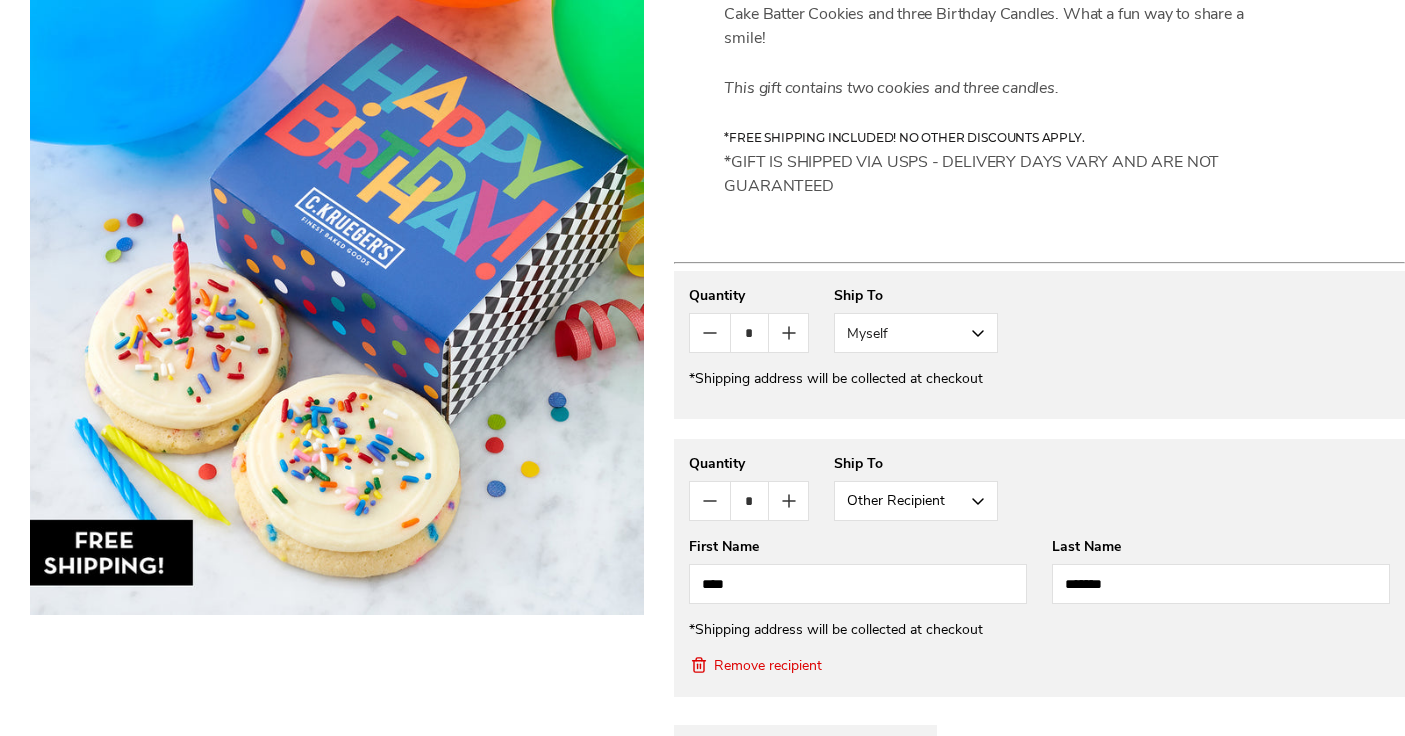 type on "*******" 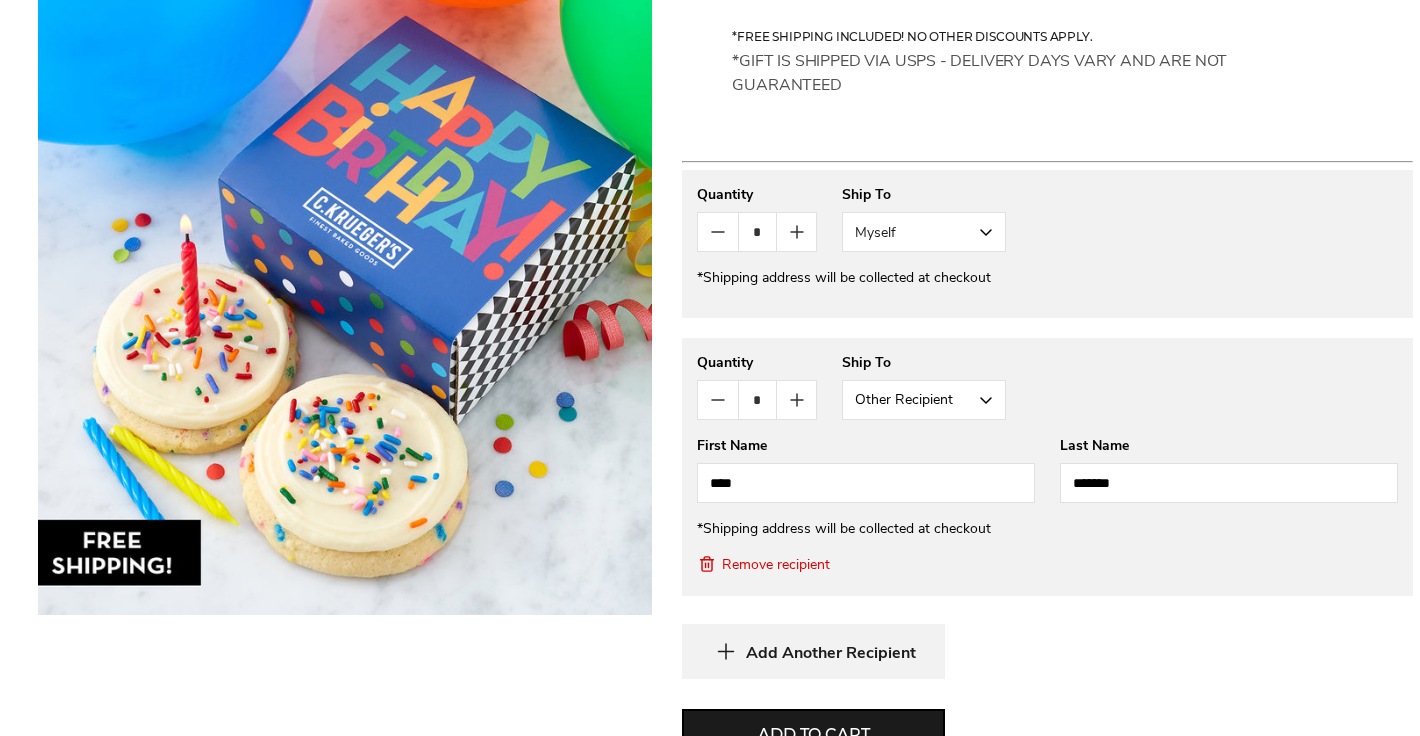 scroll, scrollTop: 815, scrollLeft: 0, axis: vertical 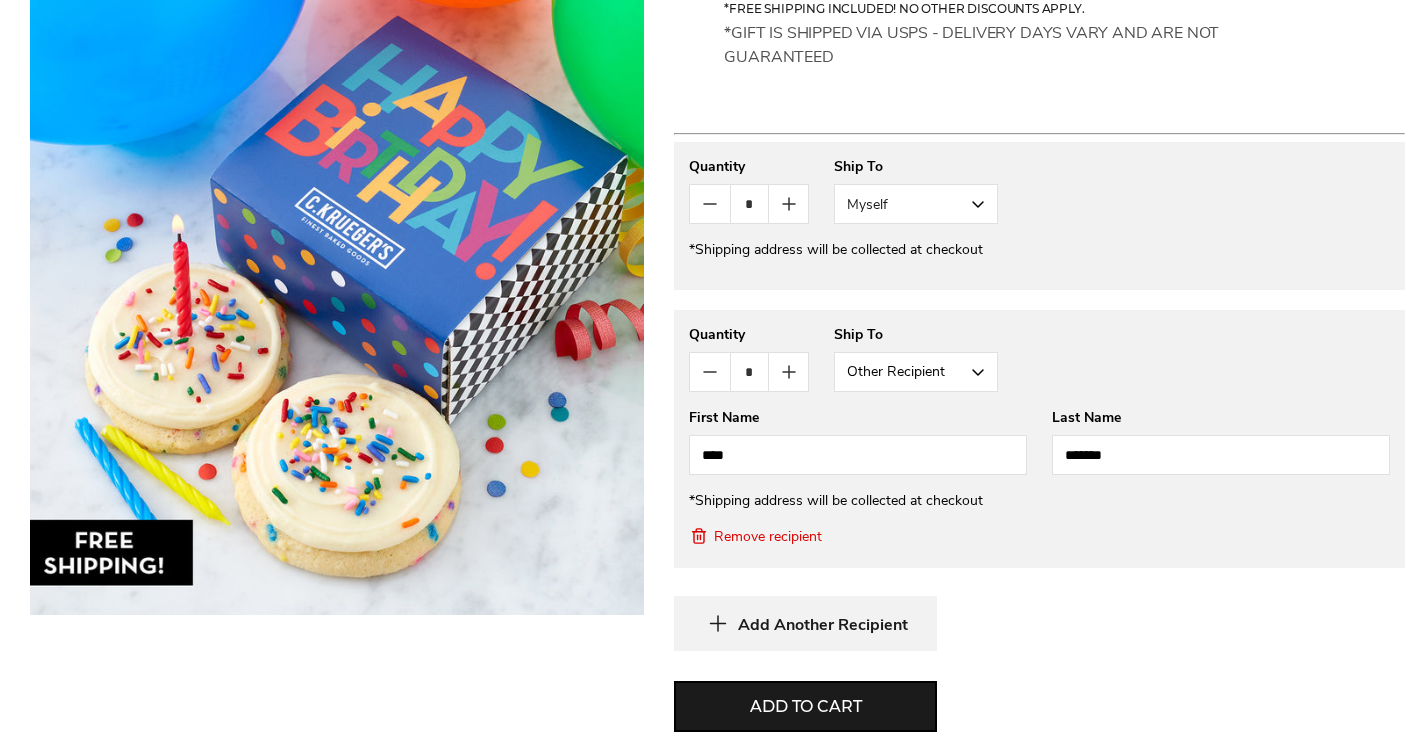 click on "Add to cart" at bounding box center [805, 707] 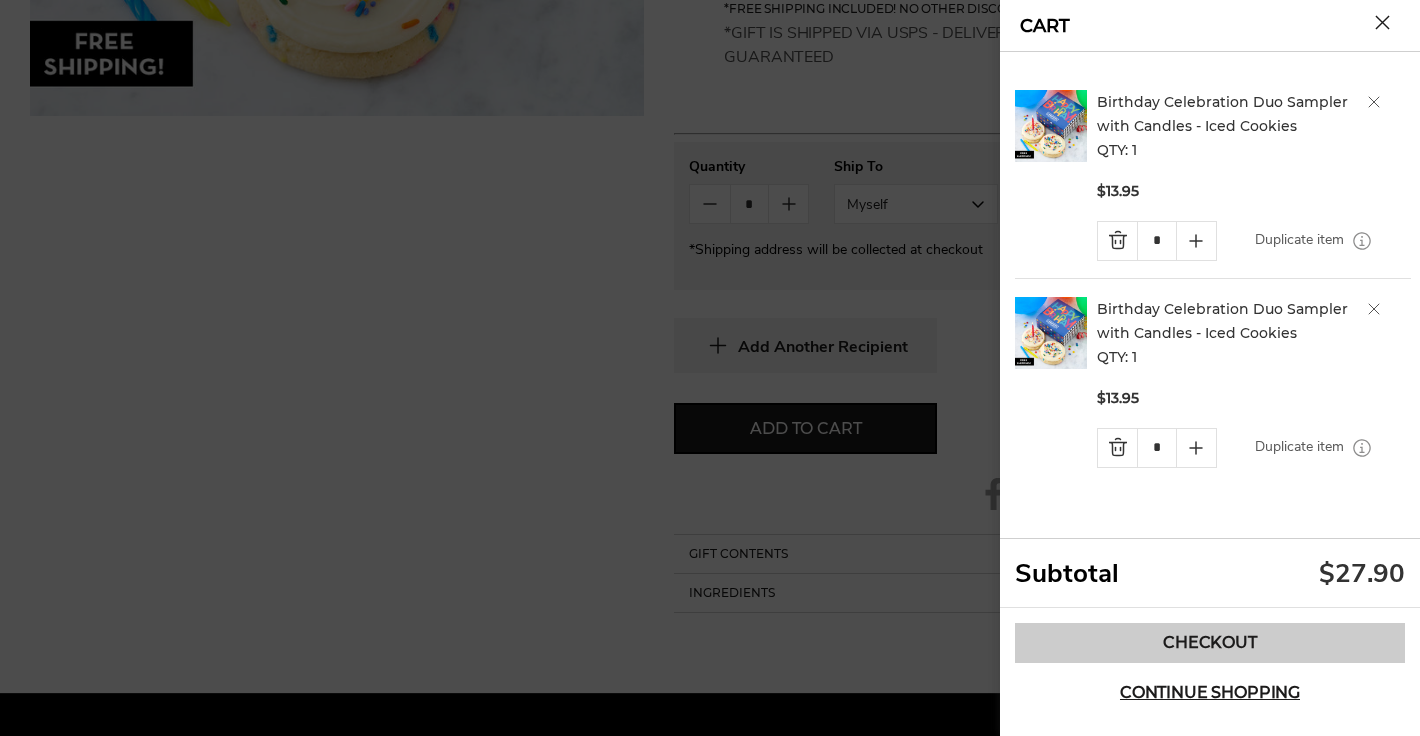 click on "Checkout" at bounding box center (1210, 643) 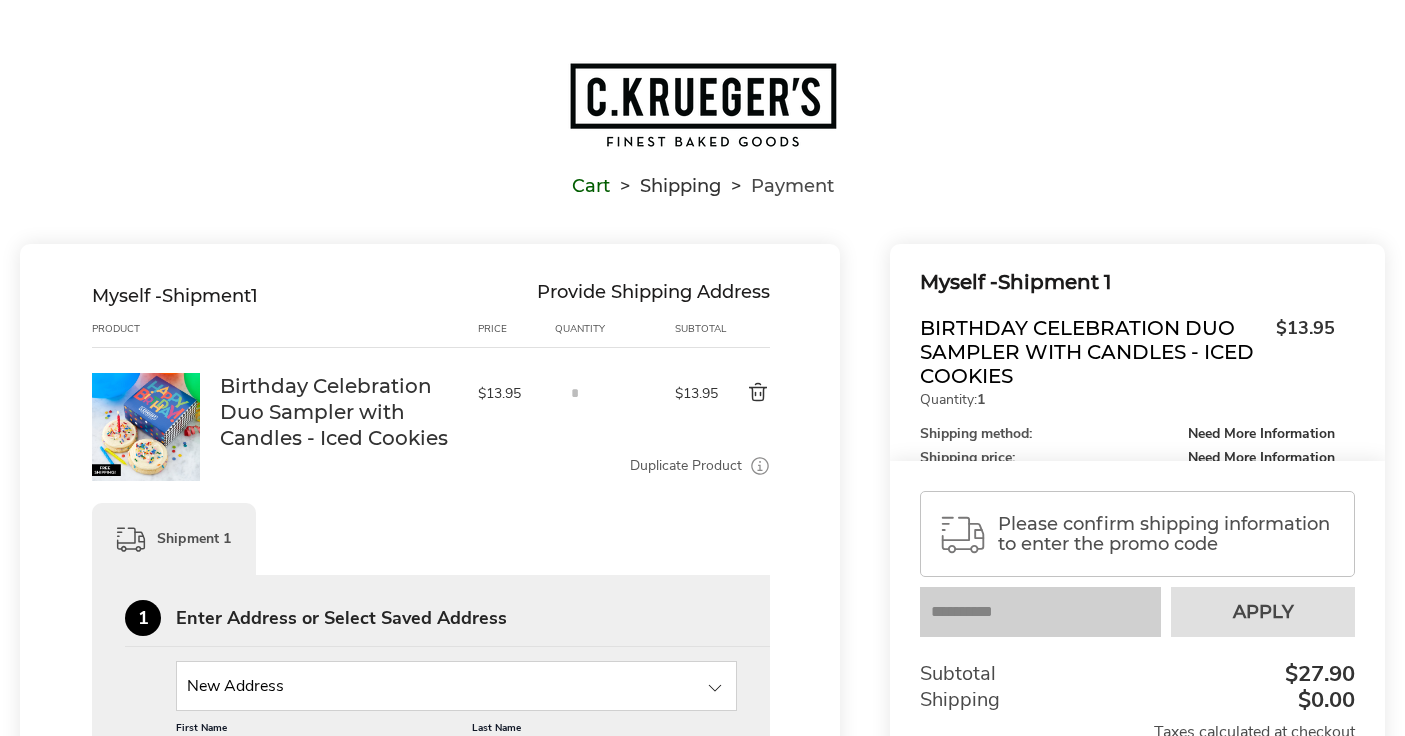 scroll, scrollTop: 0, scrollLeft: 0, axis: both 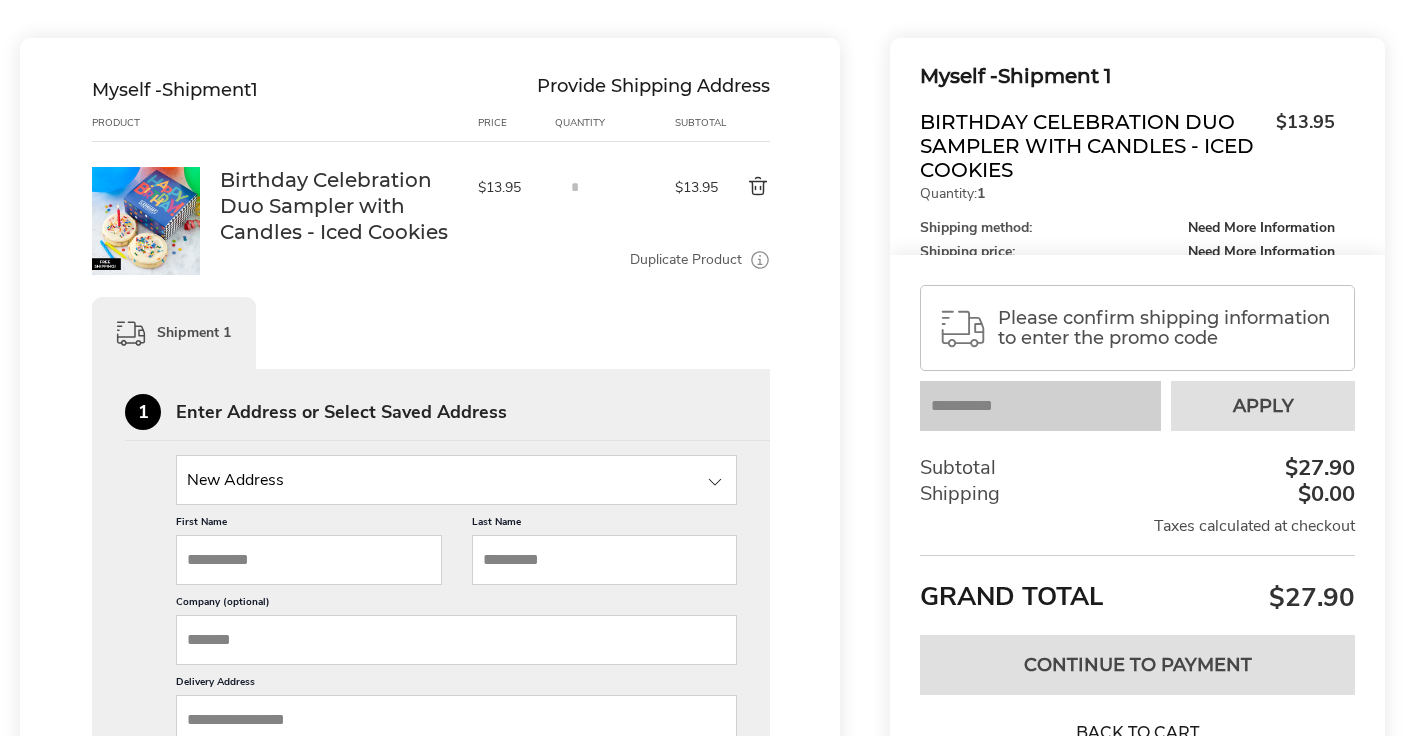 click at bounding box center [456, 480] 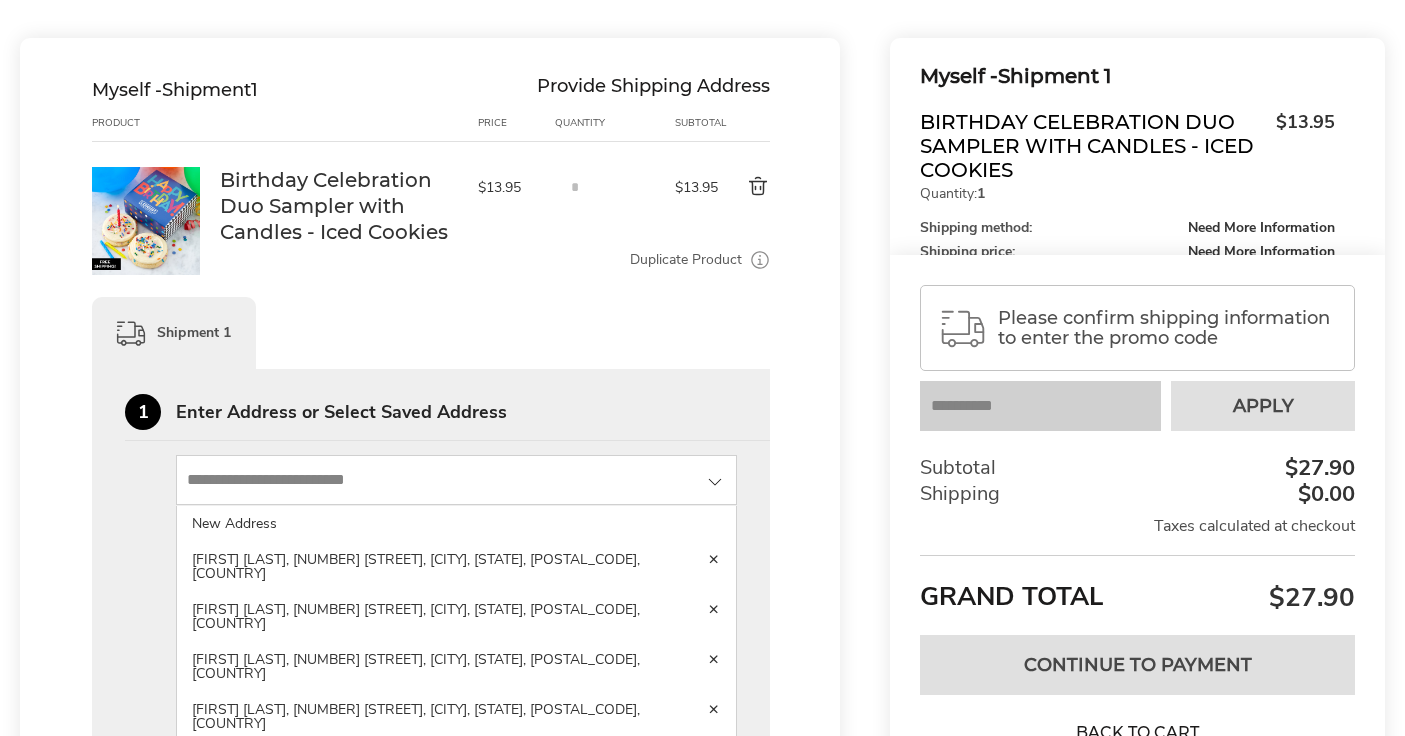 click on "1 Enter Address or Select Saved Address New Address New Address  Coco Kanda, 7308 Mayhill Dr,  Gaithersburg, MD, 20879-4552, United States  Coco Kanda, 7308 Mayhill Dr,  Gaithersburg, MD, 20879-4552, United States  Richa Ahuja, 1215 Lawler Dr,  Frederick, MD, 21702-2159, United States  Gabriel Santa Cruz, 3814 Purdum Dr,  Mount Airy, MD, 21771-4504, United States  Christine Chapman, 311 Prettyman Dr,  Rockville, MD, 20850-4720, United States  Ferial Salahudeen, 13137 Brooktree Ln,  Laurel, MD, 20707-9499, United States  Andrea Mayo, 4295 Wendy Ct,  Monrovia, MD, 21770-9246, United States  Robin Conaway, 8242 Black Haw Ct,  Frederick, MD, 21701-3250, United States  Nathan Bible, 19853 Vaughn Landing Dr,  Germantown, MD, 20874-4670, United States  Blanca Jaime, 5263 Sudberry Ln,  Woodbridge, VA, 22193-3464, United States  Walter Blanco, 17933 Skymeadow Way,  Sandy Spring, MD, 20860-1032, United States  Dennis Houston, 9856 Ripple Dr,  Williamsport, MD, 21795-1622, United States  First Name Last Name City State" at bounding box center (431, 1075) 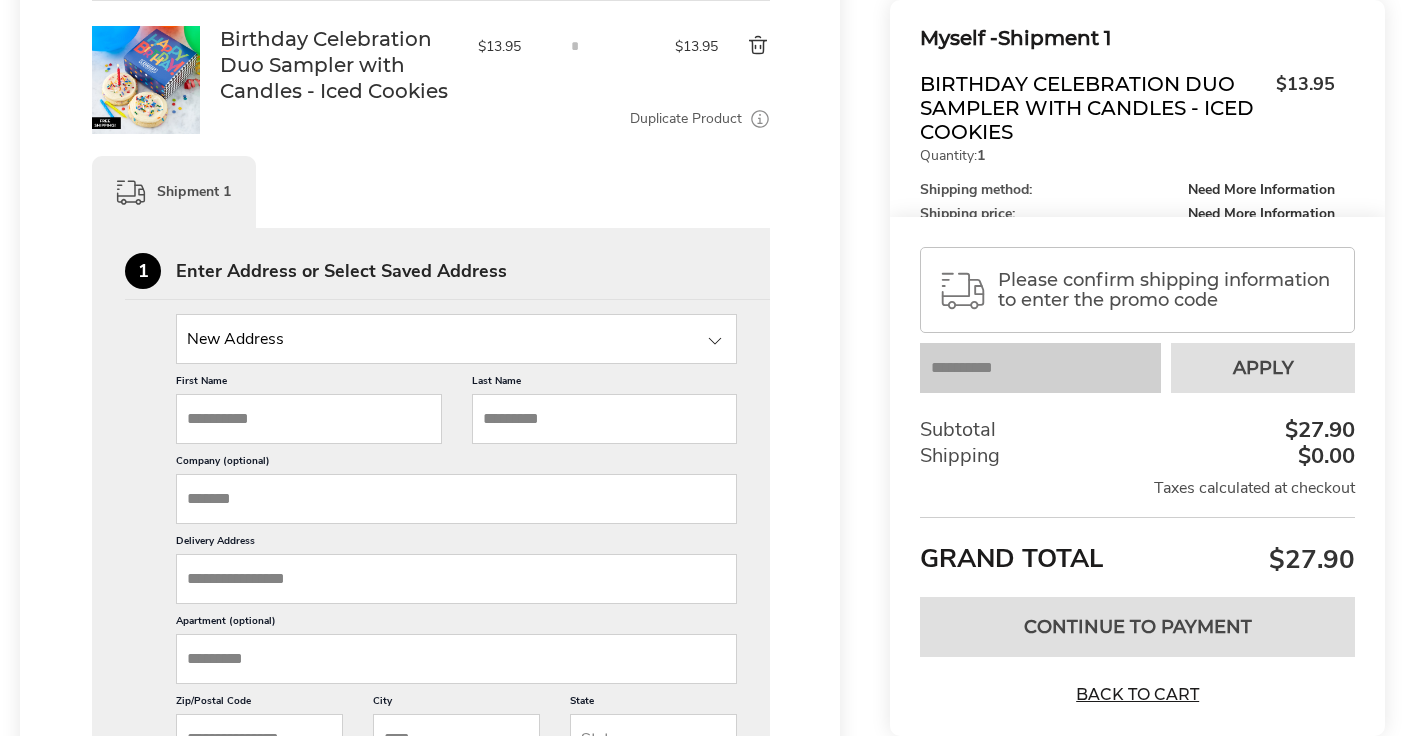 scroll, scrollTop: 349, scrollLeft: 0, axis: vertical 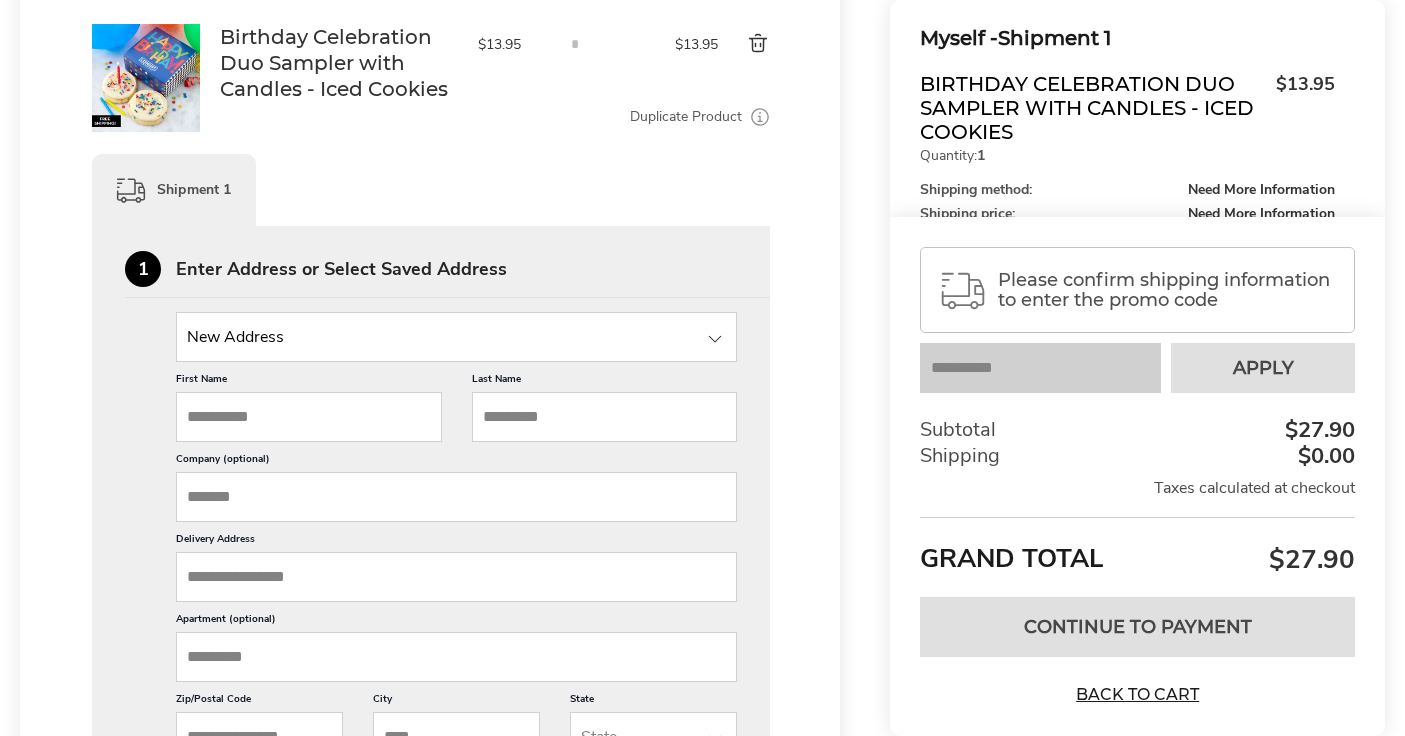 click on "First Name" at bounding box center [309, 417] 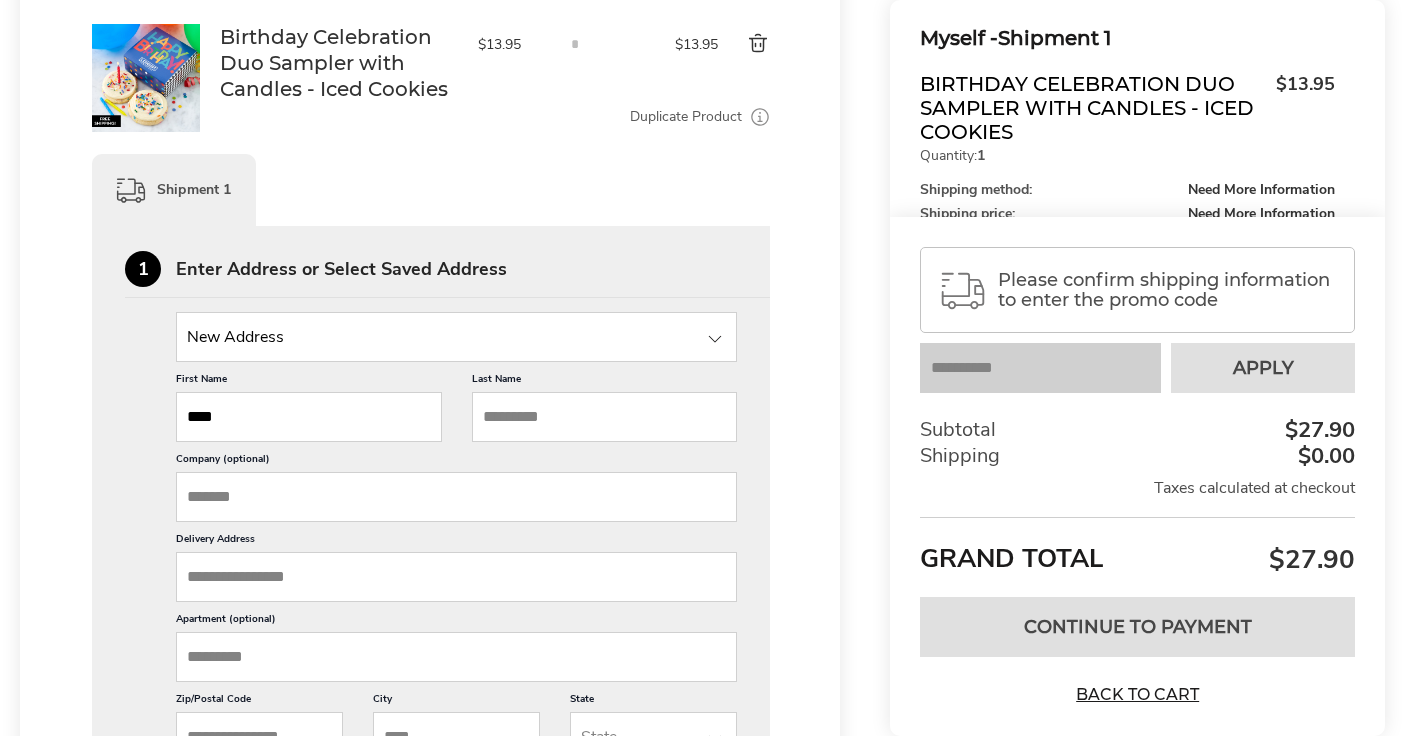 type on "****" 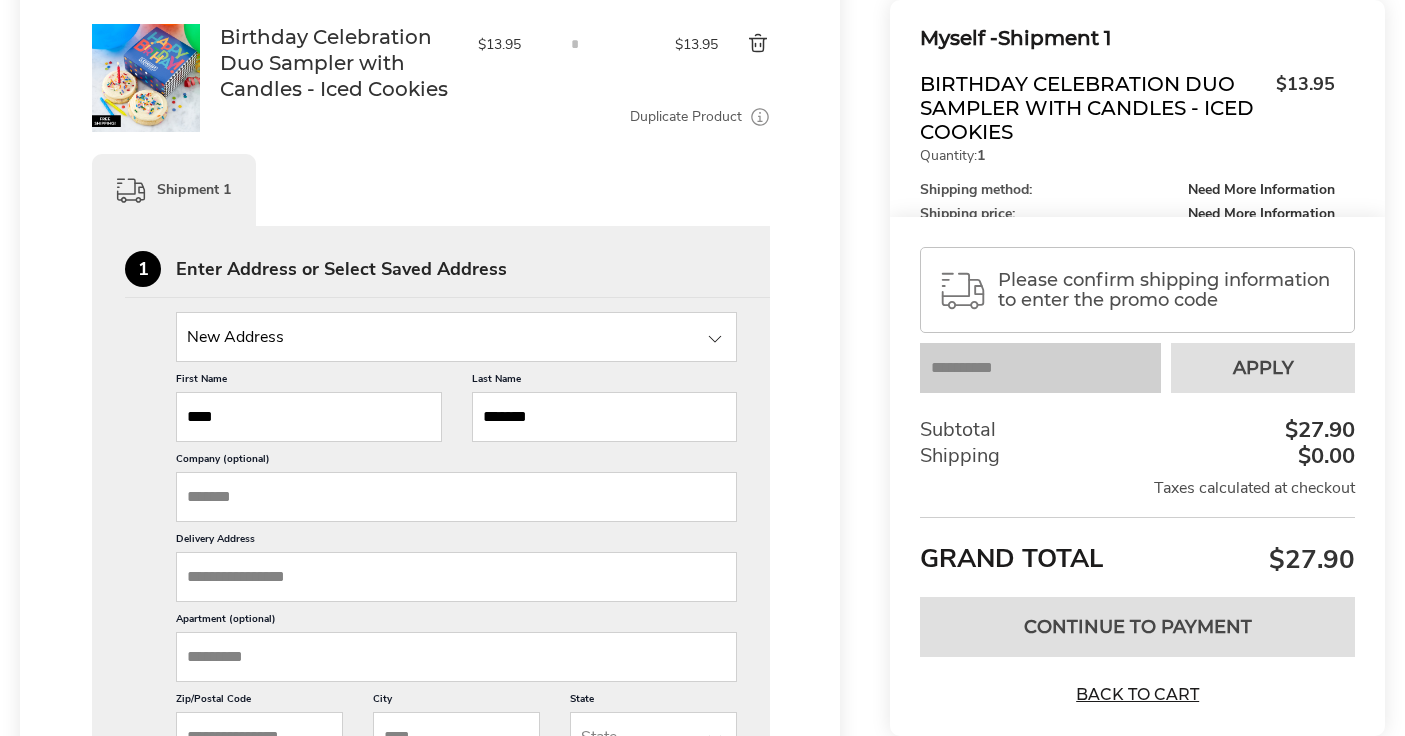 type on "*******" 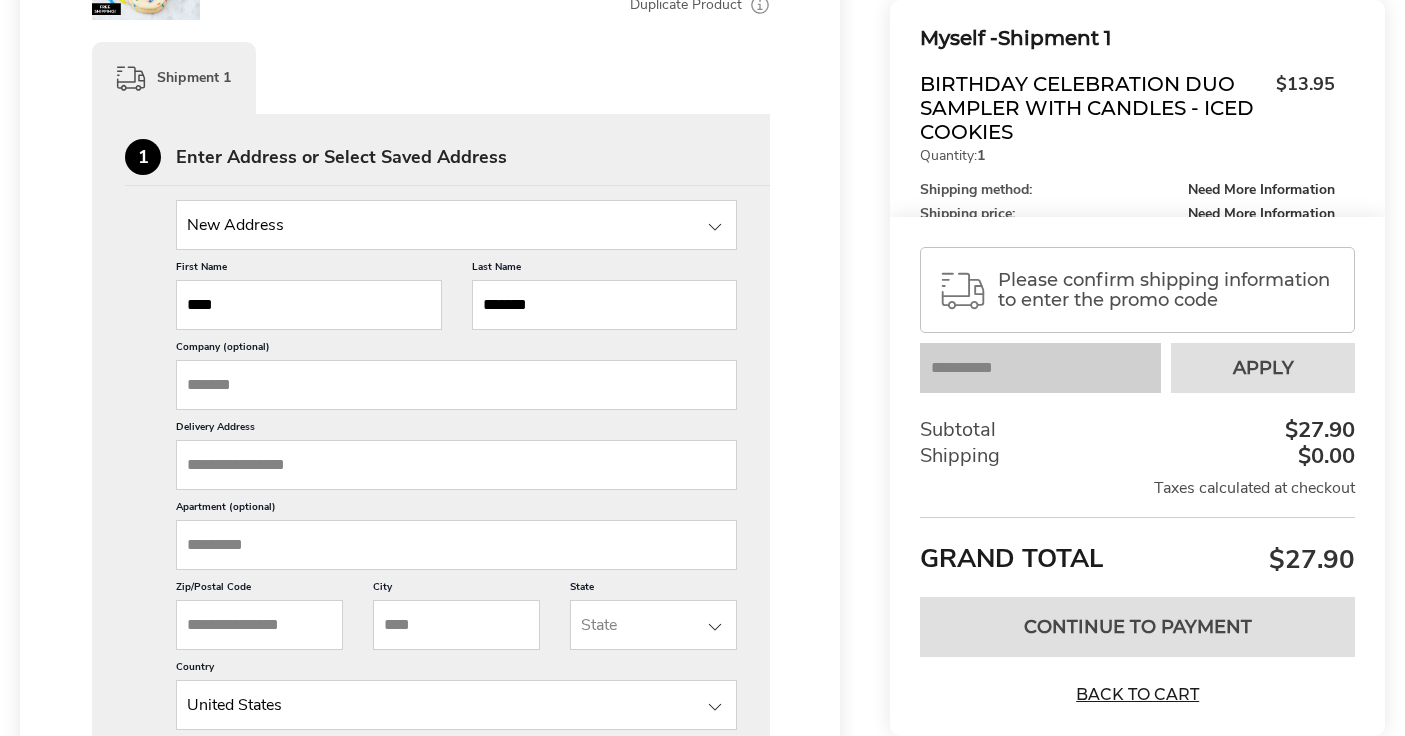 scroll, scrollTop: 535, scrollLeft: 0, axis: vertical 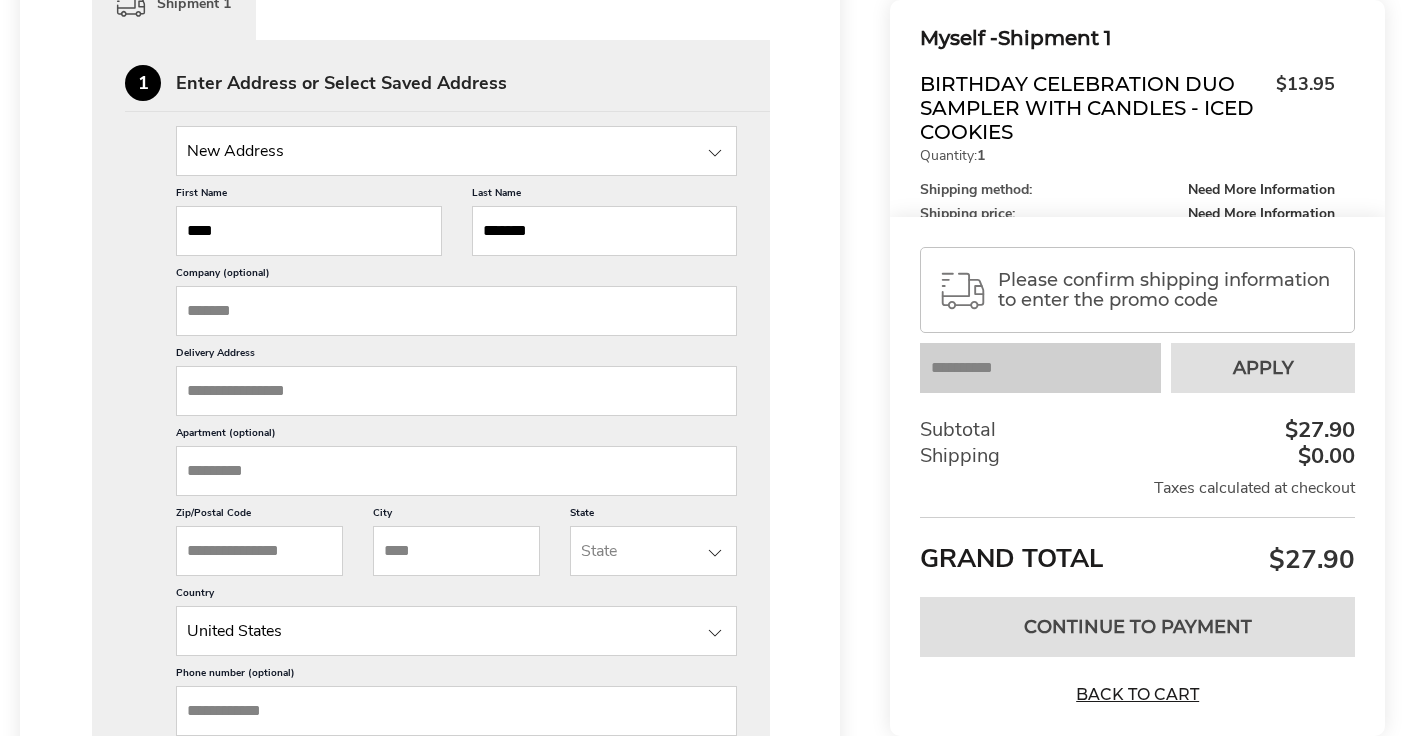 paste on "**********" 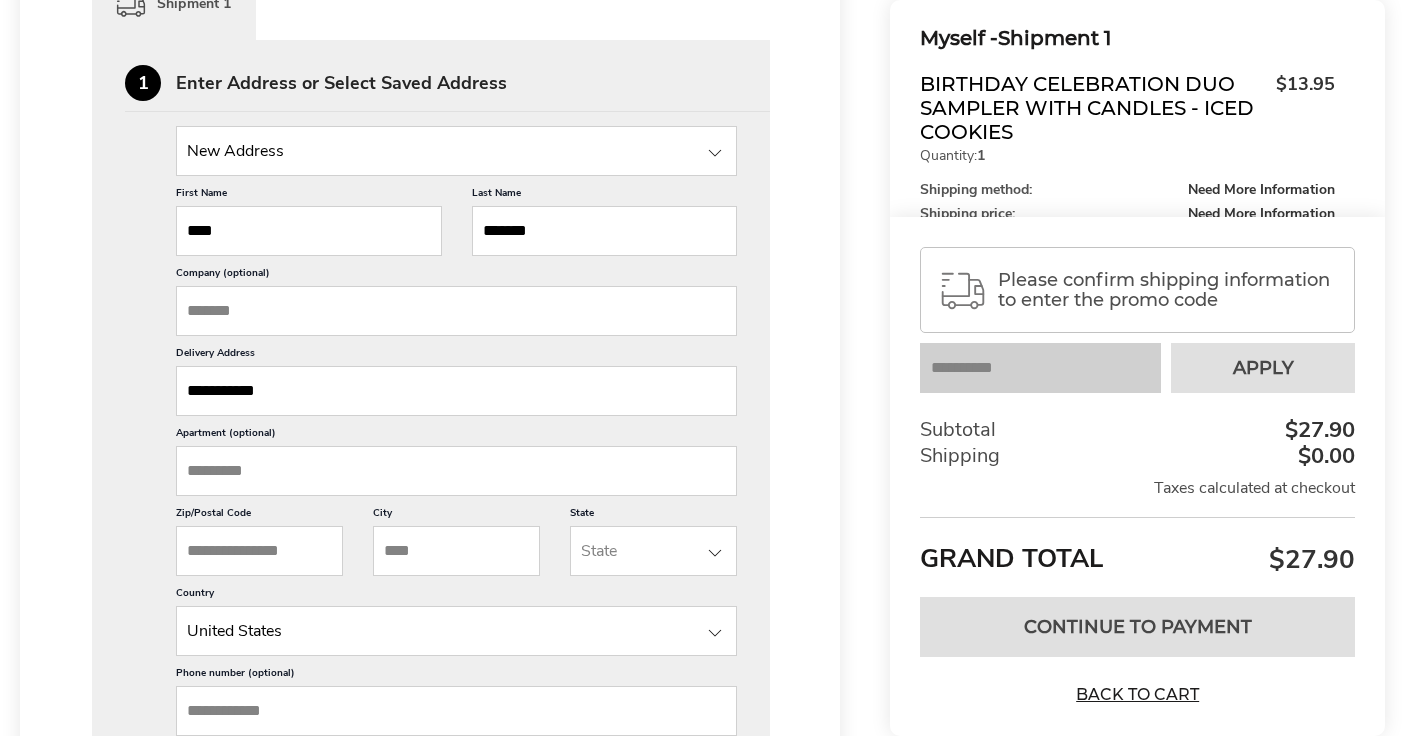 click on "**********" at bounding box center [456, 391] 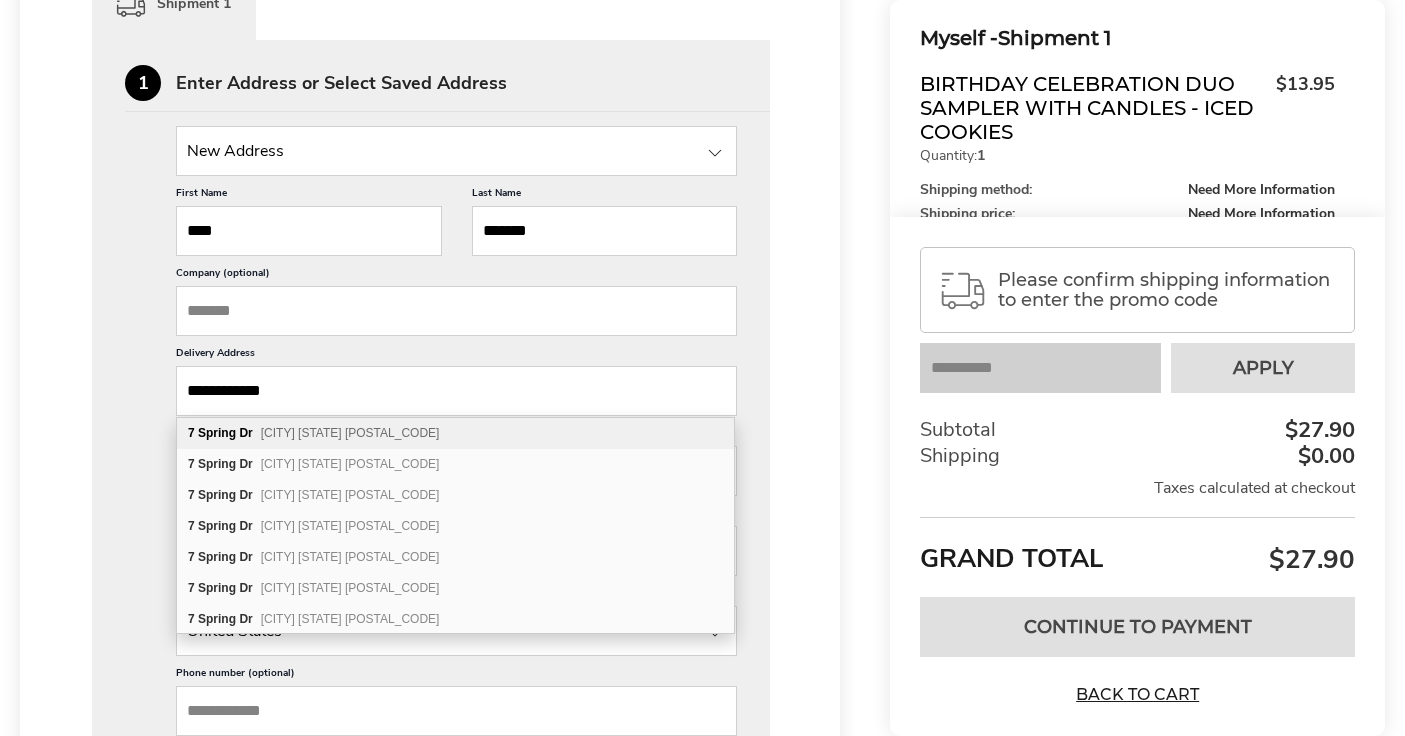 type on "**********" 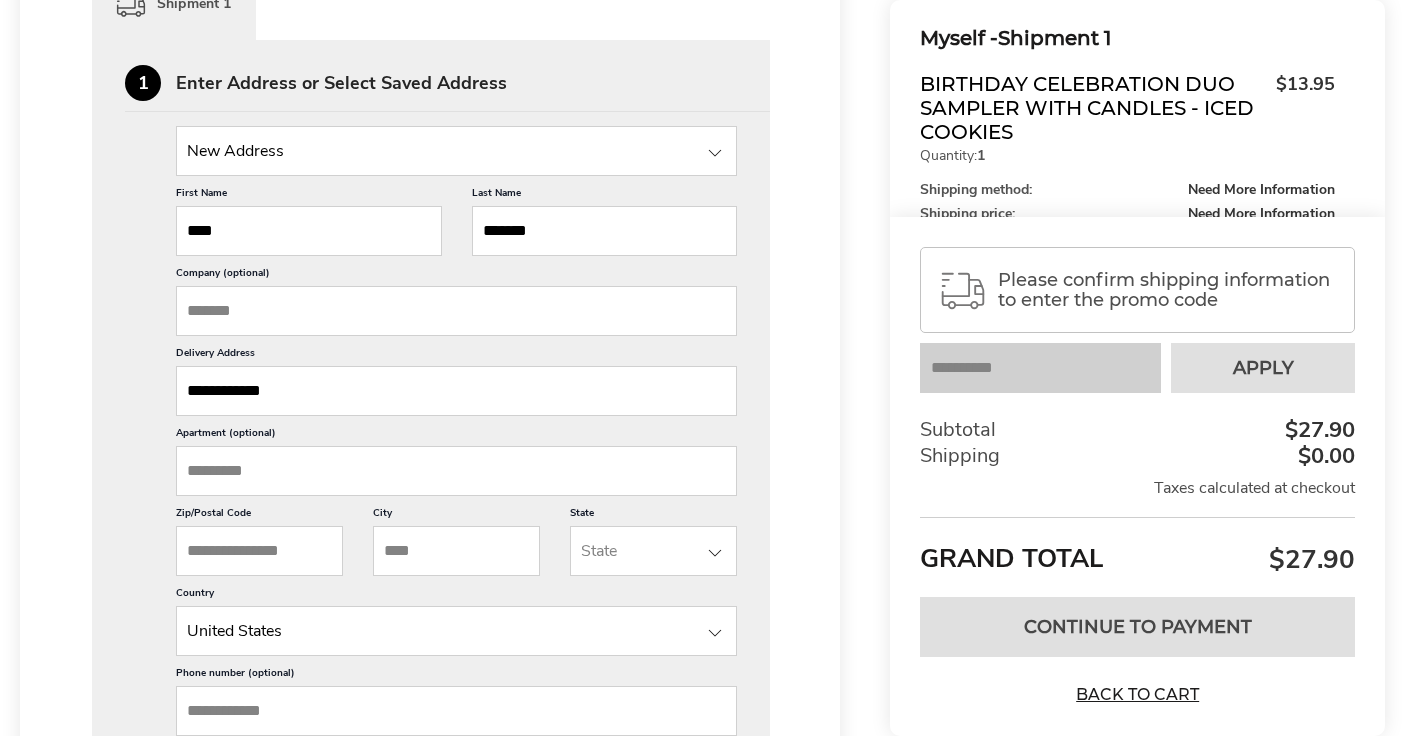 click on "City" at bounding box center (456, 551) 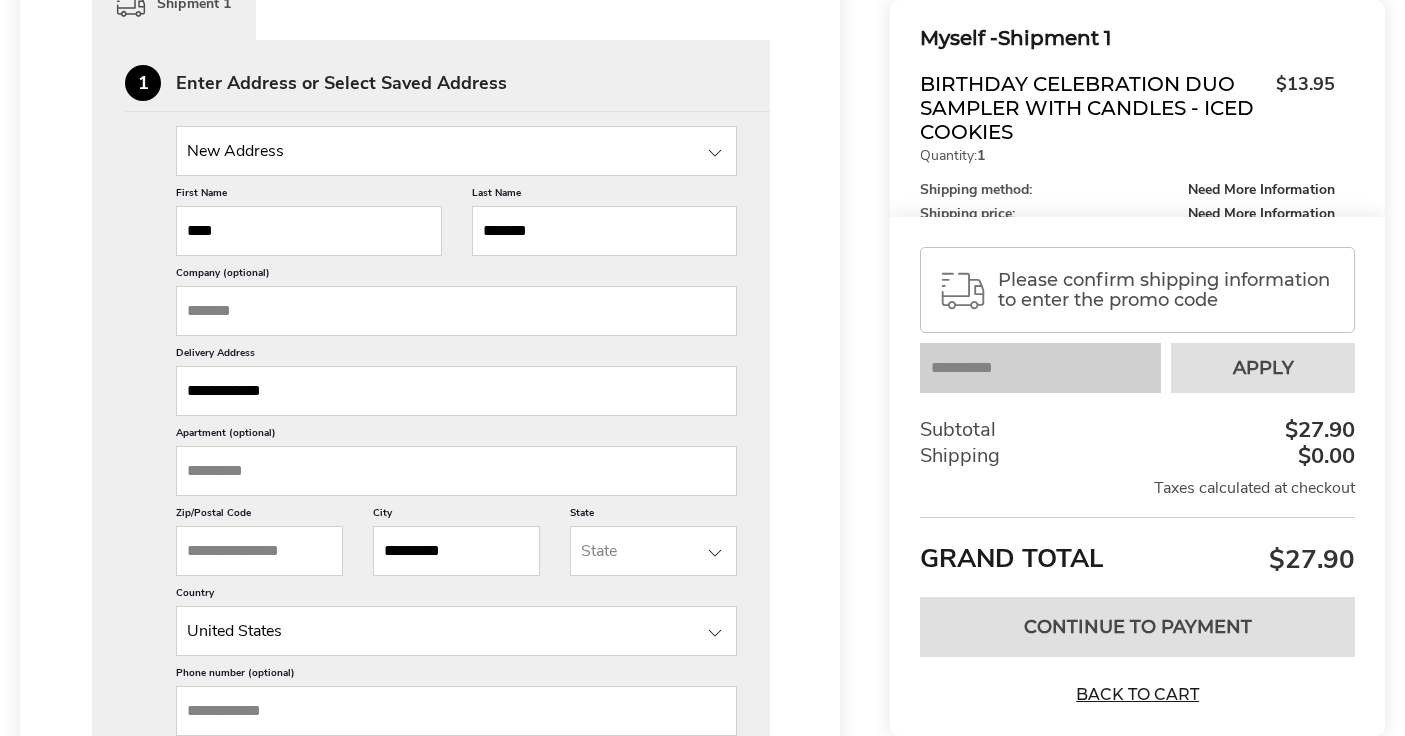 type on "*********" 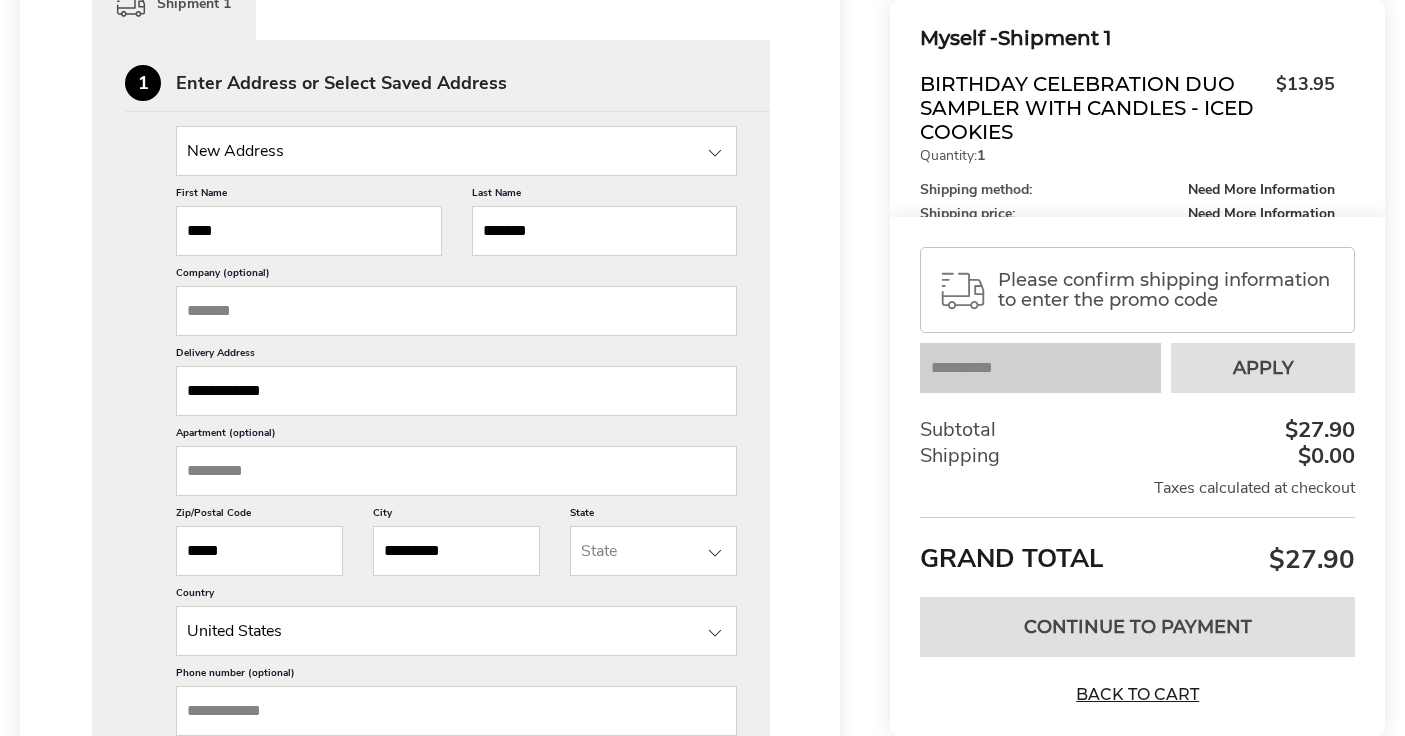 type on "*****" 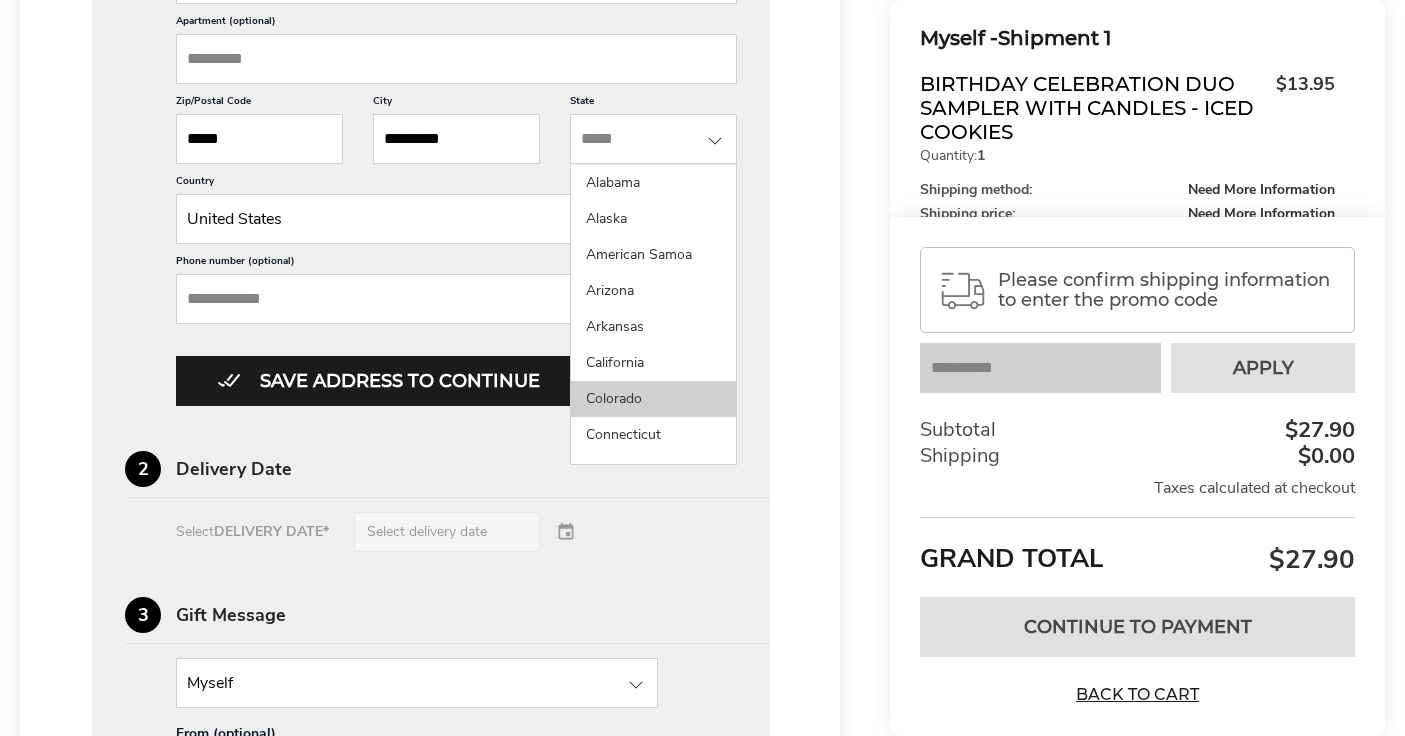 scroll, scrollTop: 986, scrollLeft: 0, axis: vertical 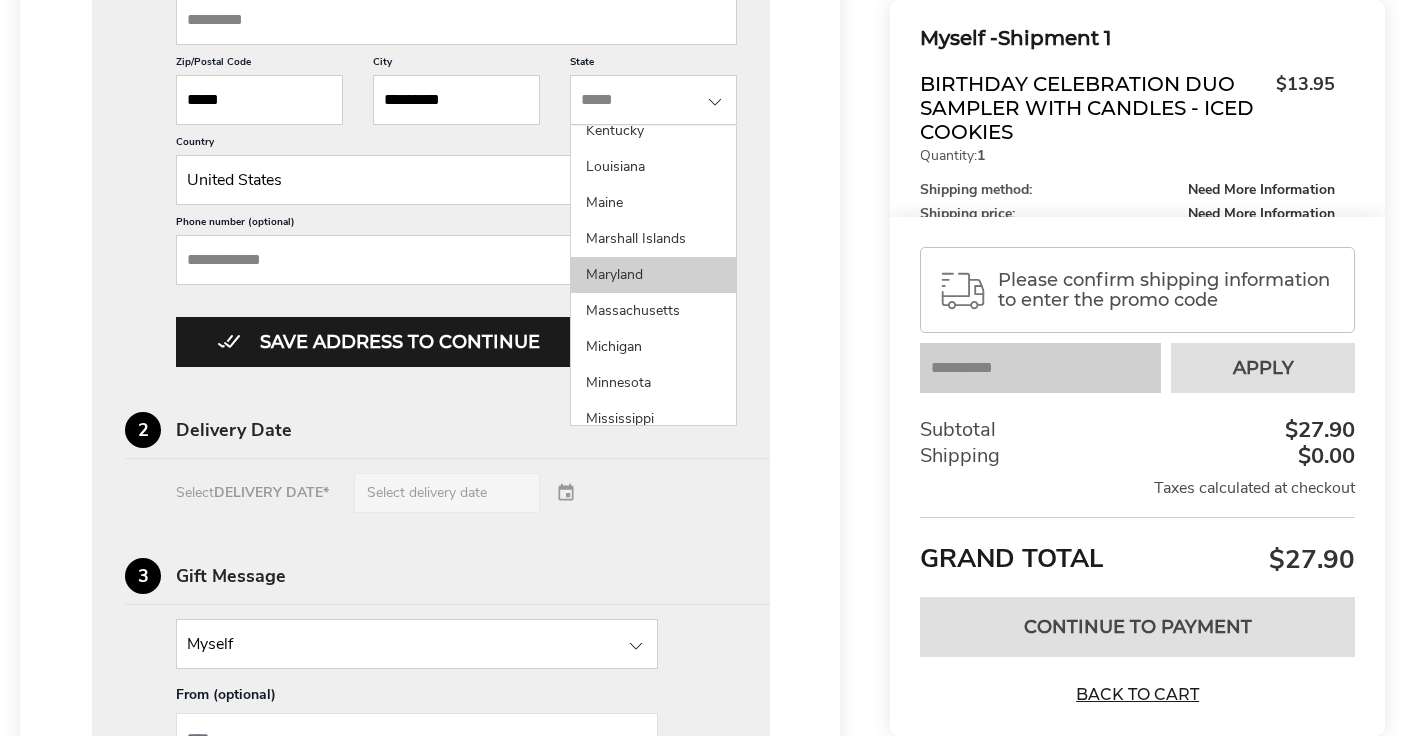 click on "Maryland" 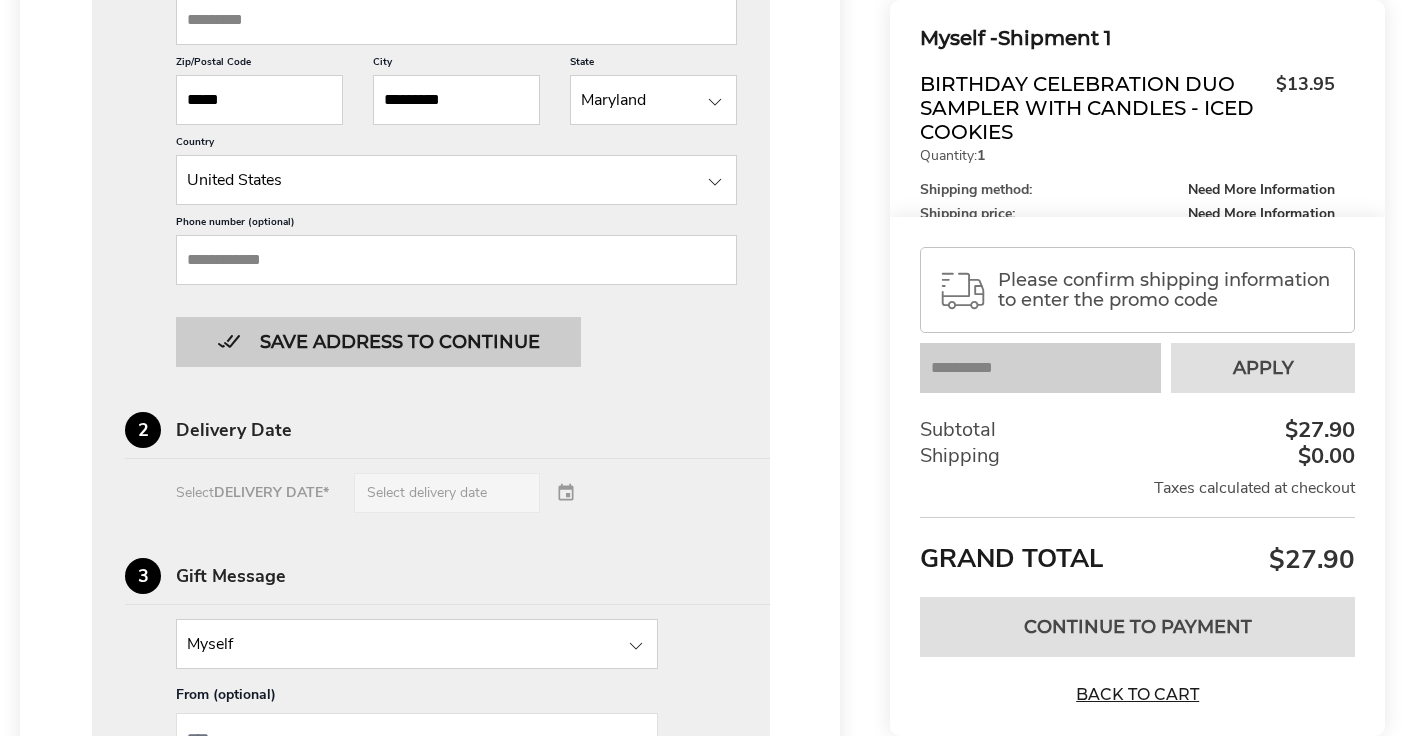 click on "Save address to continue" at bounding box center (378, 342) 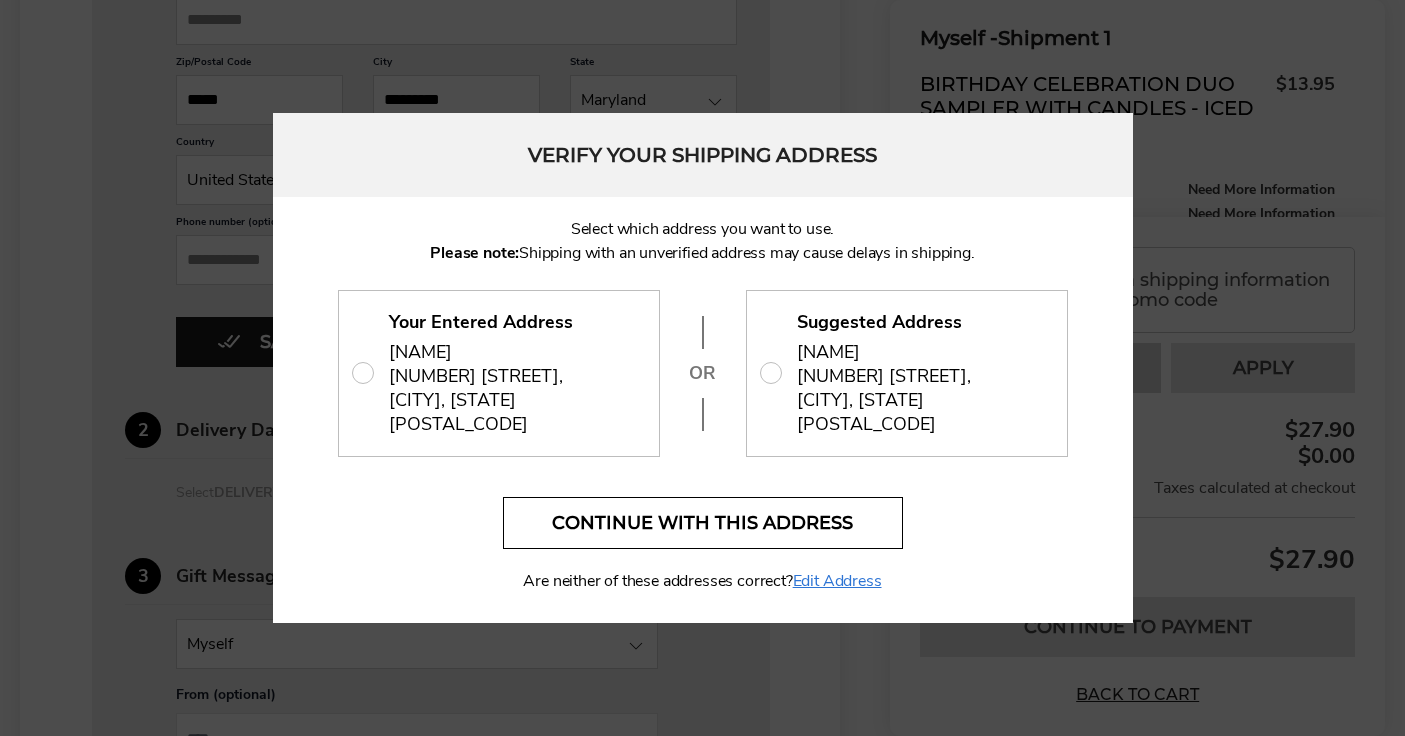 click on "Continue with this address" at bounding box center (703, 523) 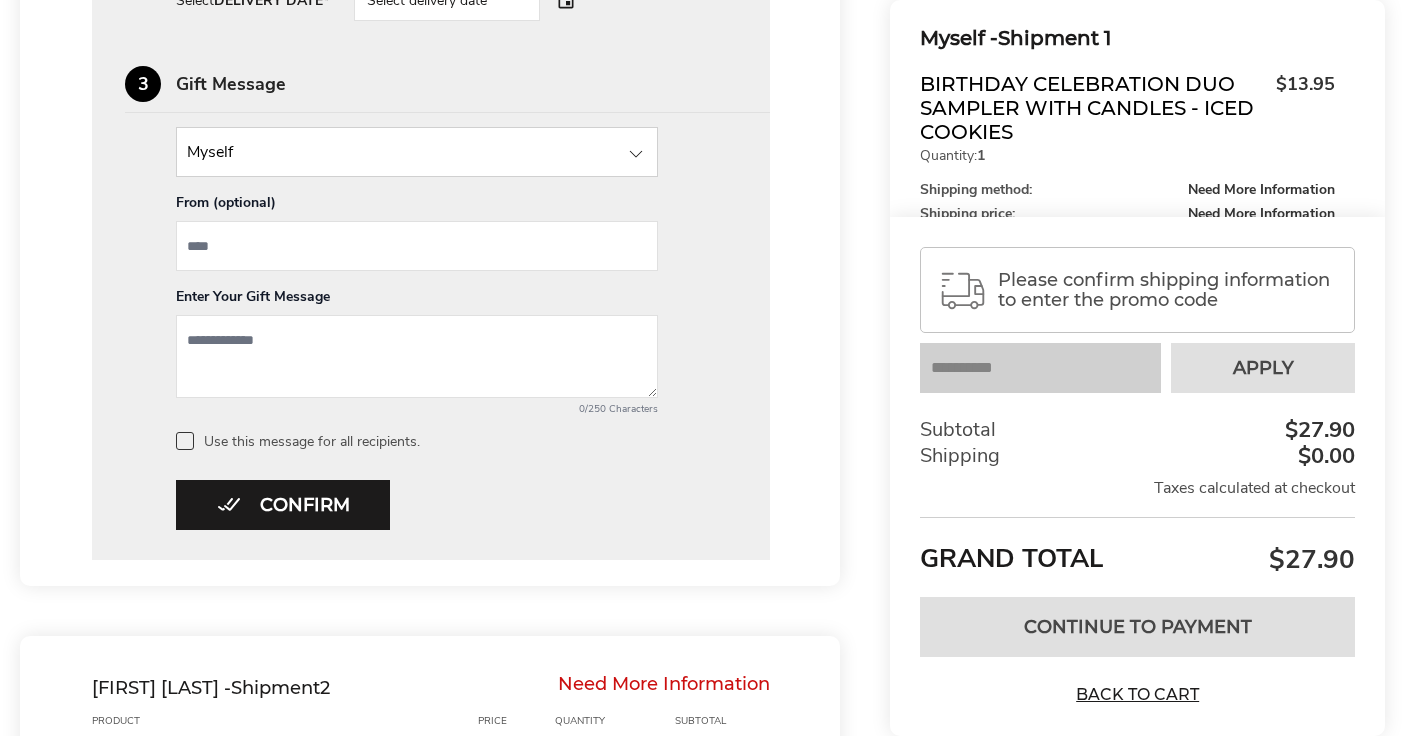 scroll, scrollTop: 870, scrollLeft: 0, axis: vertical 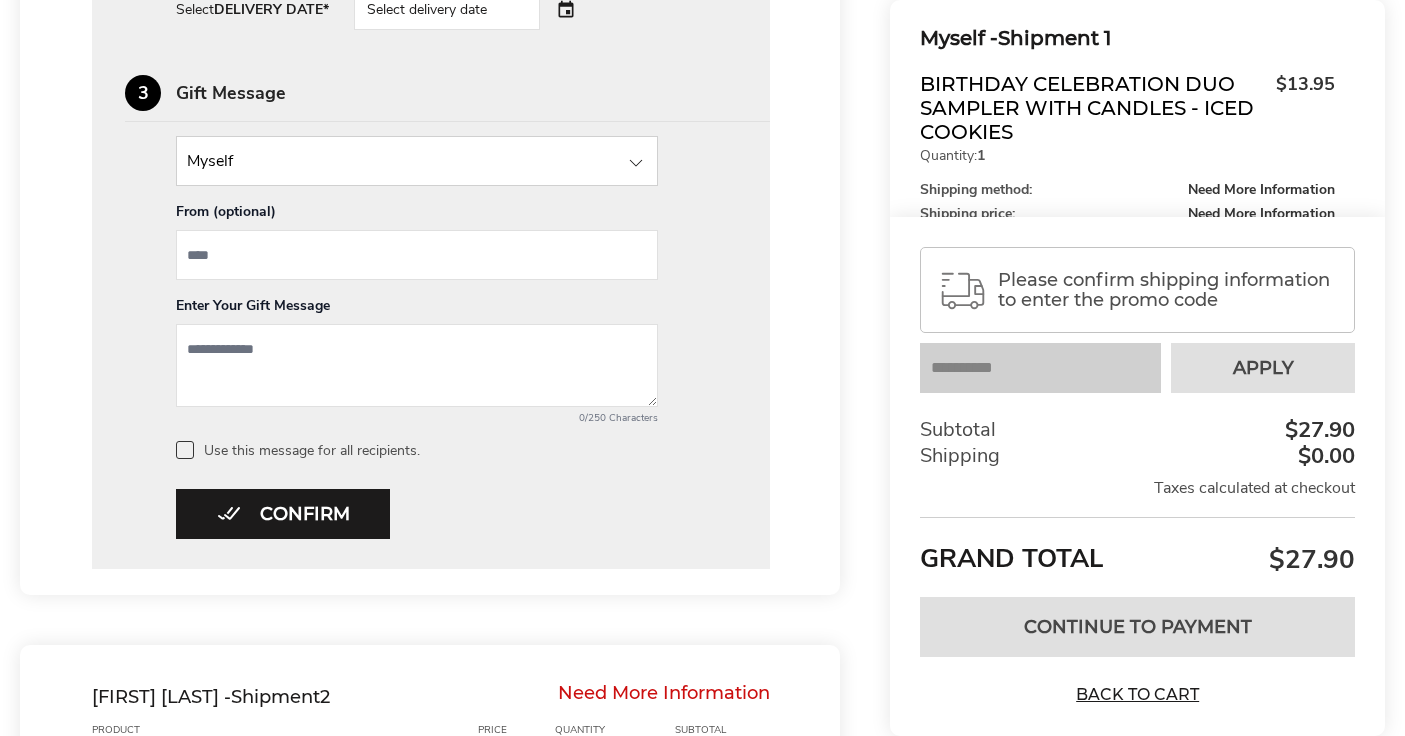 click at bounding box center (417, 161) 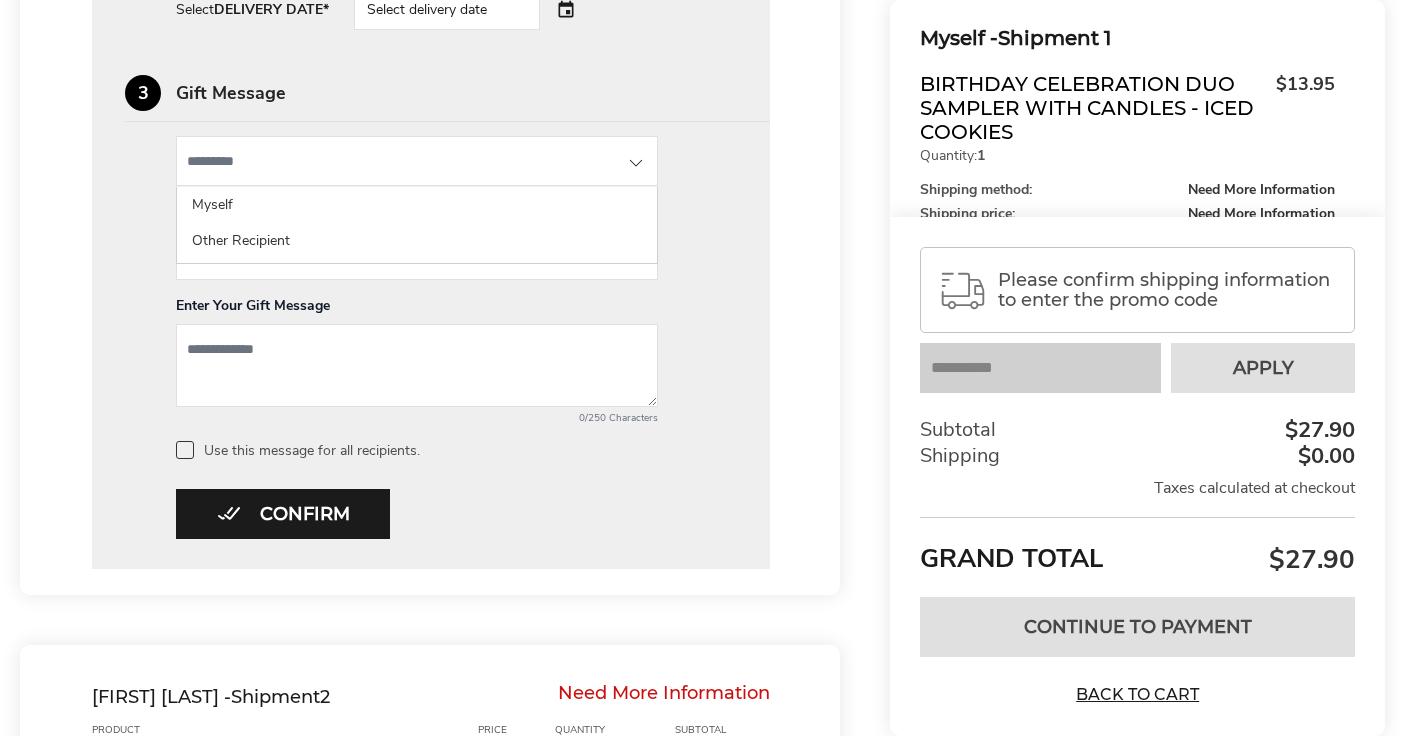 click on "1 Enter Address or Select Saved Address Fafa Amehame, 7 SPRING DR,  TANEYTOWN, MD, 21787-2334, United States New Address  Coco Kanda, 7308 Mayhill Dr,  Gaithersburg, MD, 20879-4552, United States  Coco Kanda, 7308 Mayhill Dr,  Gaithersburg, MD, 20879-4552, United States  Richa Ahuja, 1215 Lawler Dr,  Frederick, MD, 21702-2159, United States  Gabriel Santa Cruz, 3814 Purdum Dr,  Mount Airy, MD, 21771-4504, United States  Christine Chapman, 311 Prettyman Dr,  Rockville, MD, 20850-4720, United States  Ferial Salahudeen, 13137 Brooktree Ln,  Laurel, MD, 20707-9499, United States  Andrea Mayo, 4295 Wendy Ct,  Monrovia, MD, 21770-9246, United States  Robin Conaway, 8242 Black Haw Ct,  Frederick, MD, 21701-3250, United States  Nathan Bible, 19853 Vaughn Landing Dr,  Germantown, MD, 20874-4670, United States  Blanca Jaime, 5263 Sudberry Ln,  Woodbridge, VA, 22193-3464, United States  Walter Blanco, 17933 Skymeadow Way,  Sandy Spring, MD, 20860-1032, United States   Use this address for all shipments  Edit address 2 3" at bounding box center (431, 137) 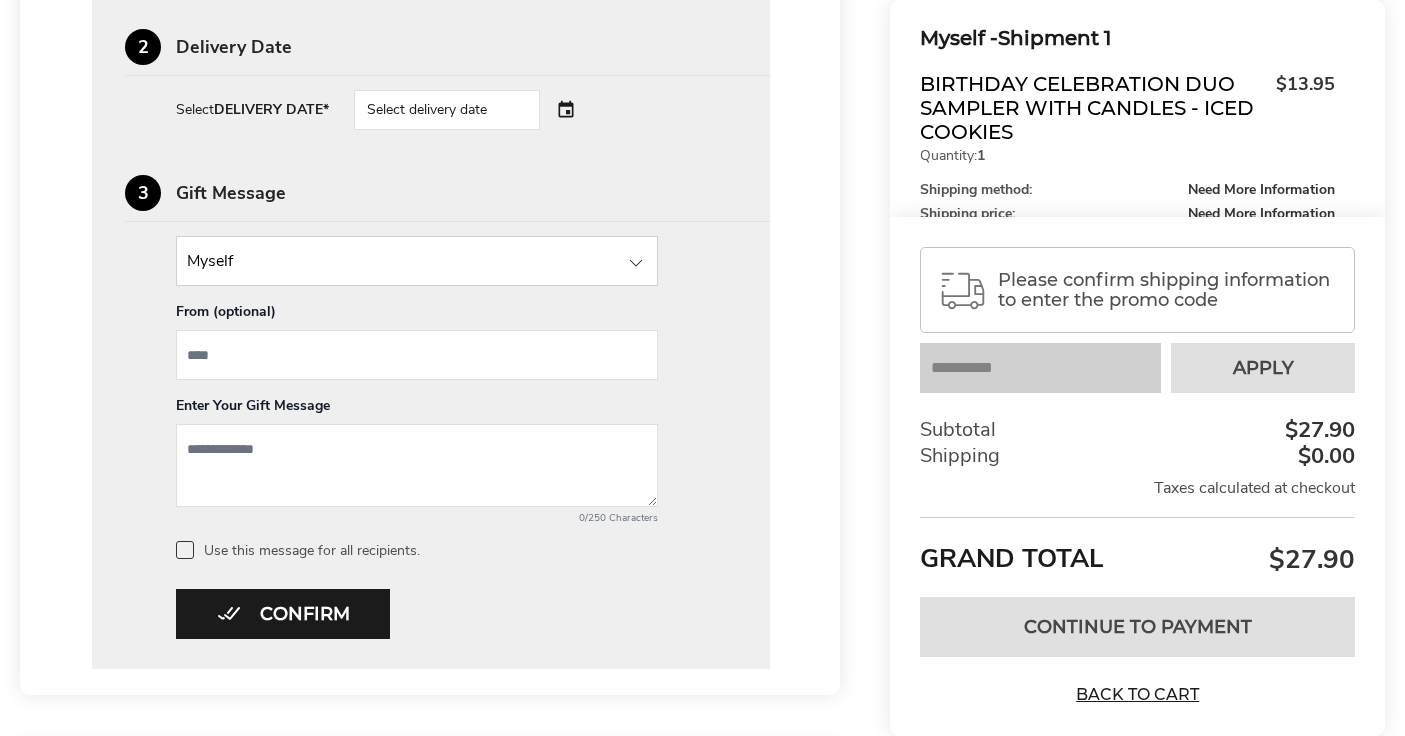 scroll, scrollTop: 770, scrollLeft: 0, axis: vertical 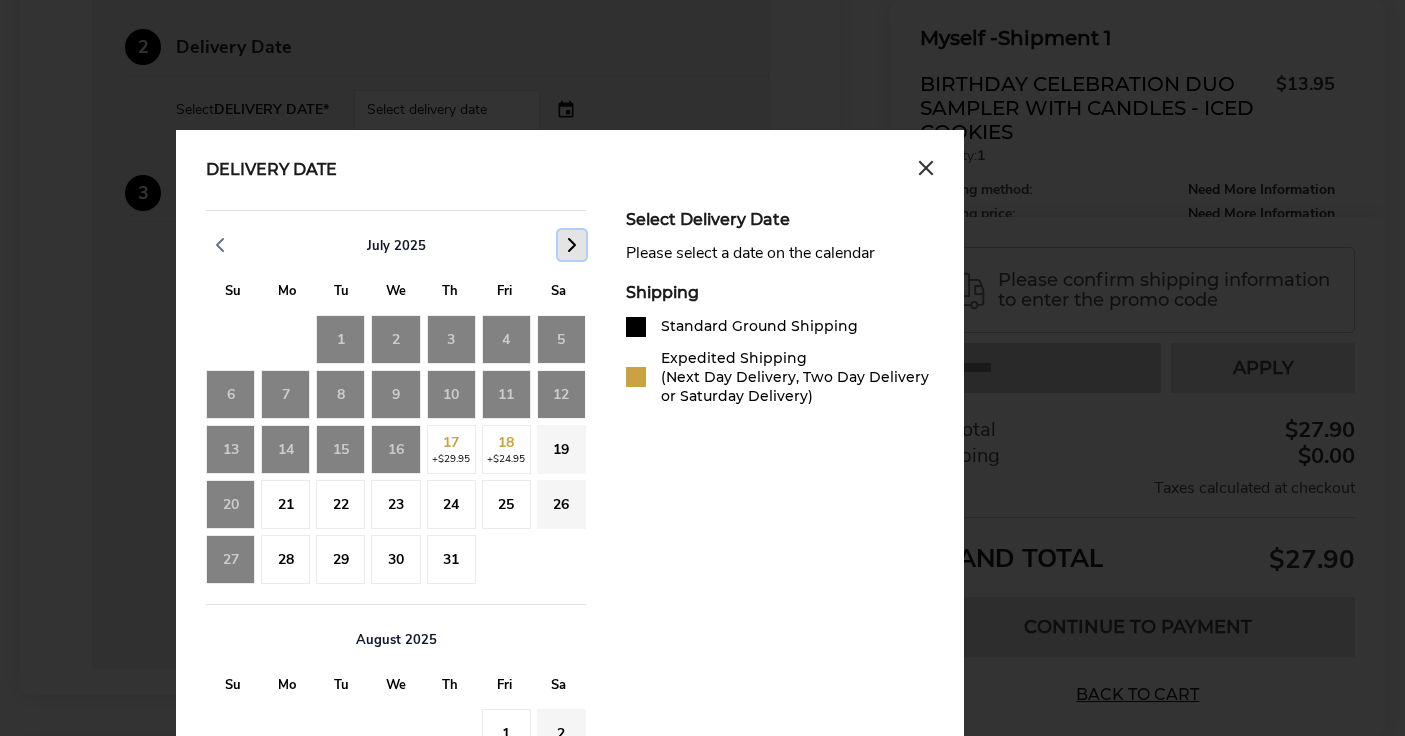 click 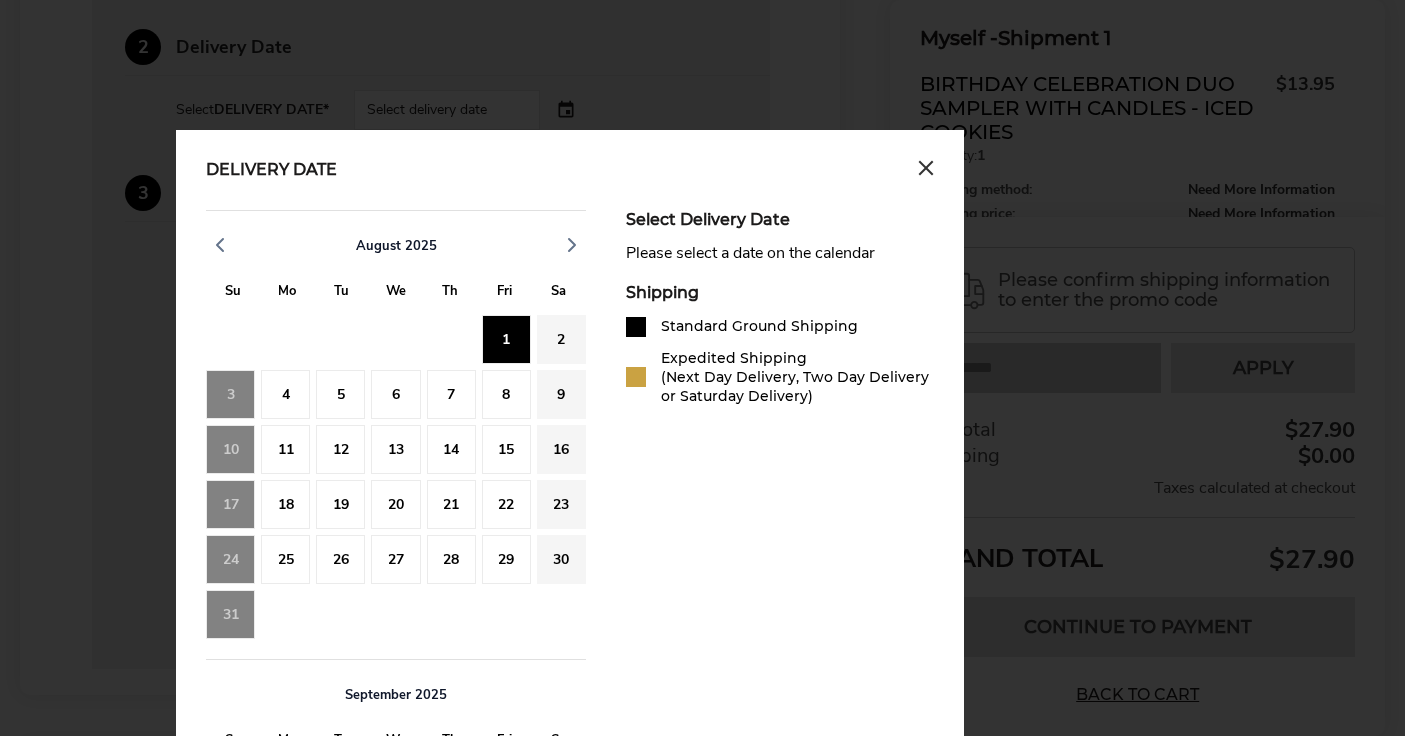 click on "1" 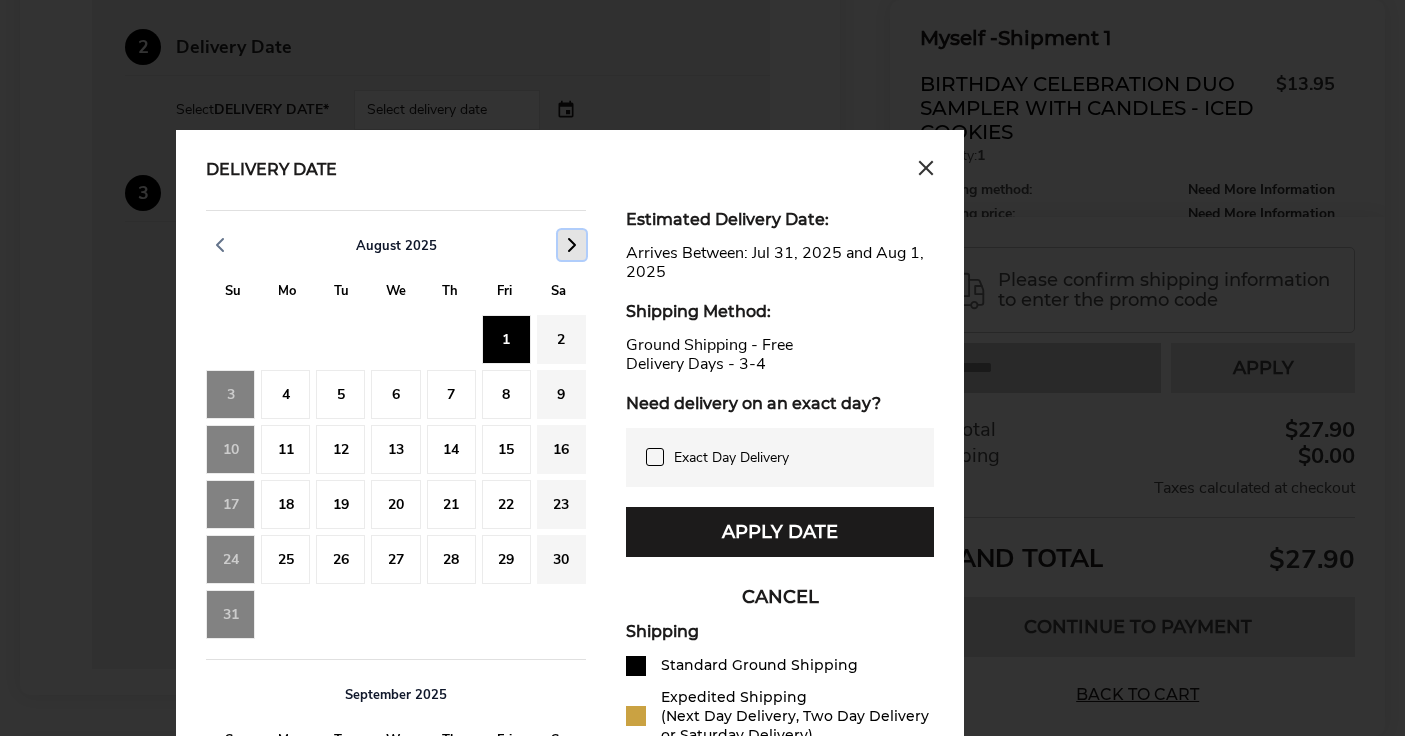 click at bounding box center [572, 245] 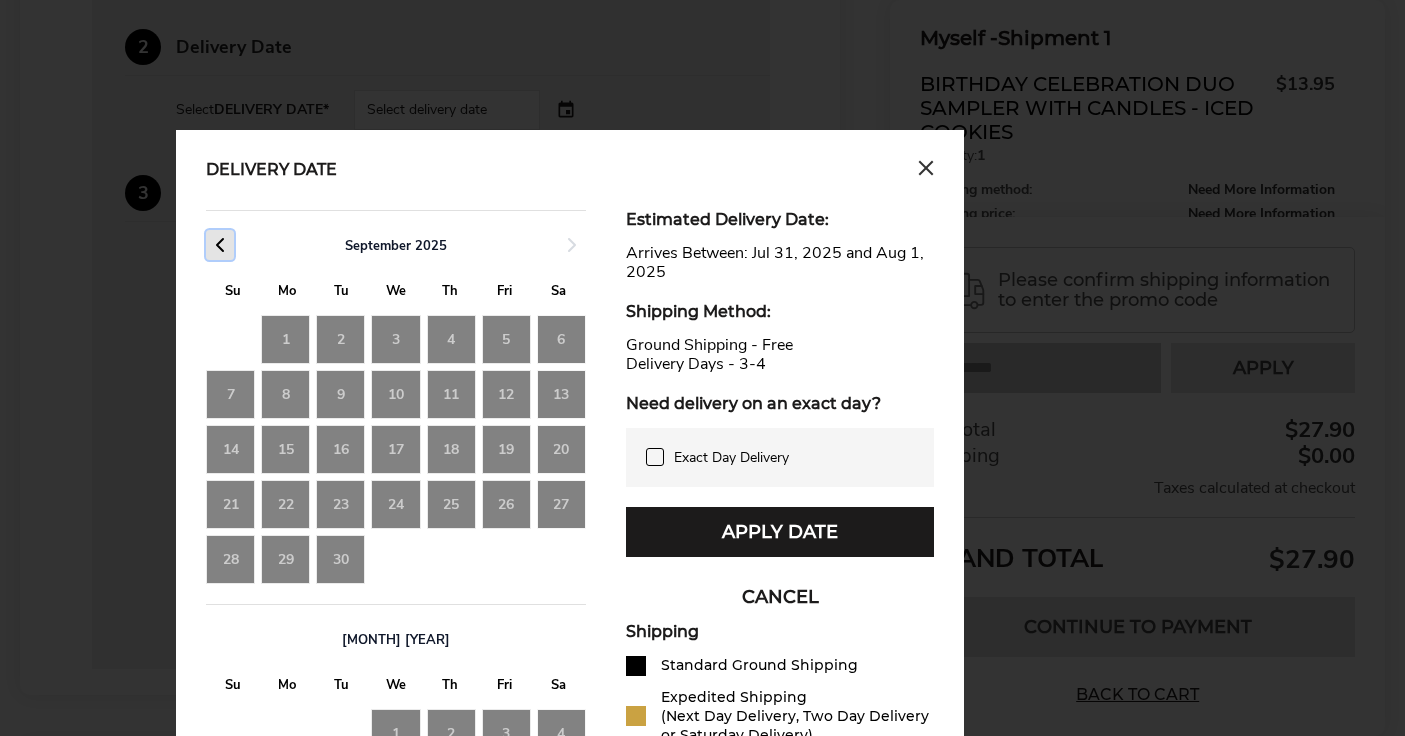 click 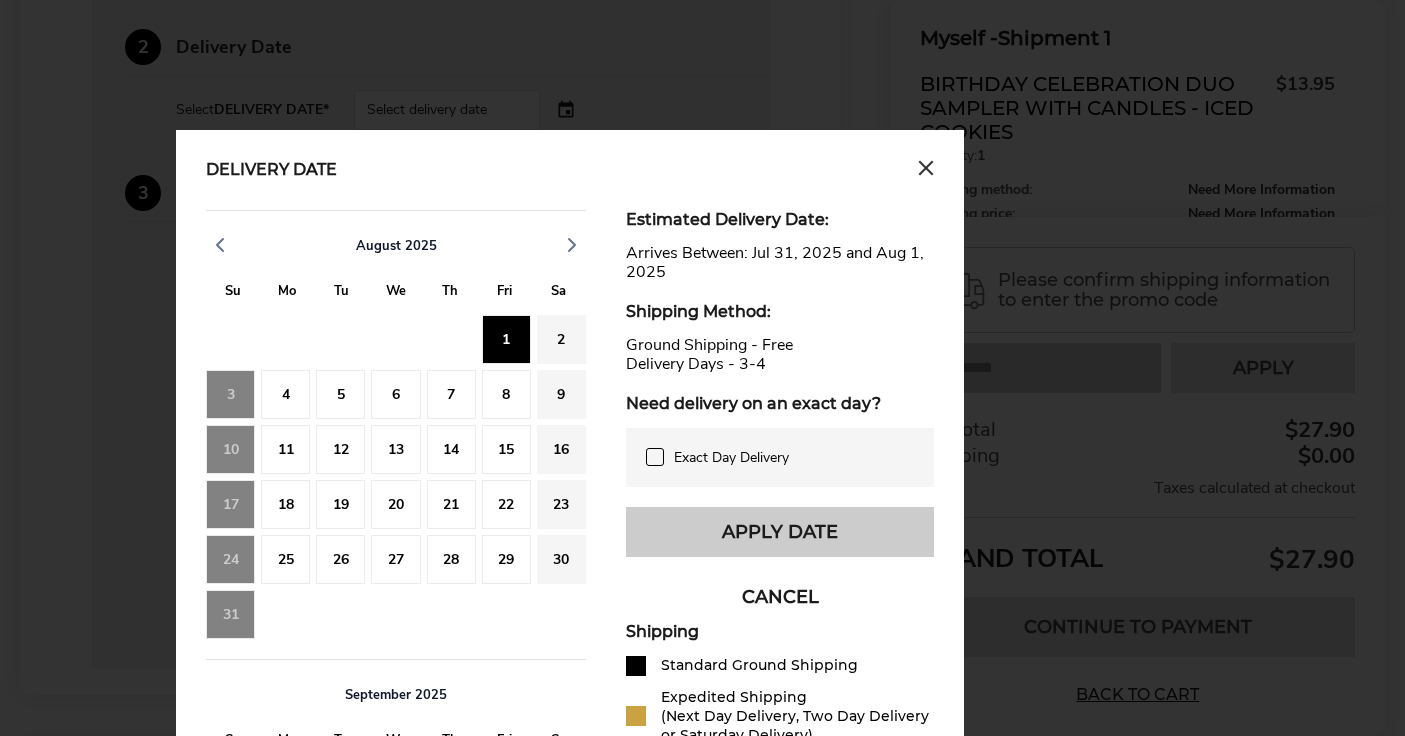 click on "Apply Date" at bounding box center [780, 532] 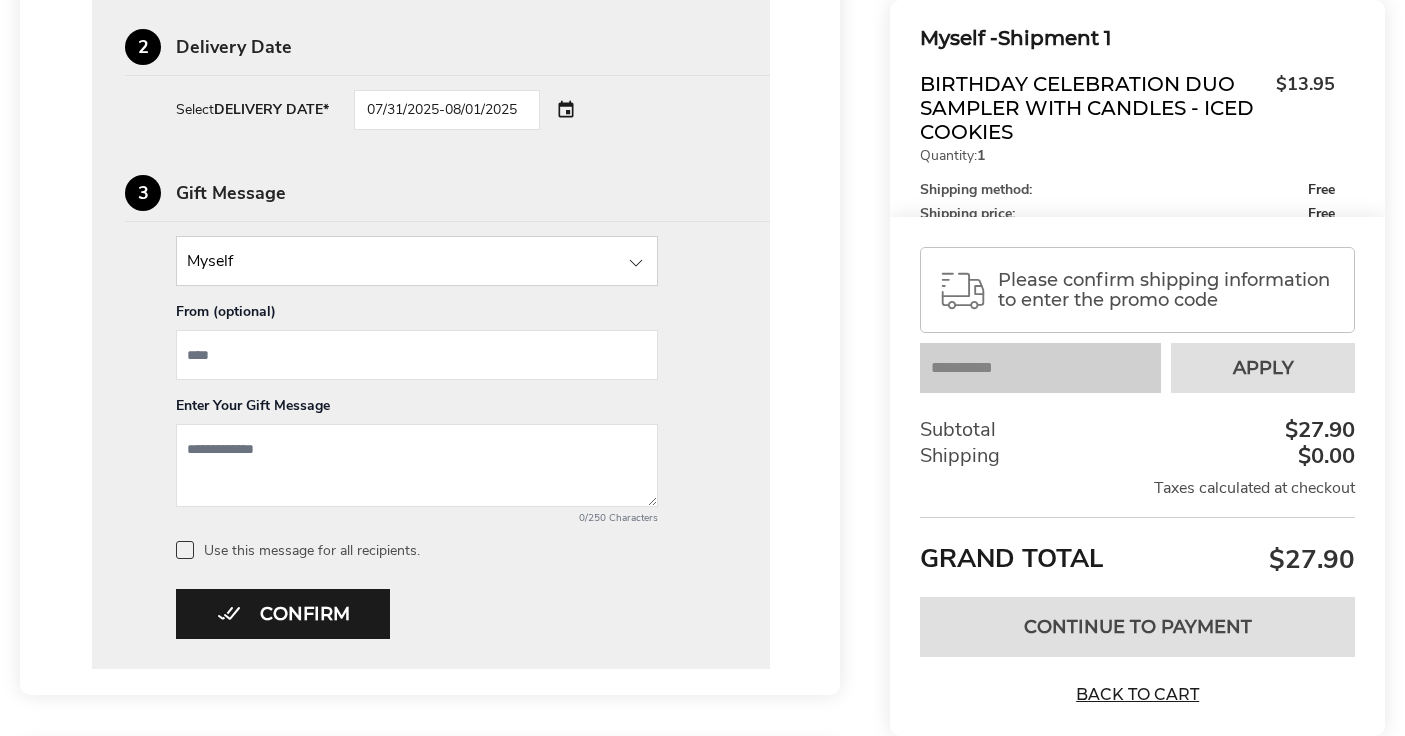 click at bounding box center (417, 261) 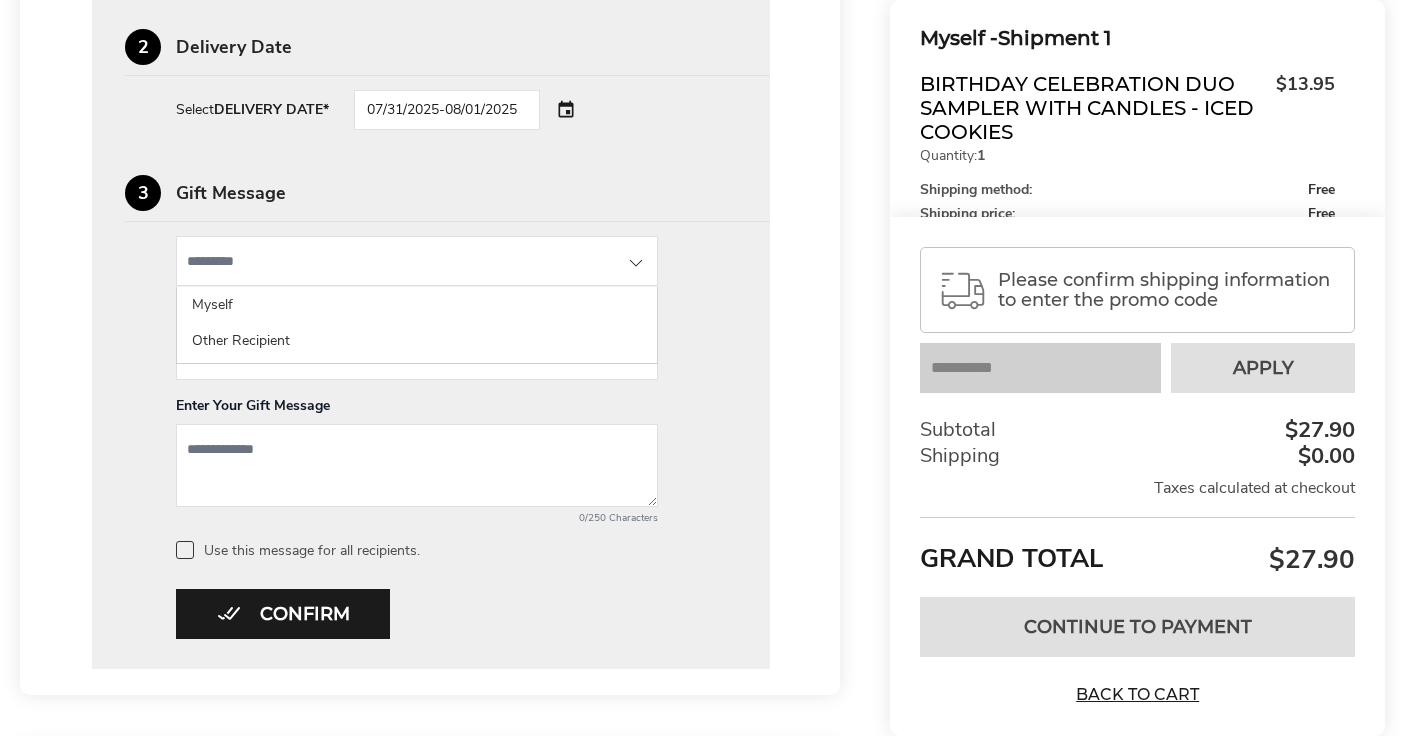 click on "Myself Myself  Other Recipient  From (optional) Enter Your Gift Message 0/250 Characters  Use this message for all recipients." at bounding box center [431, 397] 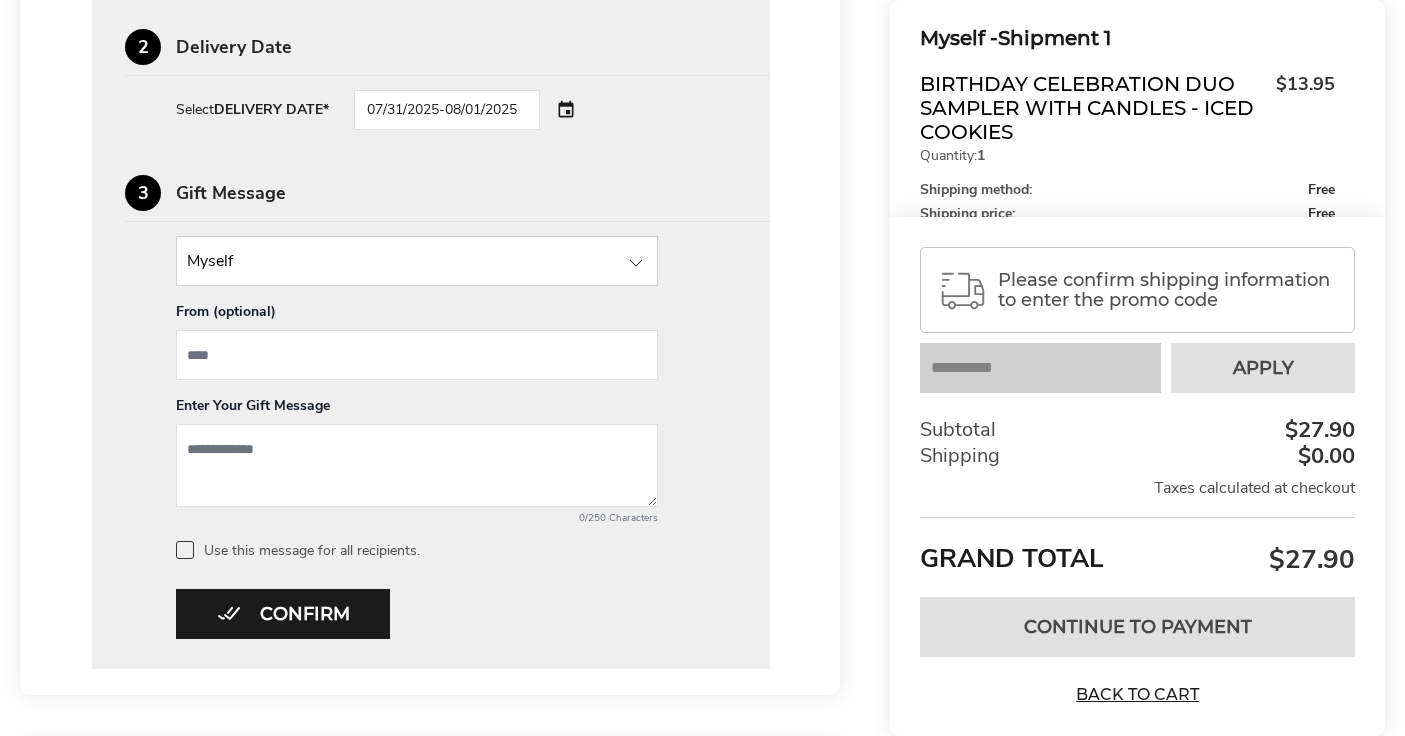click at bounding box center [417, 355] 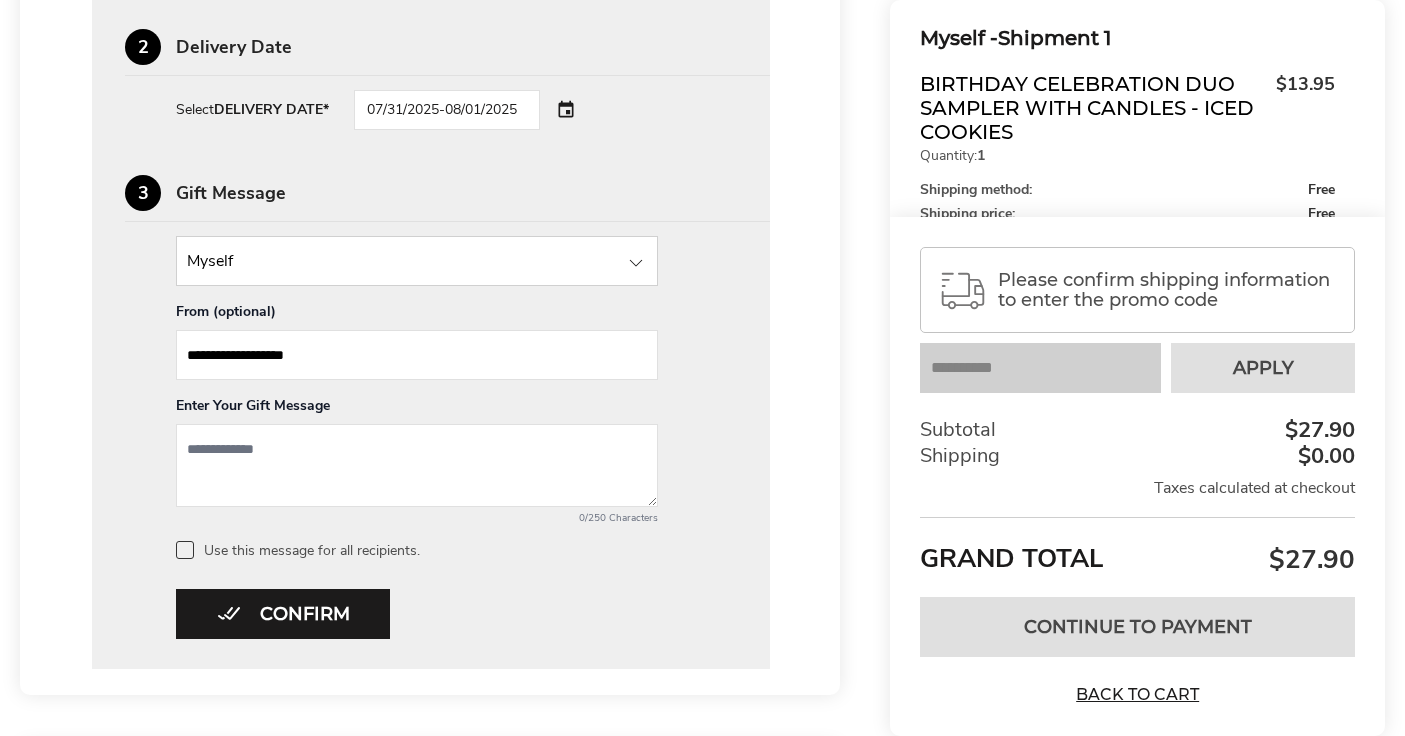 type on "**********" 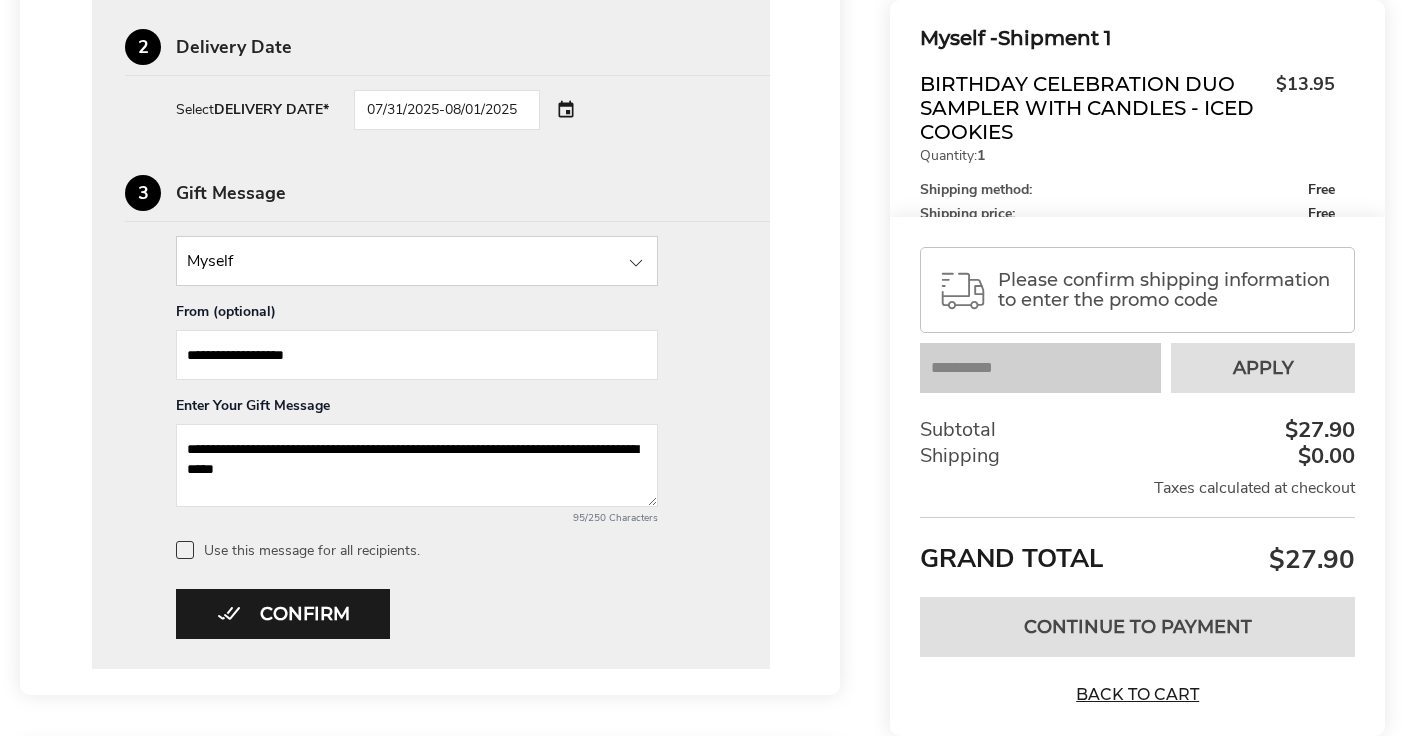 click on "**********" at bounding box center [417, 465] 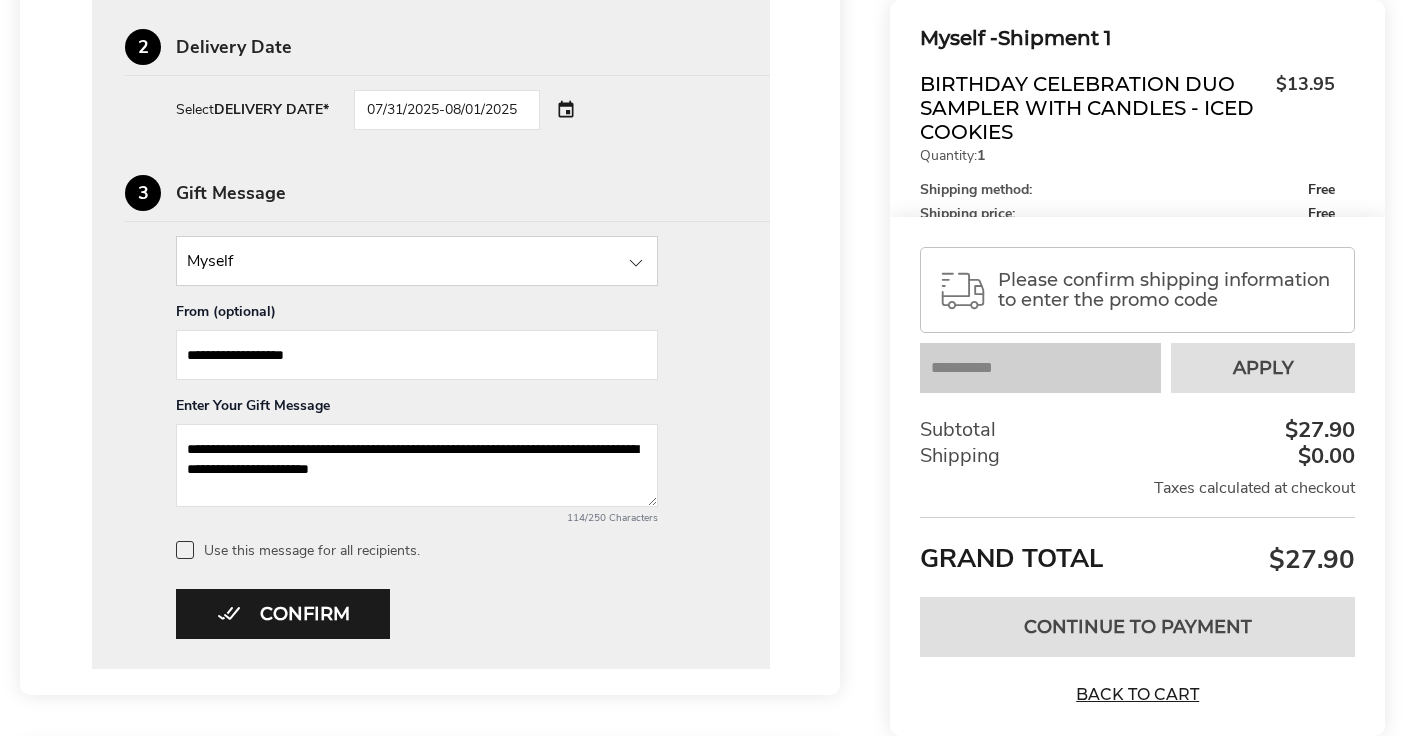 click on "**********" at bounding box center (417, 465) 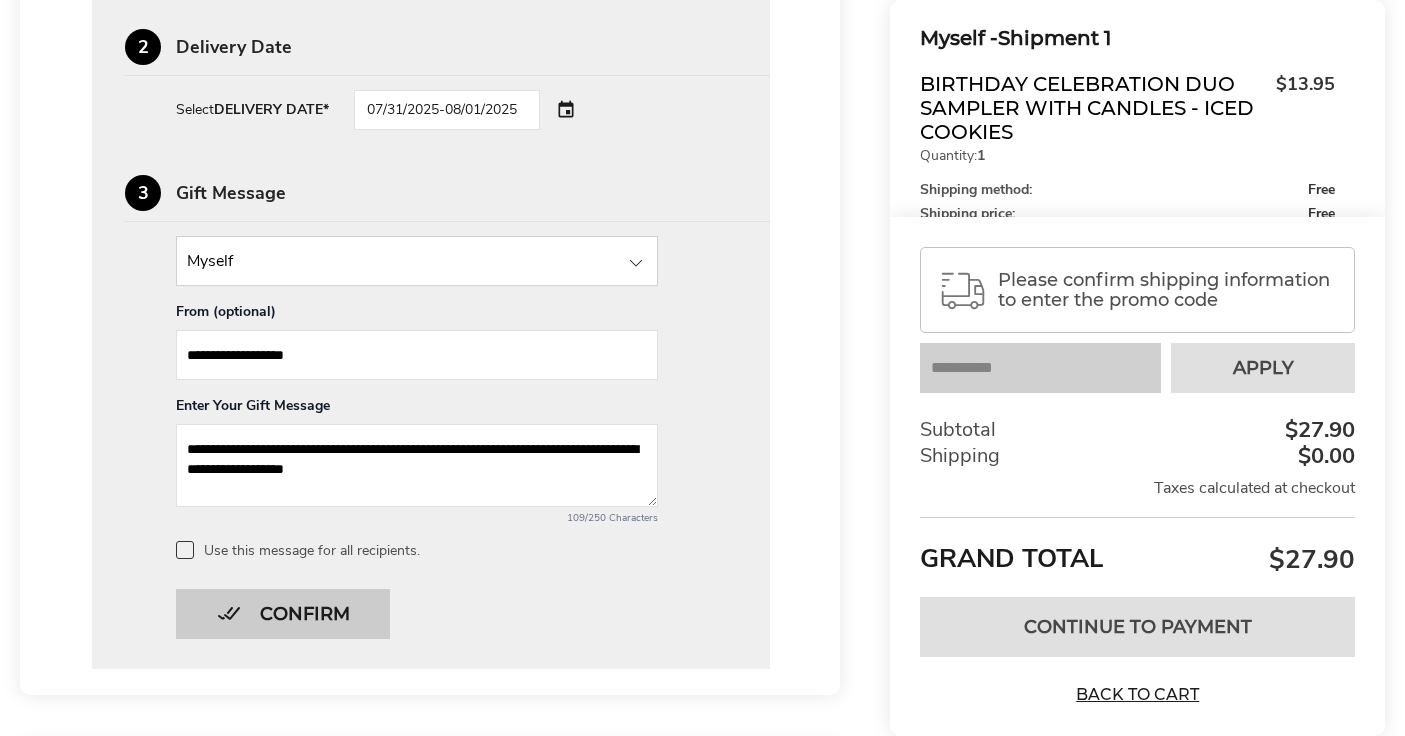 type on "**********" 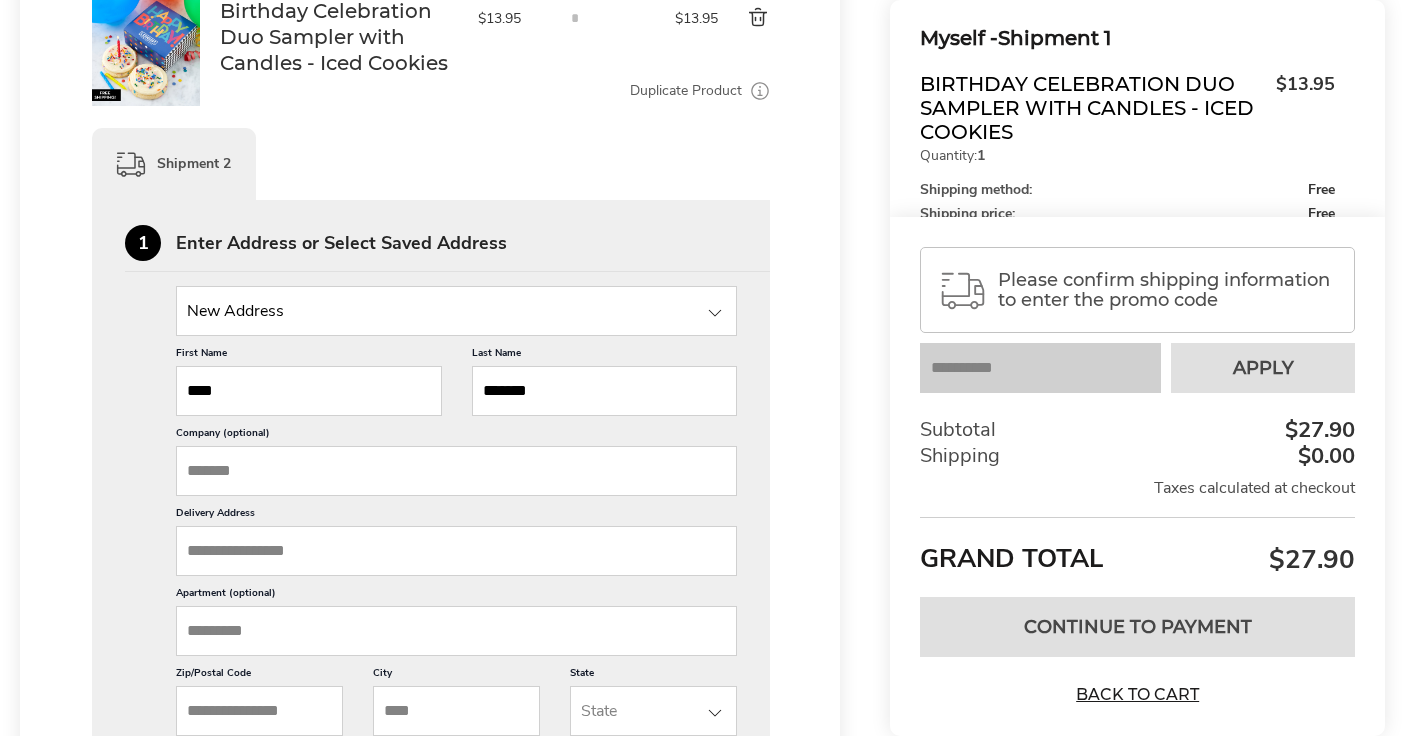 scroll, scrollTop: 839, scrollLeft: 0, axis: vertical 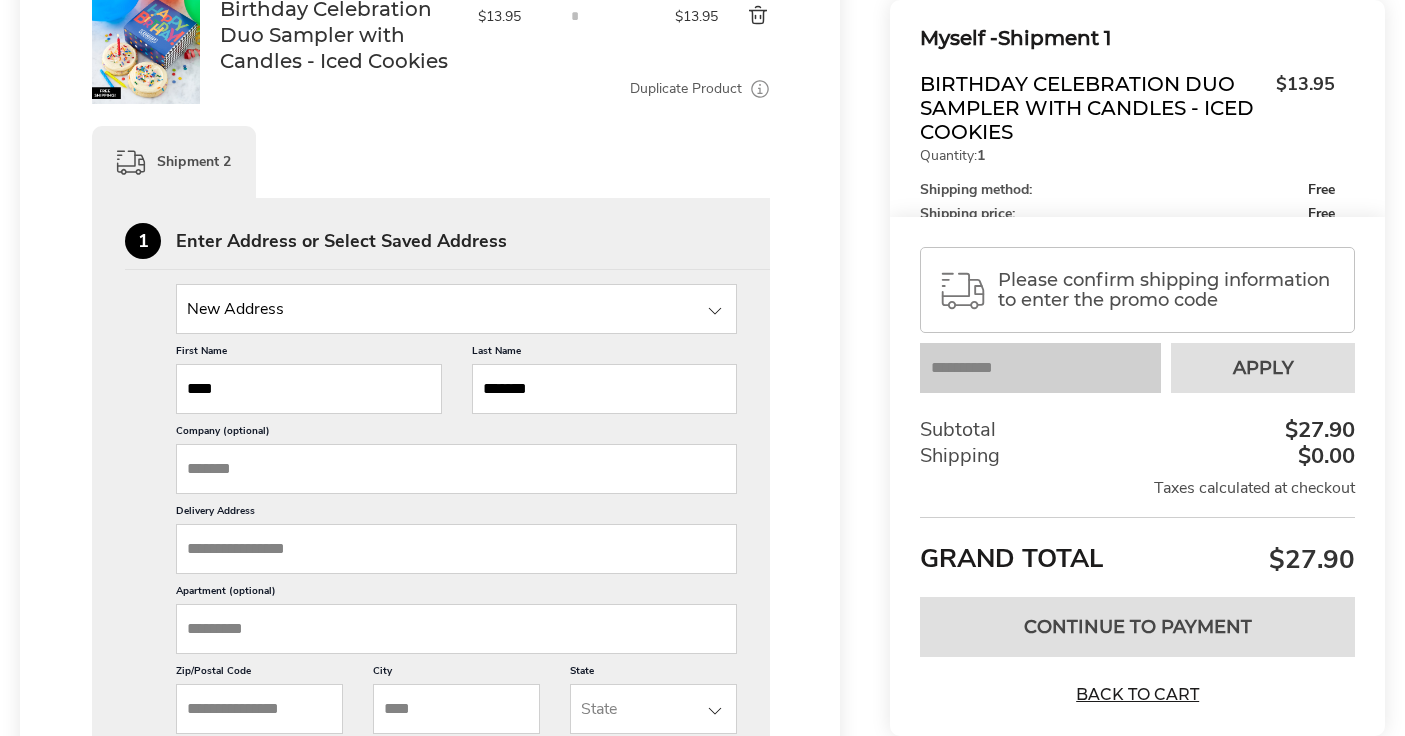 click on "****" at bounding box center (309, 389) 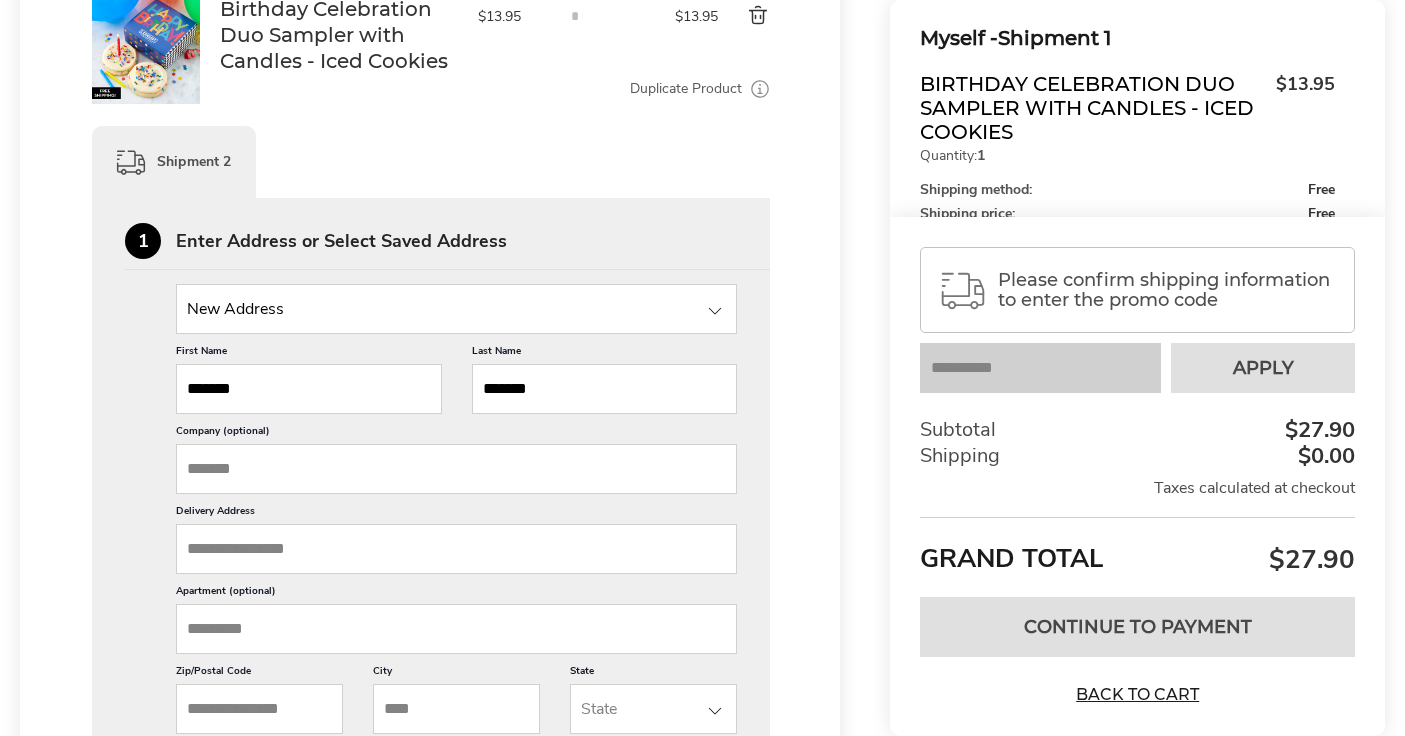 type on "*******" 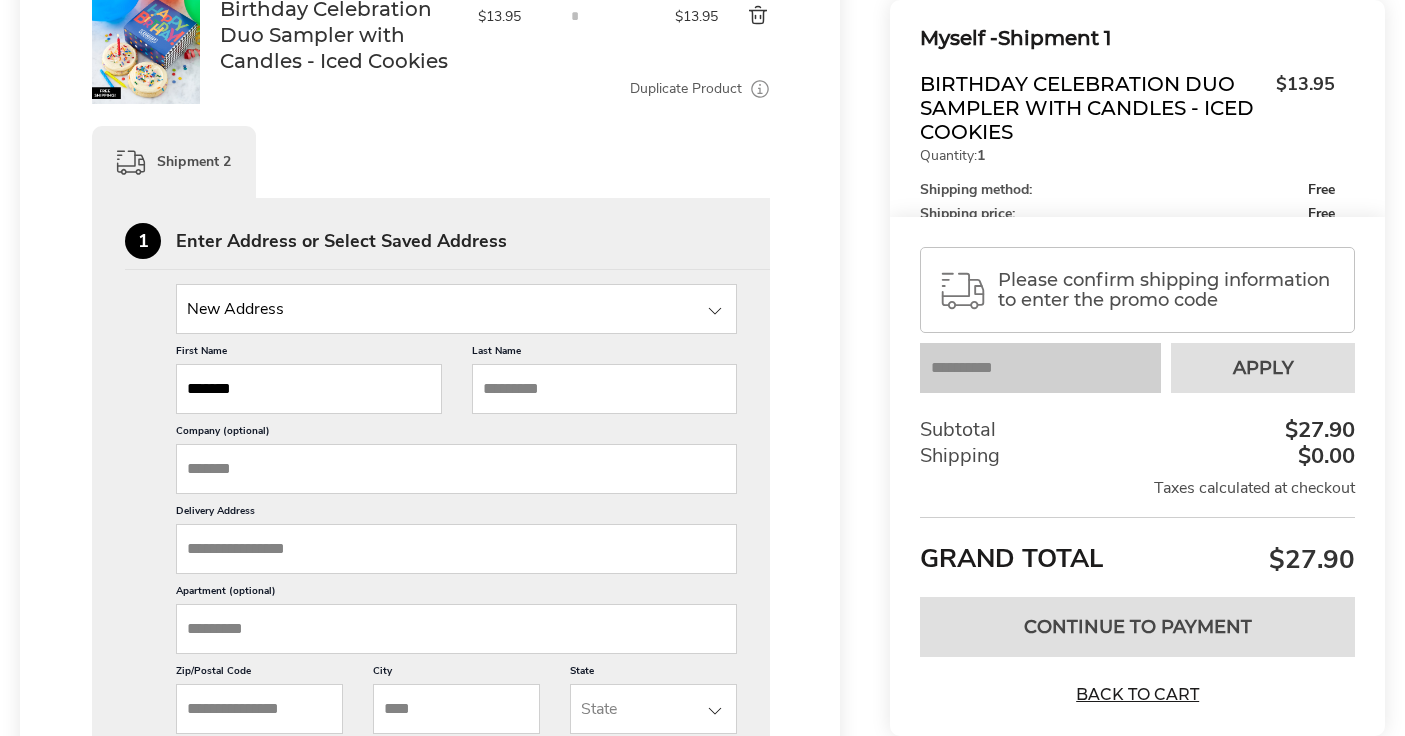 paste on "*****" 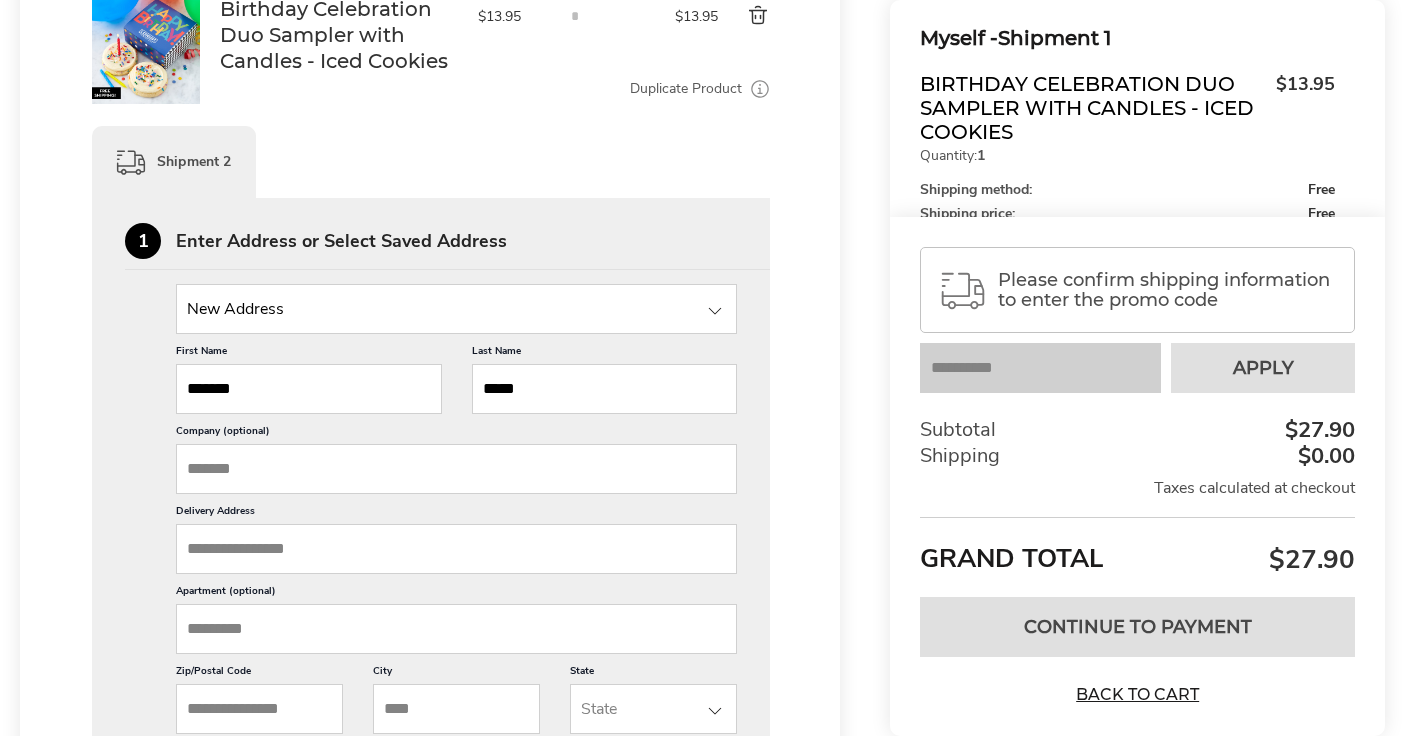 type on "*****" 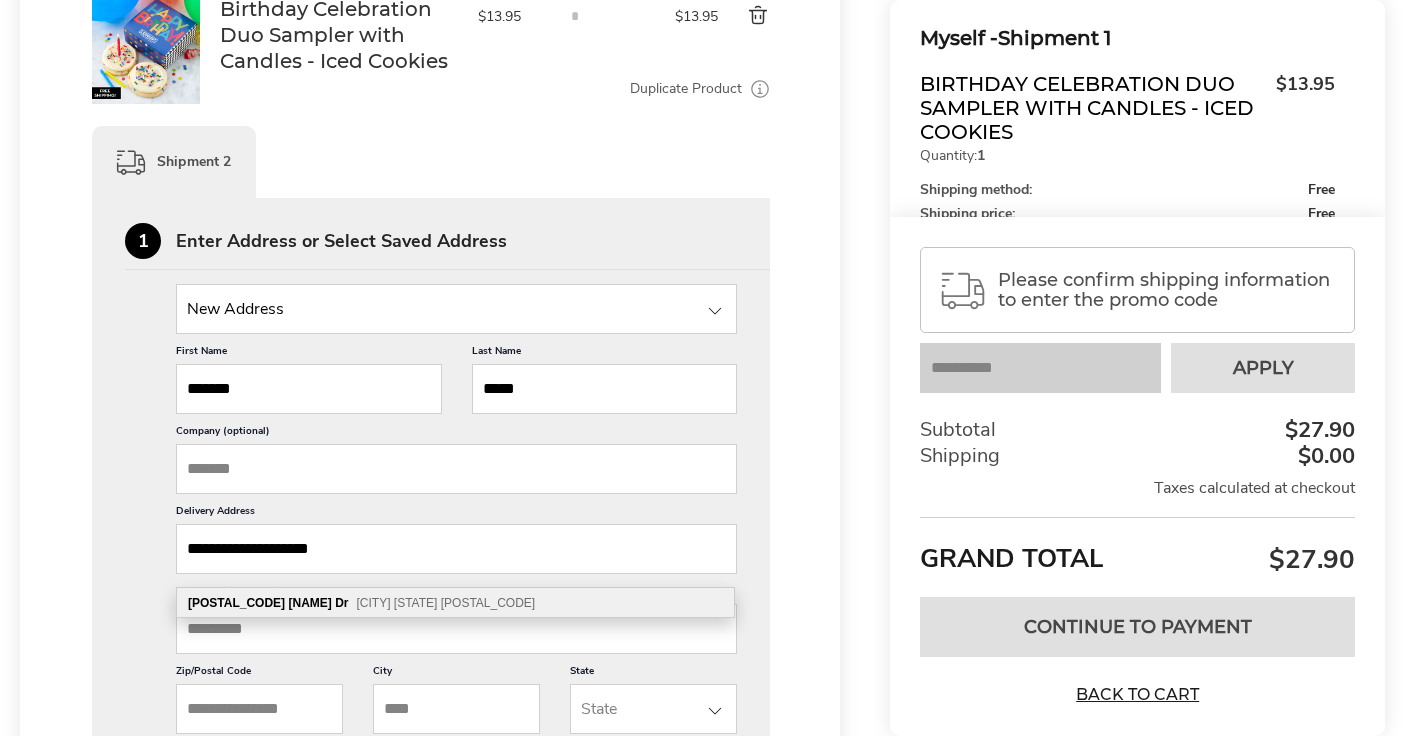type on "**********" 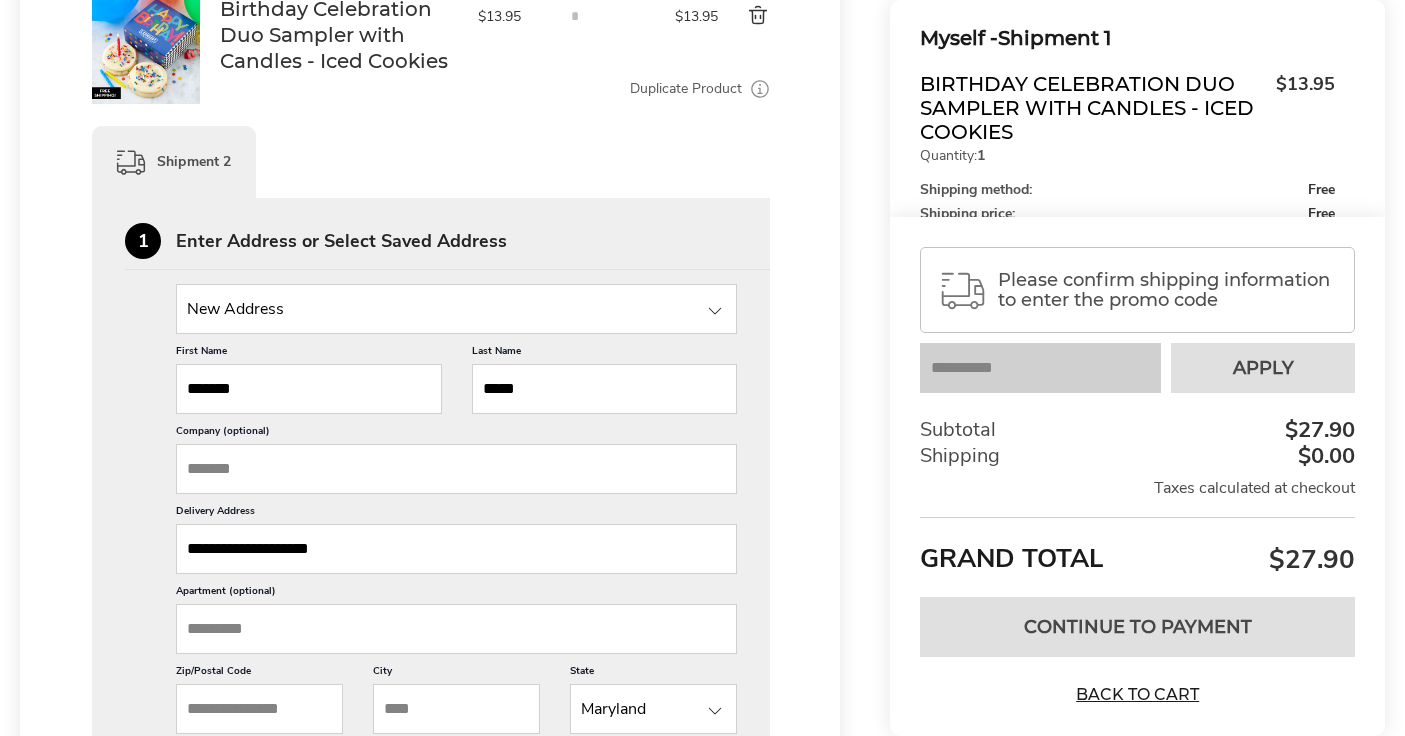 click on "New Address New Address  Coco Kanda, 7308 Mayhill Dr,  Gaithersburg, MD, 20879-4552, United States  Coco Kanda, 7308 Mayhill Dr,  Gaithersburg, MD, 20879-4552, United States  Richa Ahuja, 1215 Lawler Dr,  Frederick, MD, 21702-2159, United States  Gabriel Santa Cruz, 3814 Purdum Dr,  Mount Airy, MD, 21771-4504, United States  Christine Chapman, 311 Prettyman Dr,  Rockville, MD, 20850-4720, United States  Ferial Salahudeen, 13137 Brooktree Ln,  Laurel, MD, 20707-9499, United States  Andrea Mayo, 4295 Wendy Ct,  Monrovia, MD, 21770-9246, United States  Robin Conaway, 8242 Black Haw Ct,  Frederick, MD, 21701-3250, United States  Nathan Bible, 19853 Vaughn Landing Dr,  Germantown, MD, 20874-4670, United States  Blanca Jaime, 5263 Sudberry Ln,  Woodbridge, VA, 22193-3464, United States  Walter Blanco, 17933 Skymeadow Way,  Sandy Spring, MD, 20860-1032, United States  Dennis Houston, 9856 Ripple Dr,  Williamsport, MD, 21795-1622, United States  Goitom Berhe, 5824 35th Pl,  Hyattsville, MD, 20782-3220, United States" at bounding box center [431, 630] 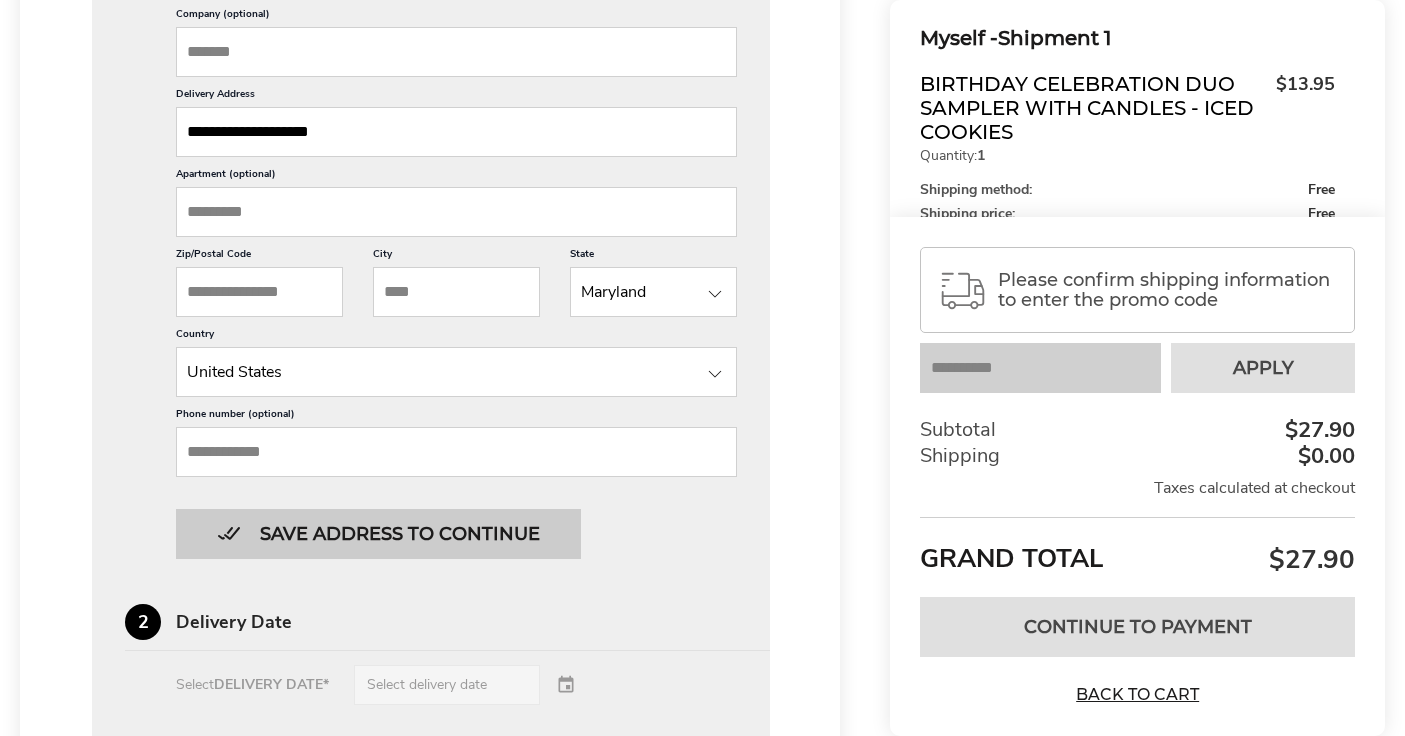 scroll, scrollTop: 1271, scrollLeft: 0, axis: vertical 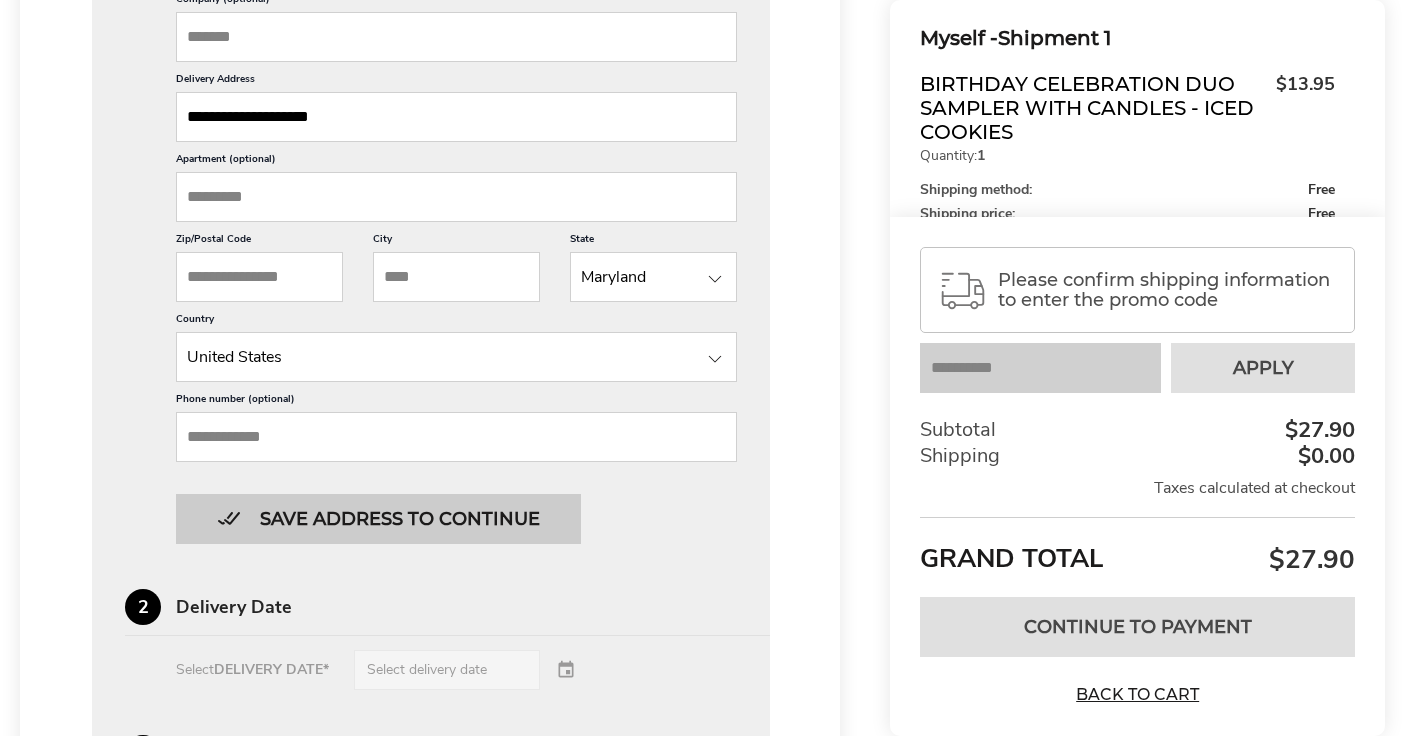 click on "Save address to continue" at bounding box center [378, 519] 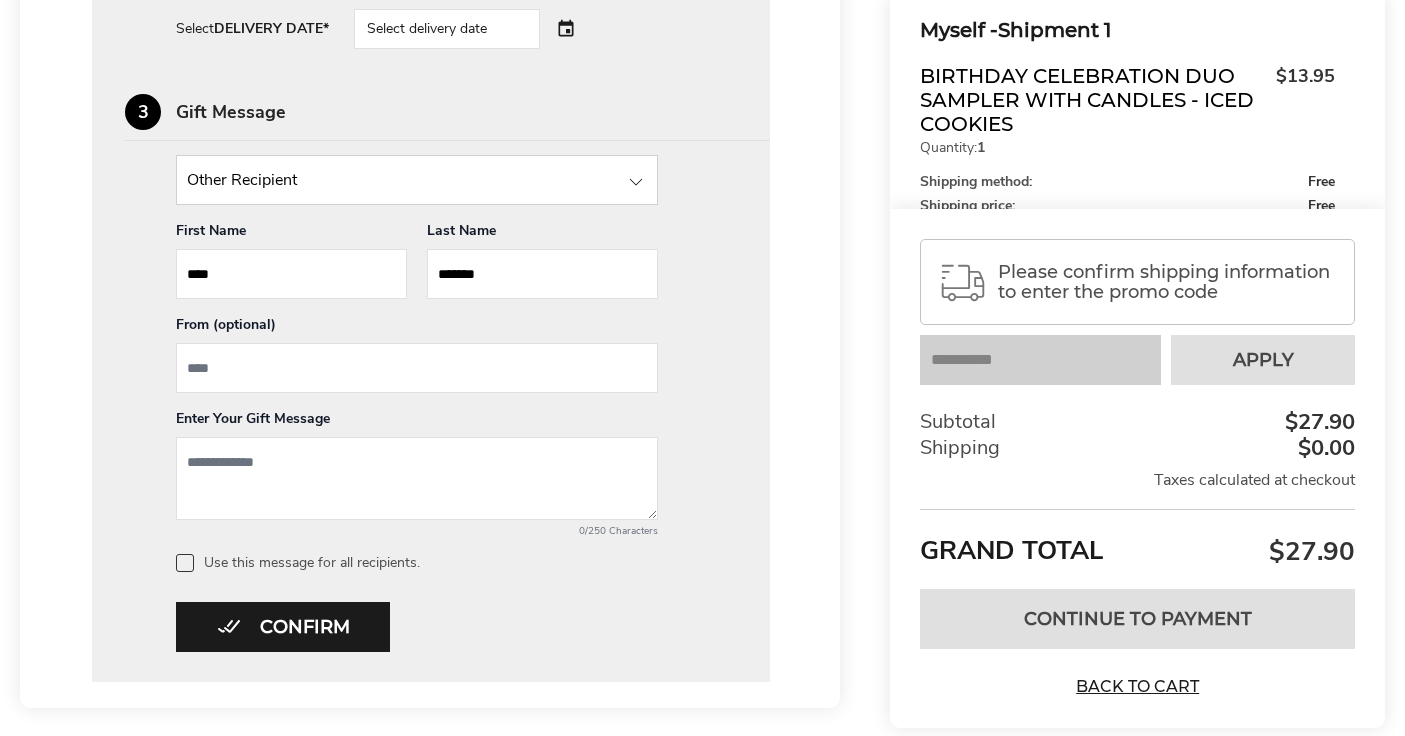 scroll, scrollTop: 1147, scrollLeft: 0, axis: vertical 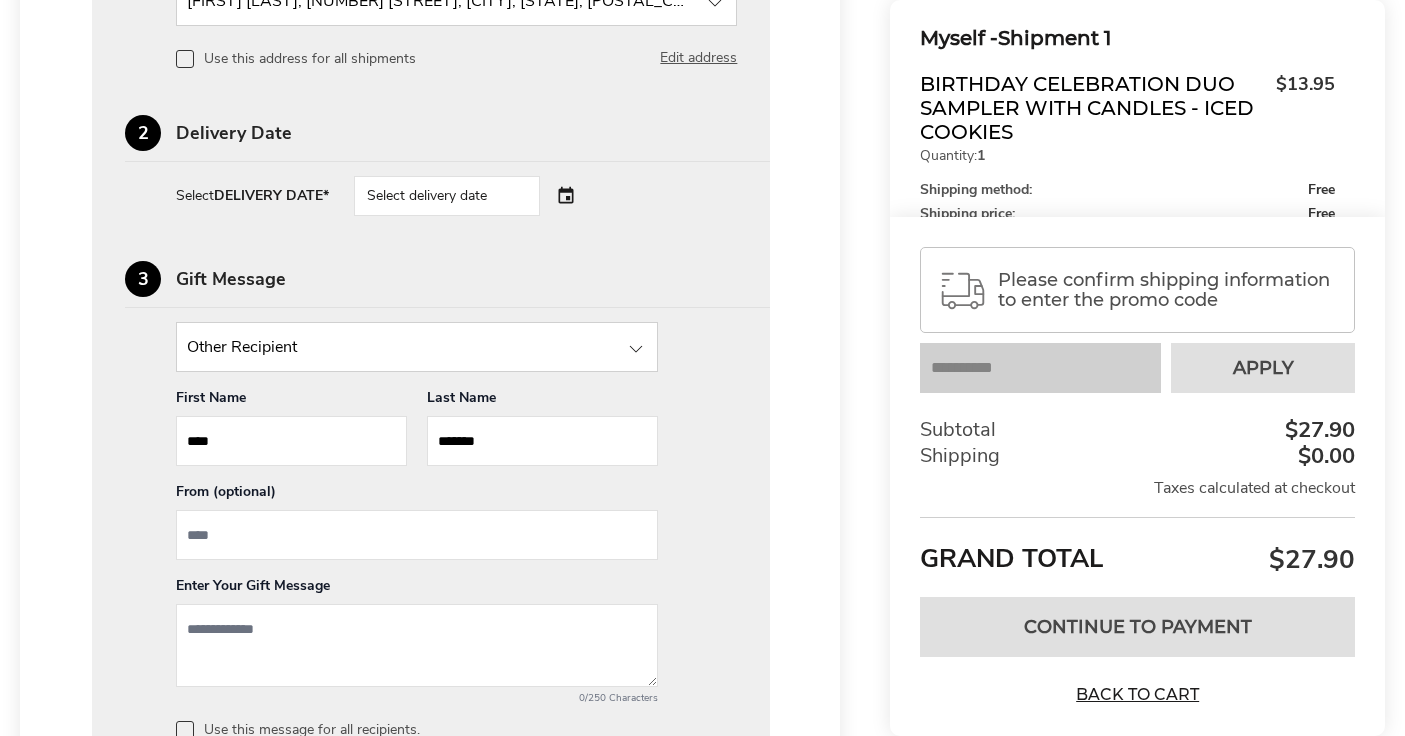 drag, startPoint x: 237, startPoint y: 458, endPoint x: 95, endPoint y: 427, distance: 145.34442 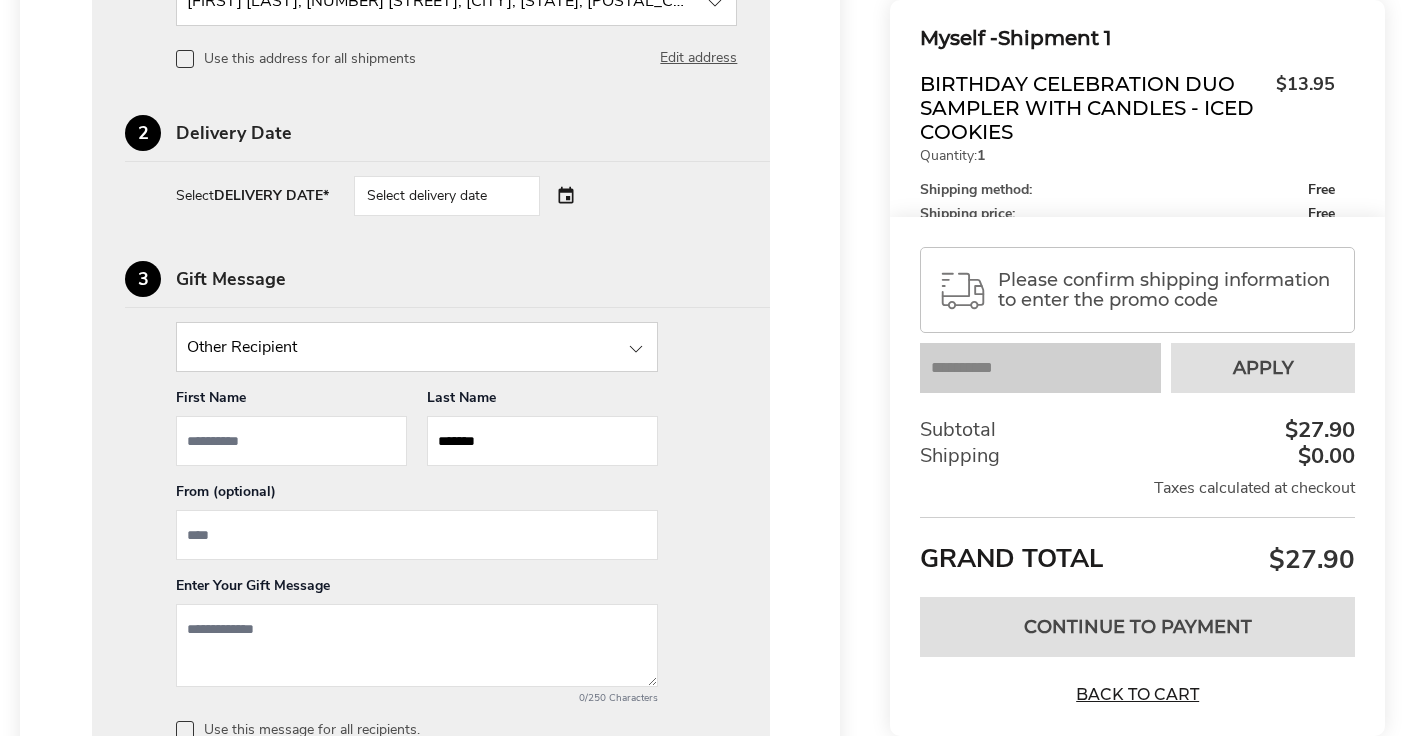 type 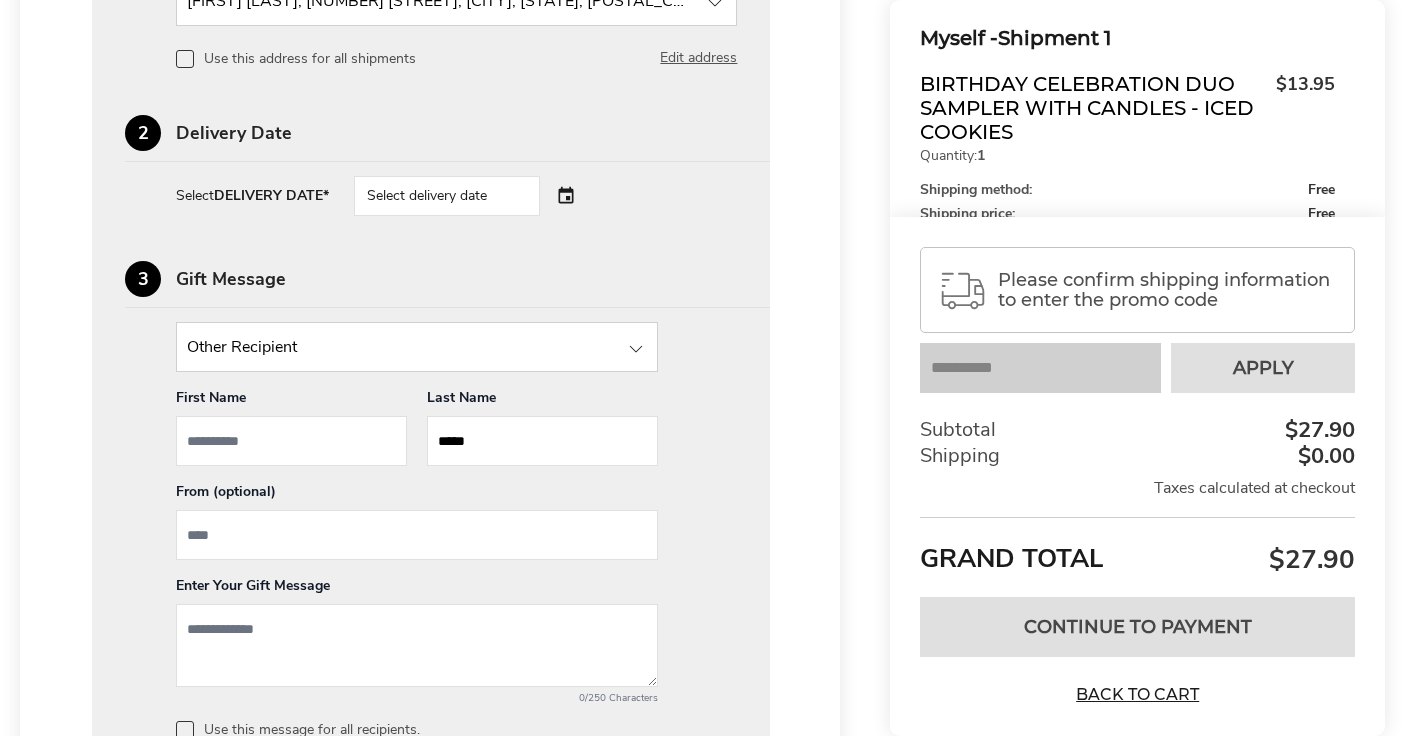type on "*****" 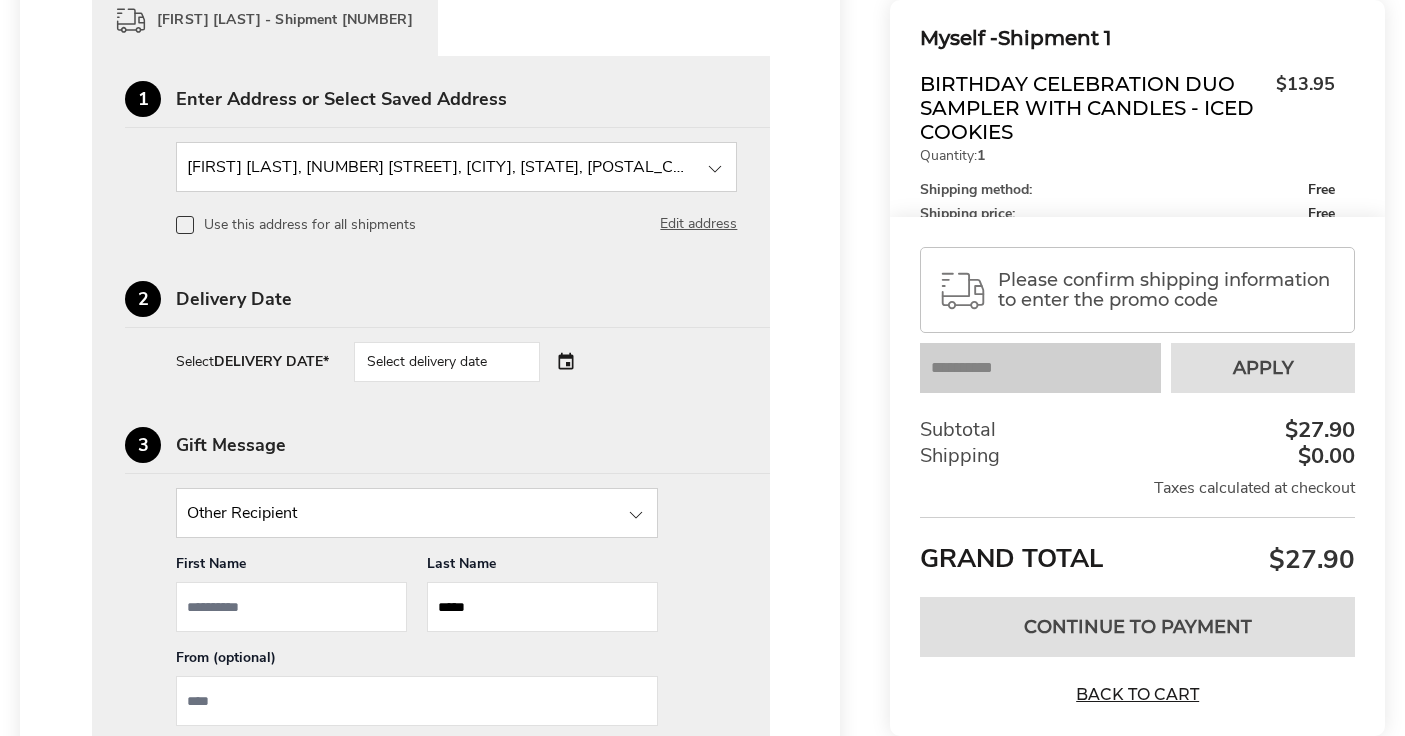 scroll, scrollTop: 923, scrollLeft: 0, axis: vertical 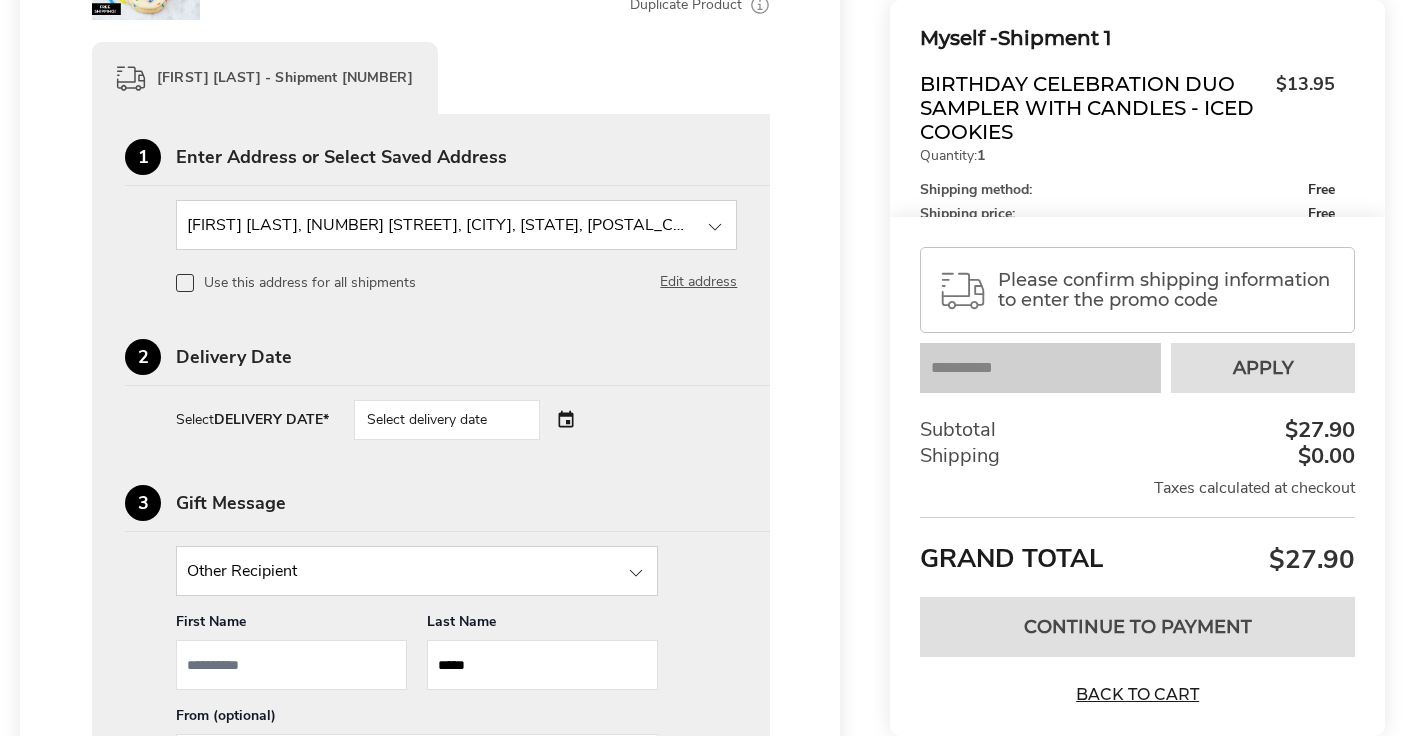 click on "Select delivery date" at bounding box center [475, 420] 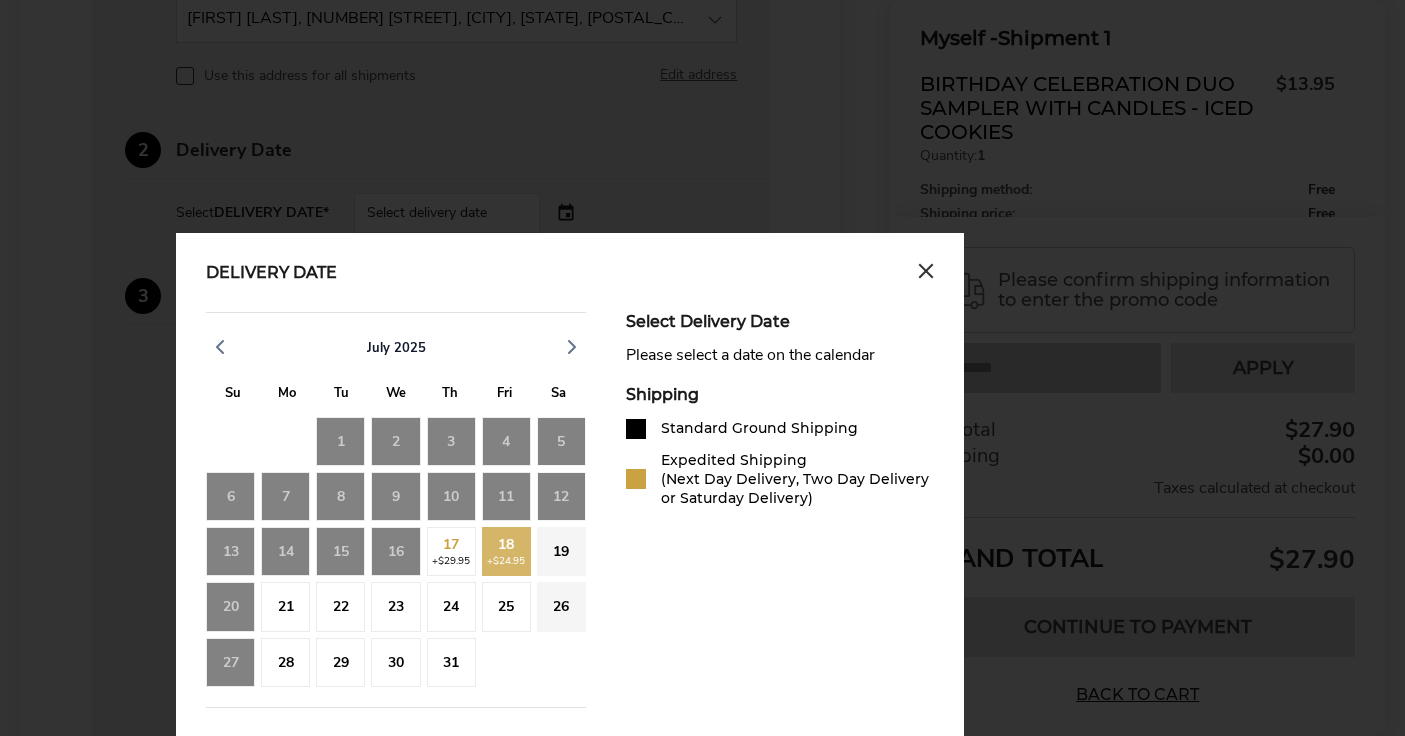 scroll, scrollTop: 1184, scrollLeft: 0, axis: vertical 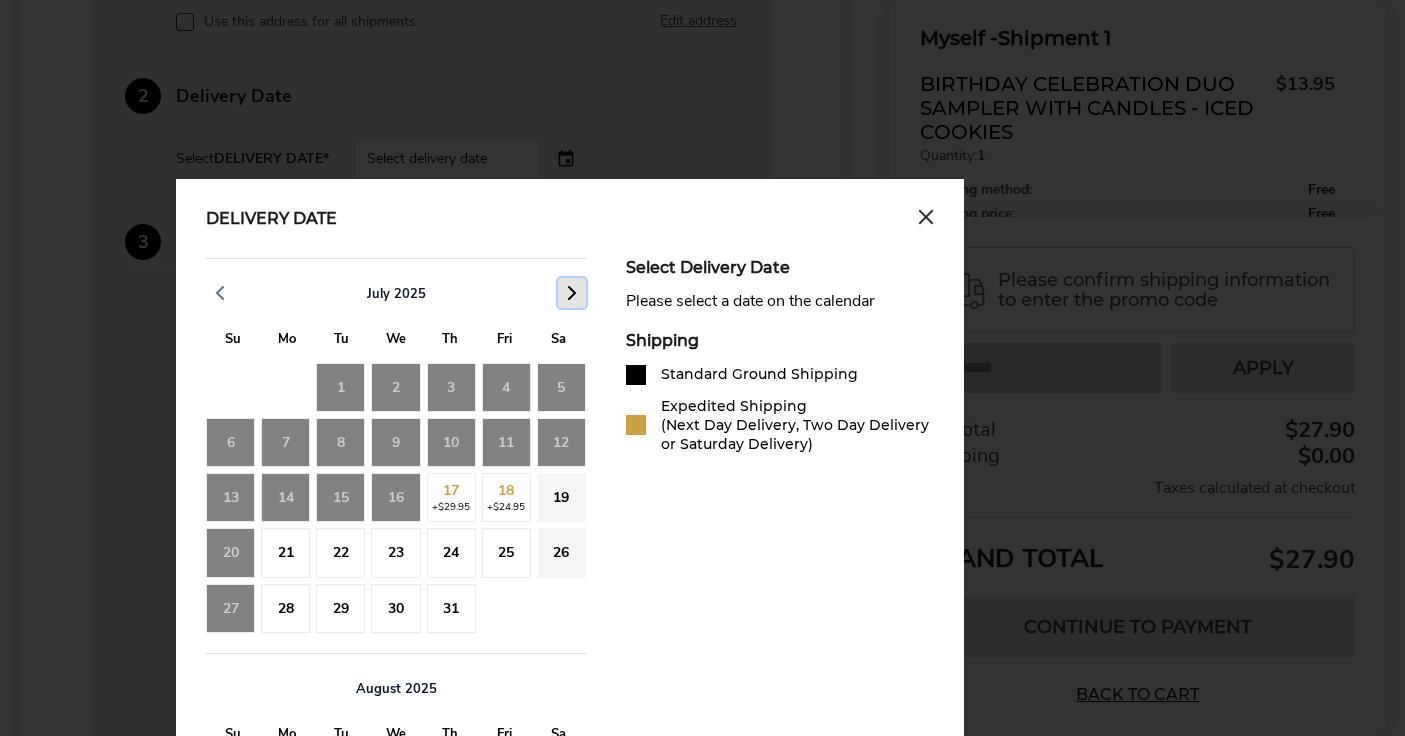 click 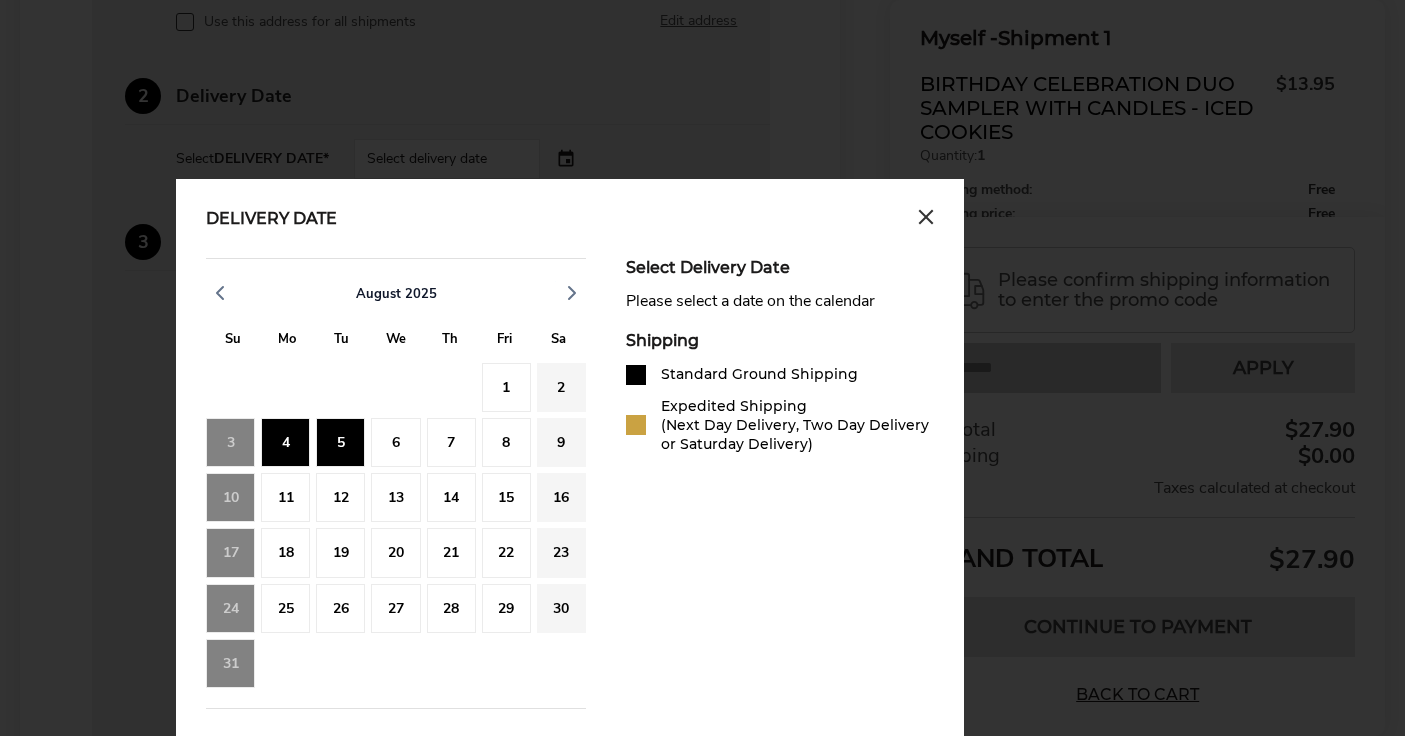 click on "5" 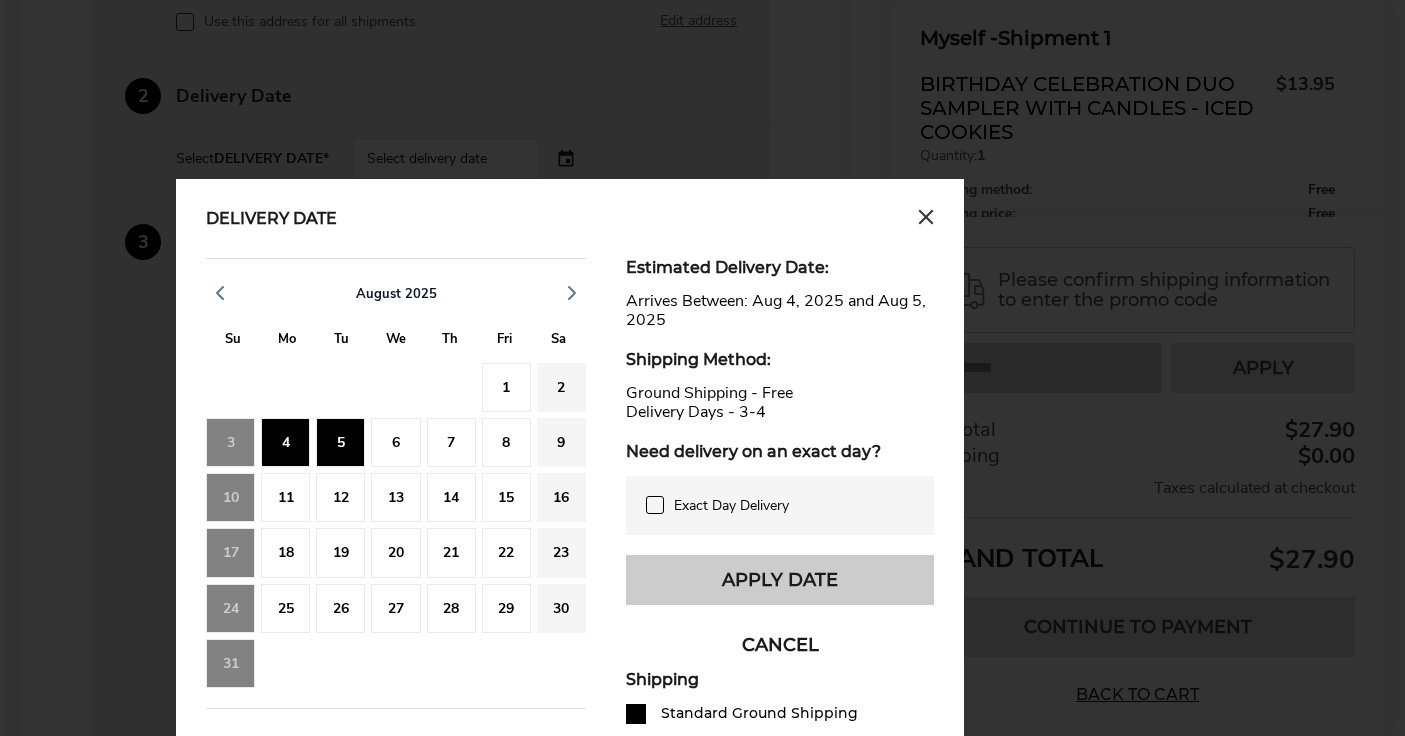 click on "Apply Date" at bounding box center (780, 580) 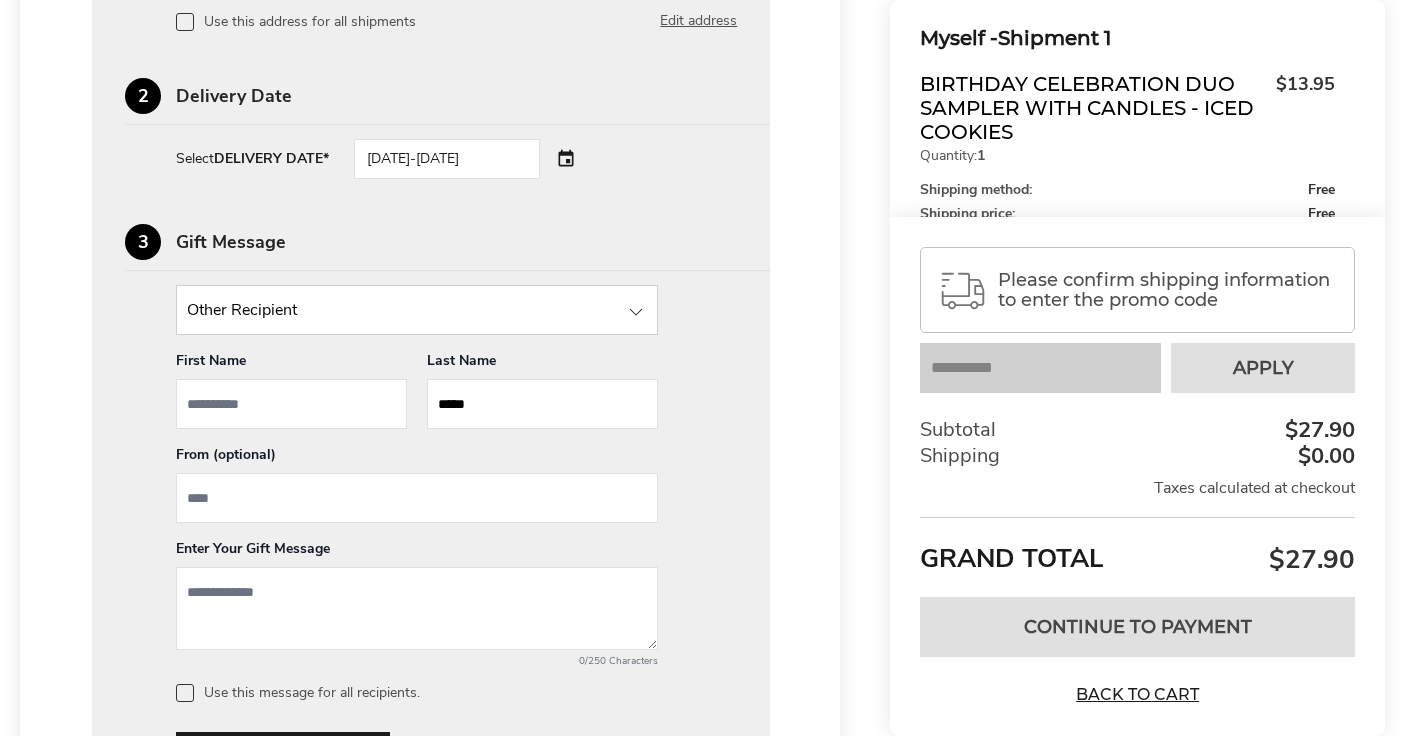 click at bounding box center [417, 498] 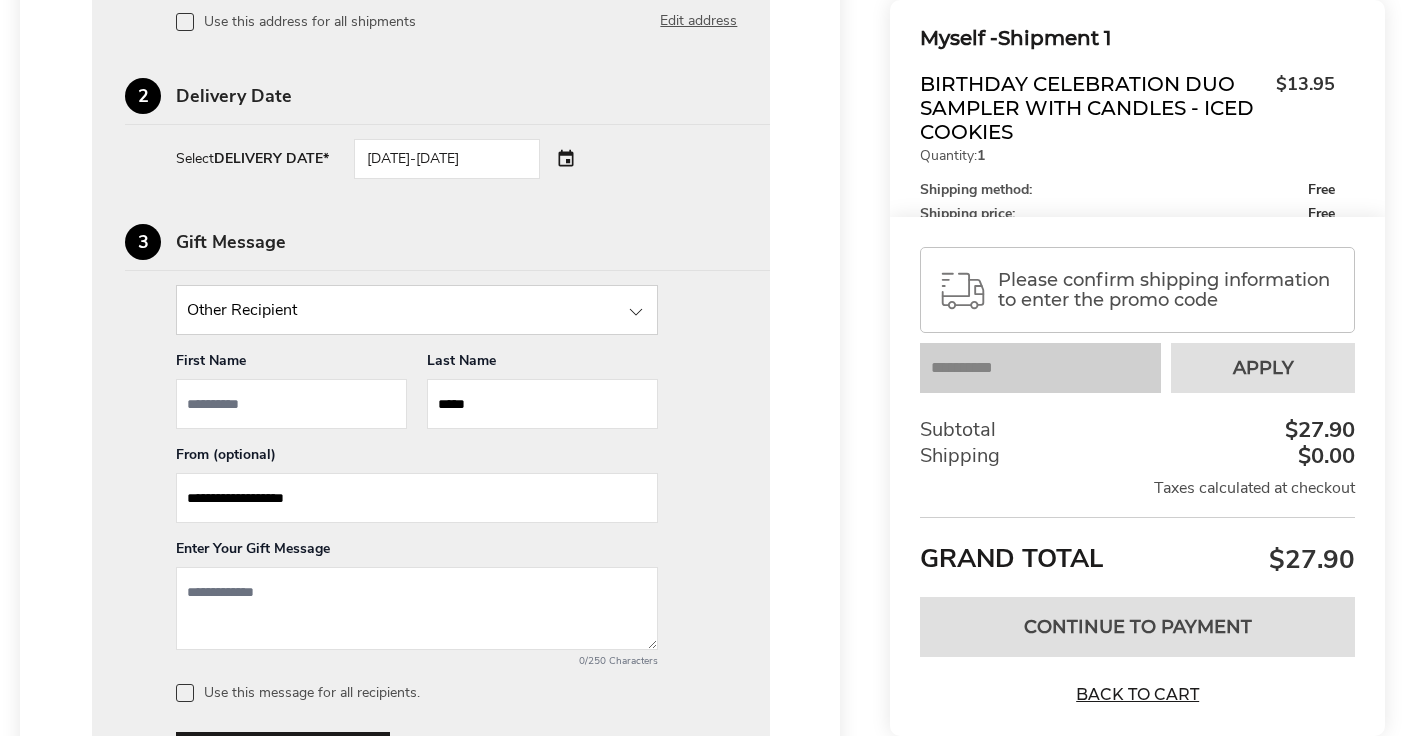 type on "**********" 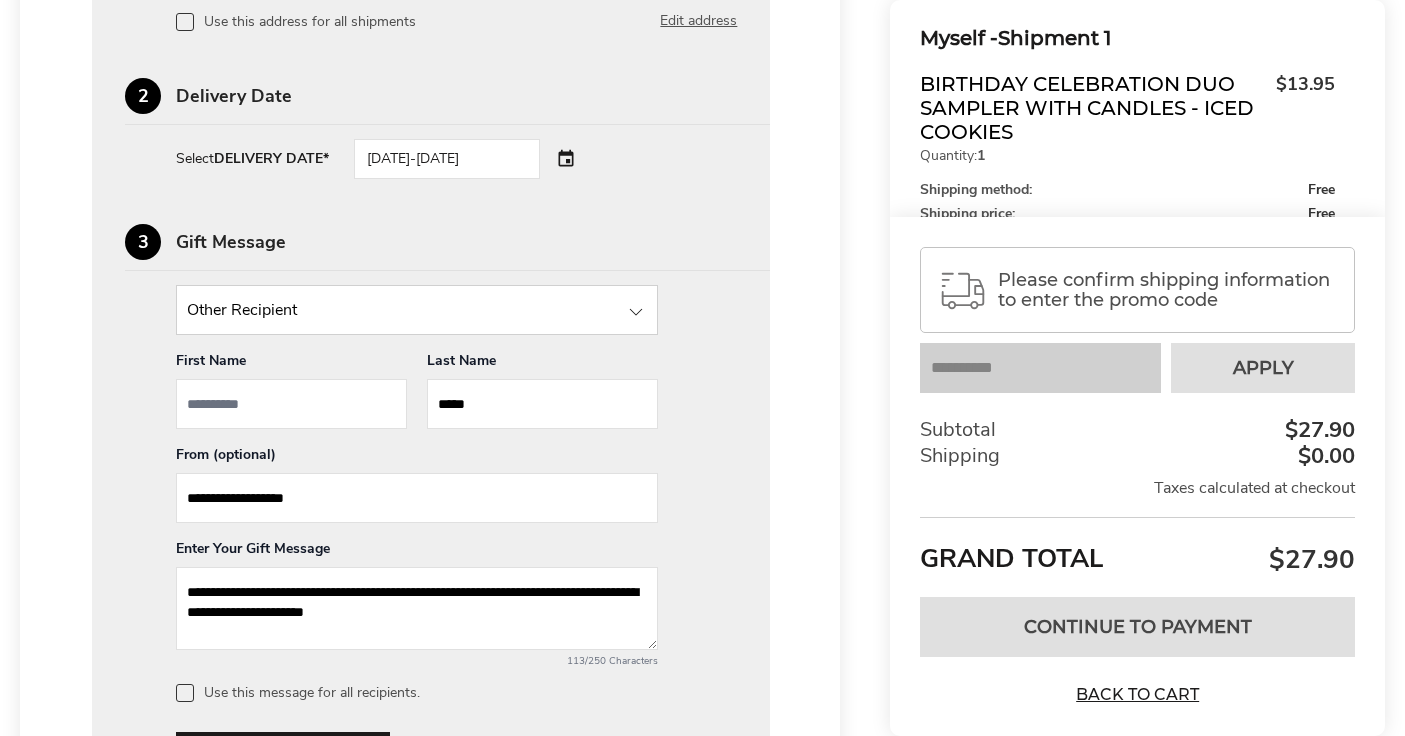 click on "**********" at bounding box center [417, 608] 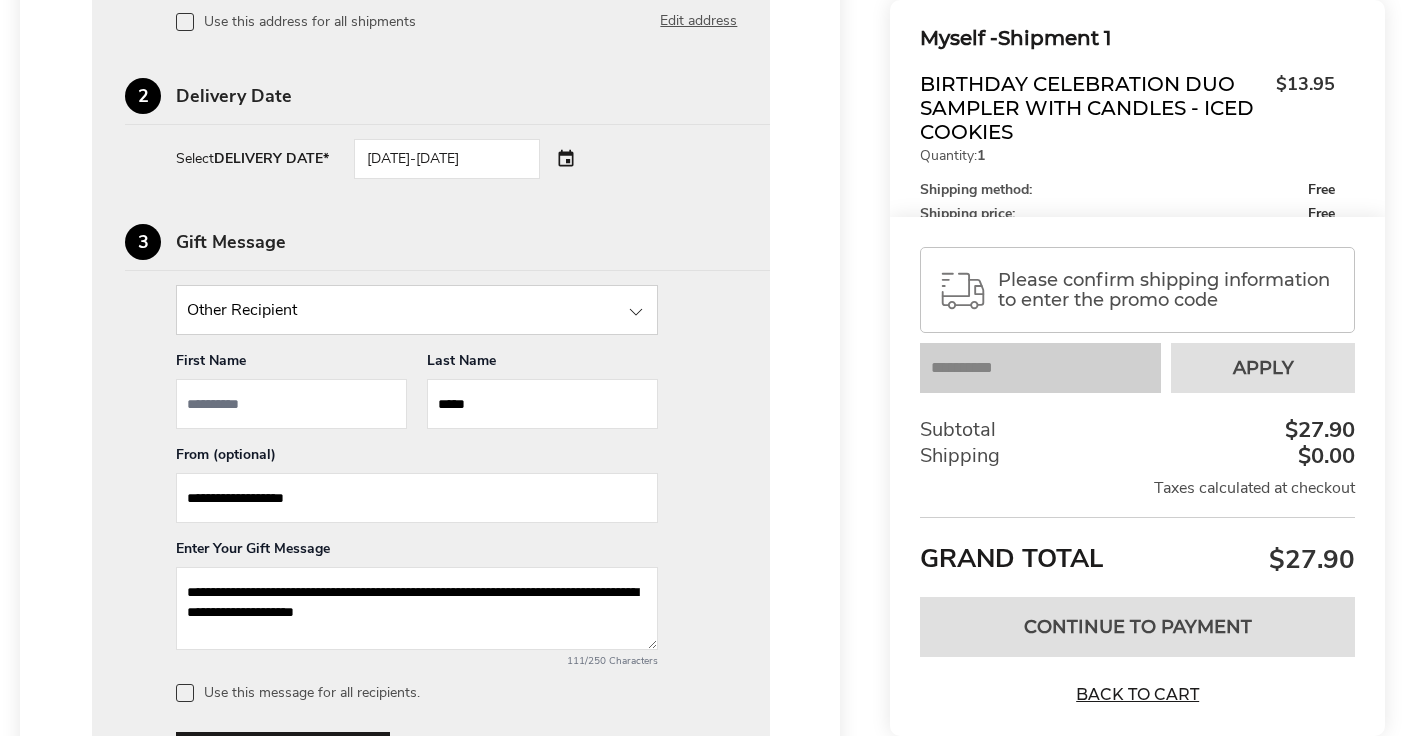 type on "**********" 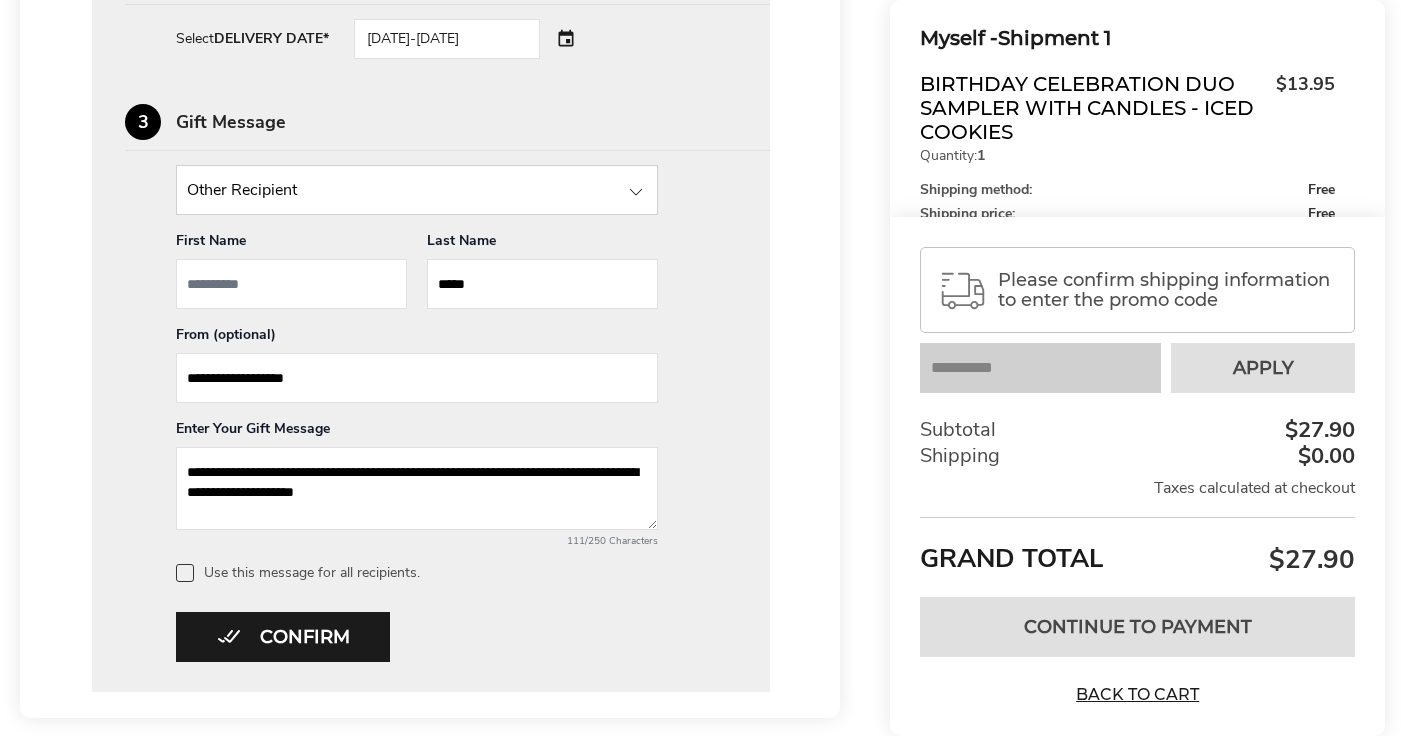 scroll, scrollTop: 1308, scrollLeft: 0, axis: vertical 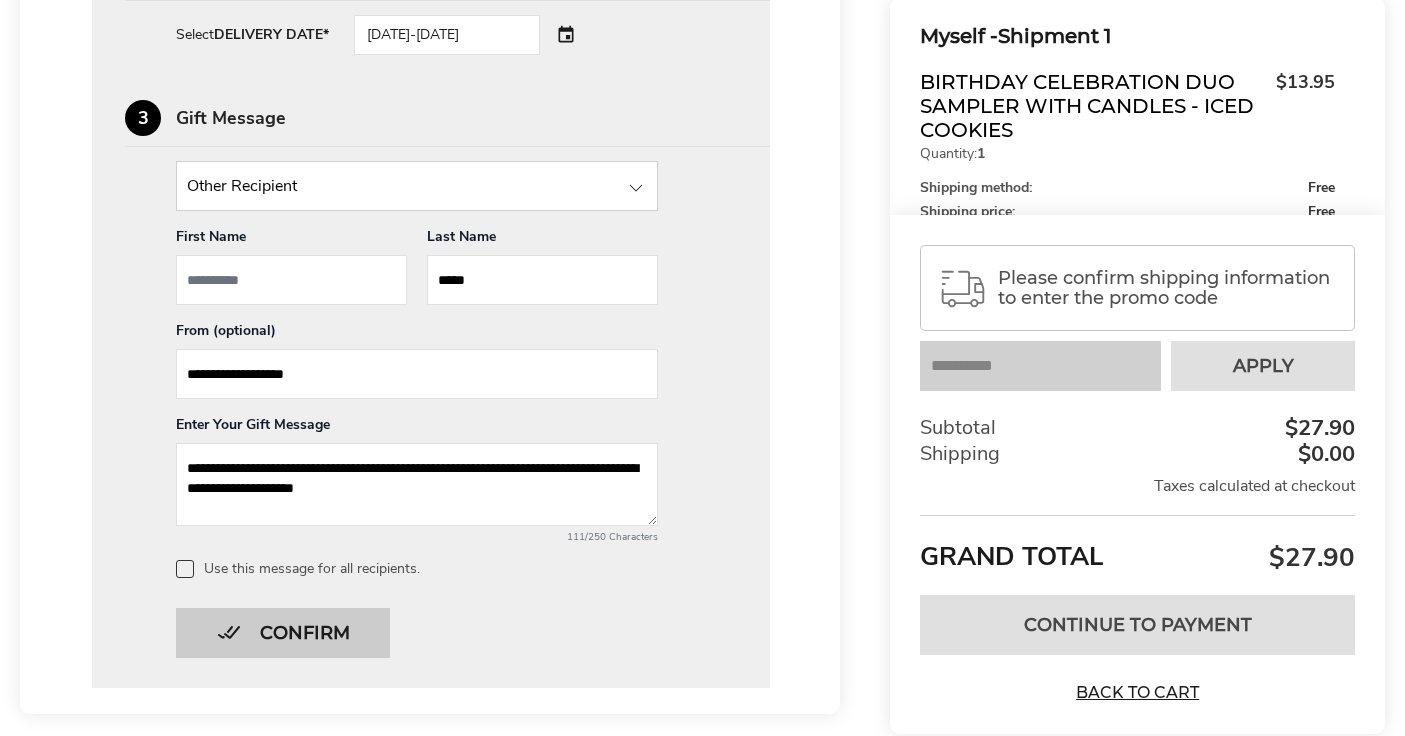 click on "Confirm" at bounding box center (283, 633) 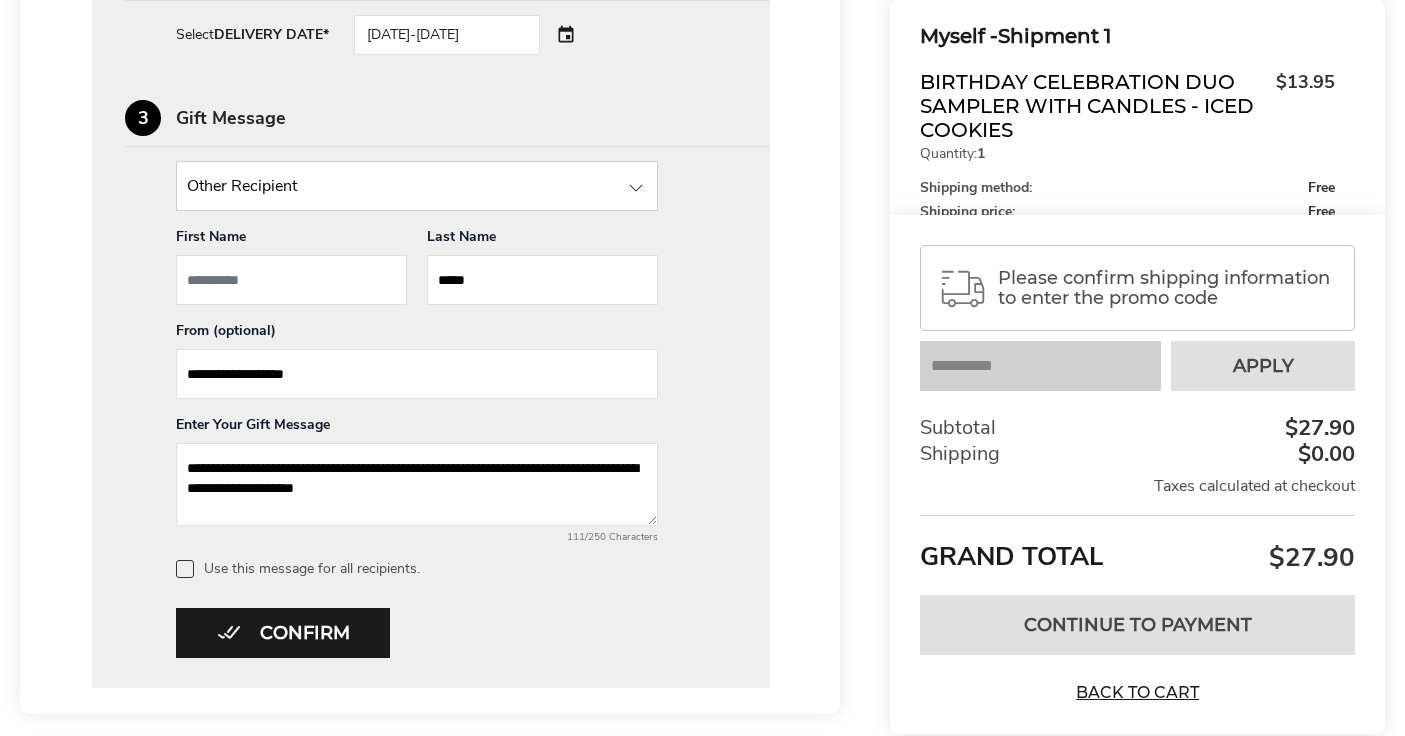 scroll, scrollTop: 537, scrollLeft: 0, axis: vertical 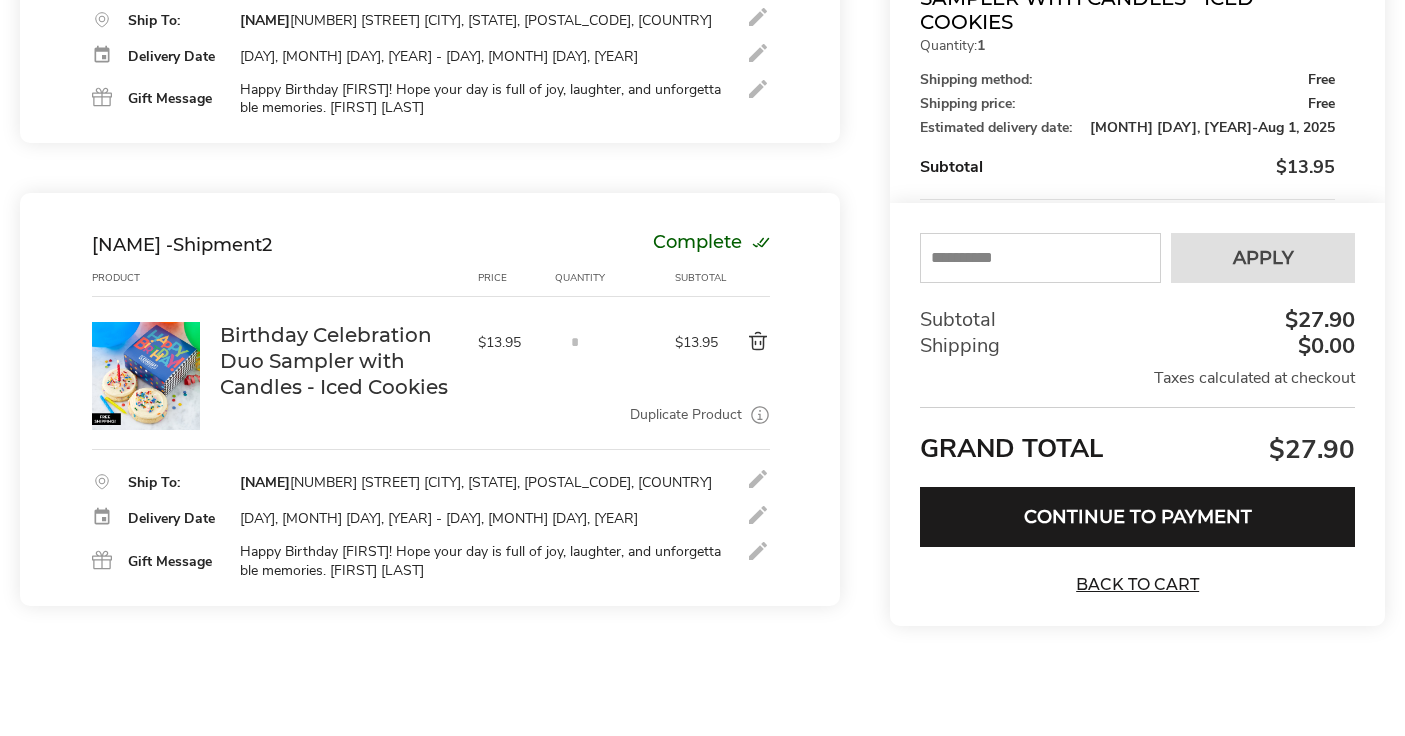 click on "Duplicate Product" at bounding box center [686, 415] 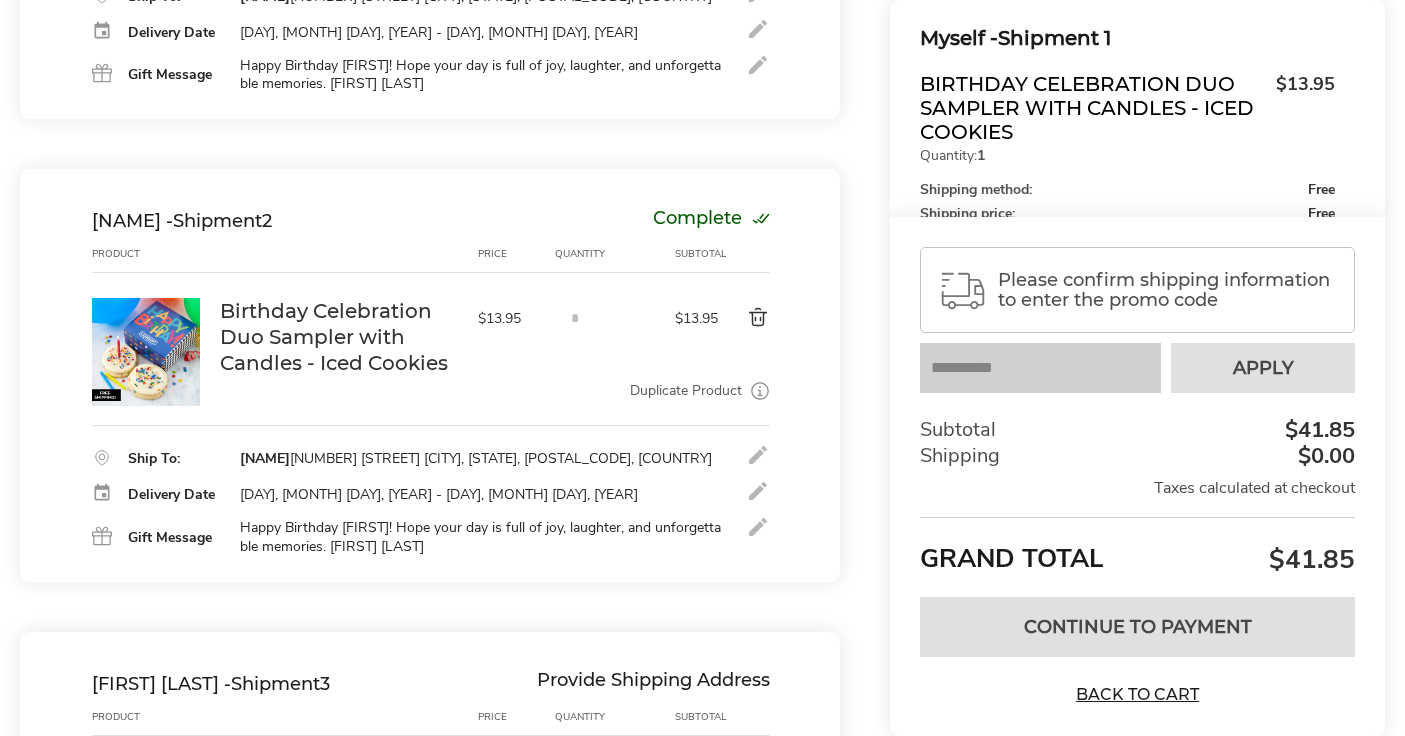 scroll, scrollTop: 1305, scrollLeft: 0, axis: vertical 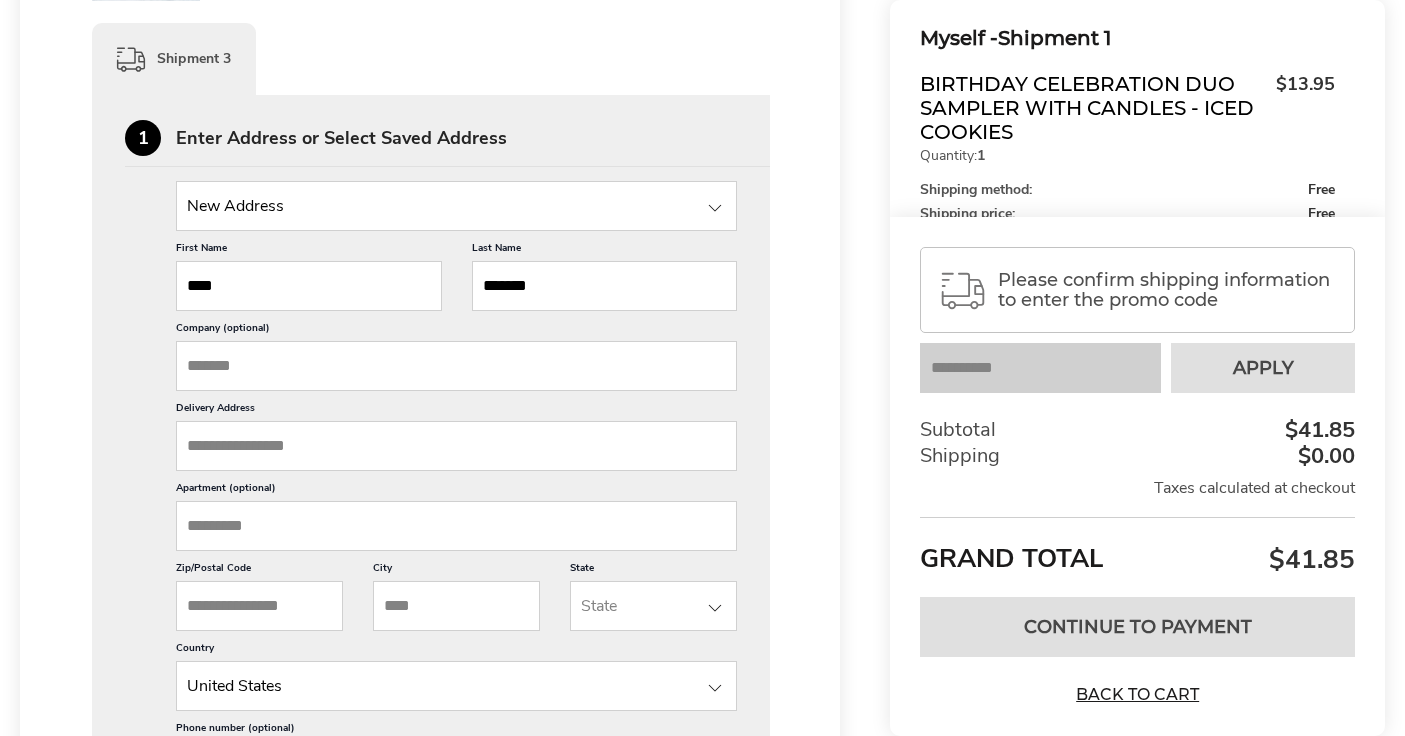 click on "****" at bounding box center (309, 286) 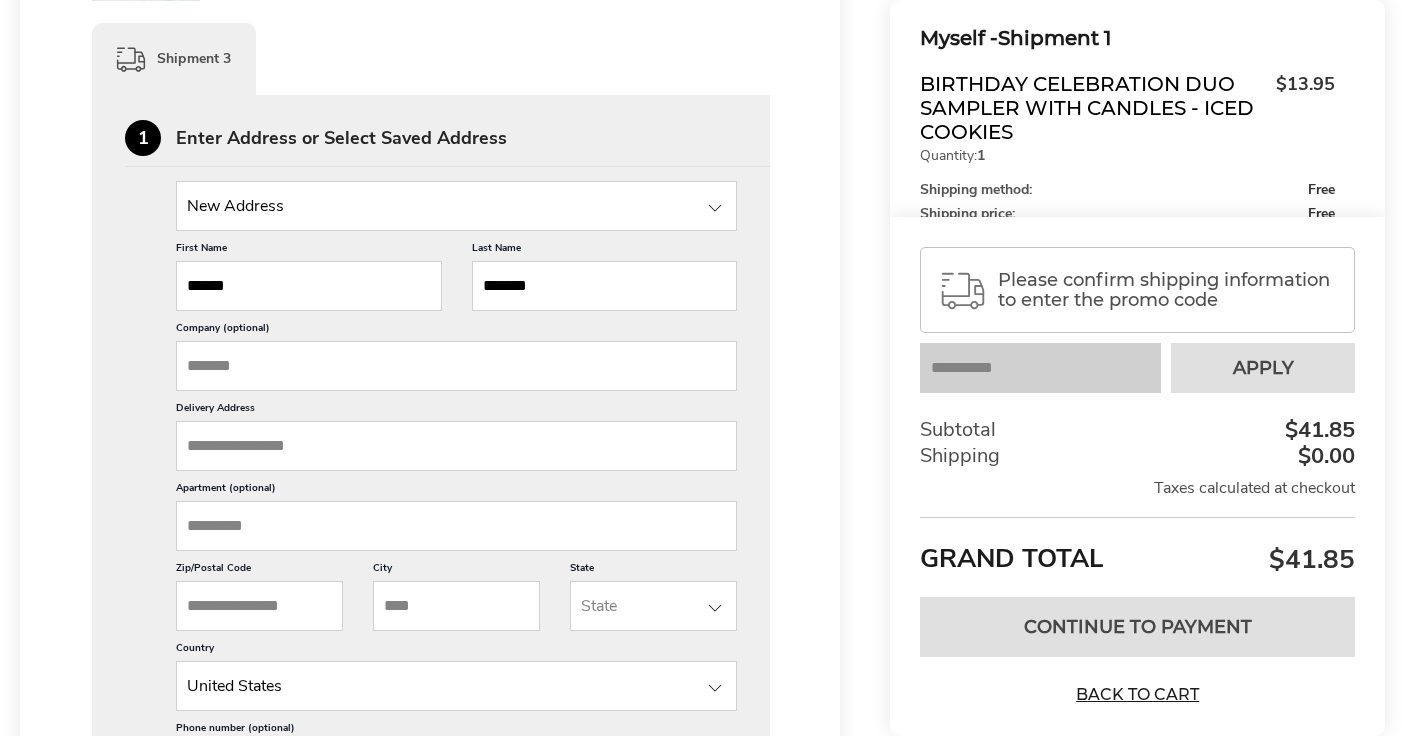 type on "******" 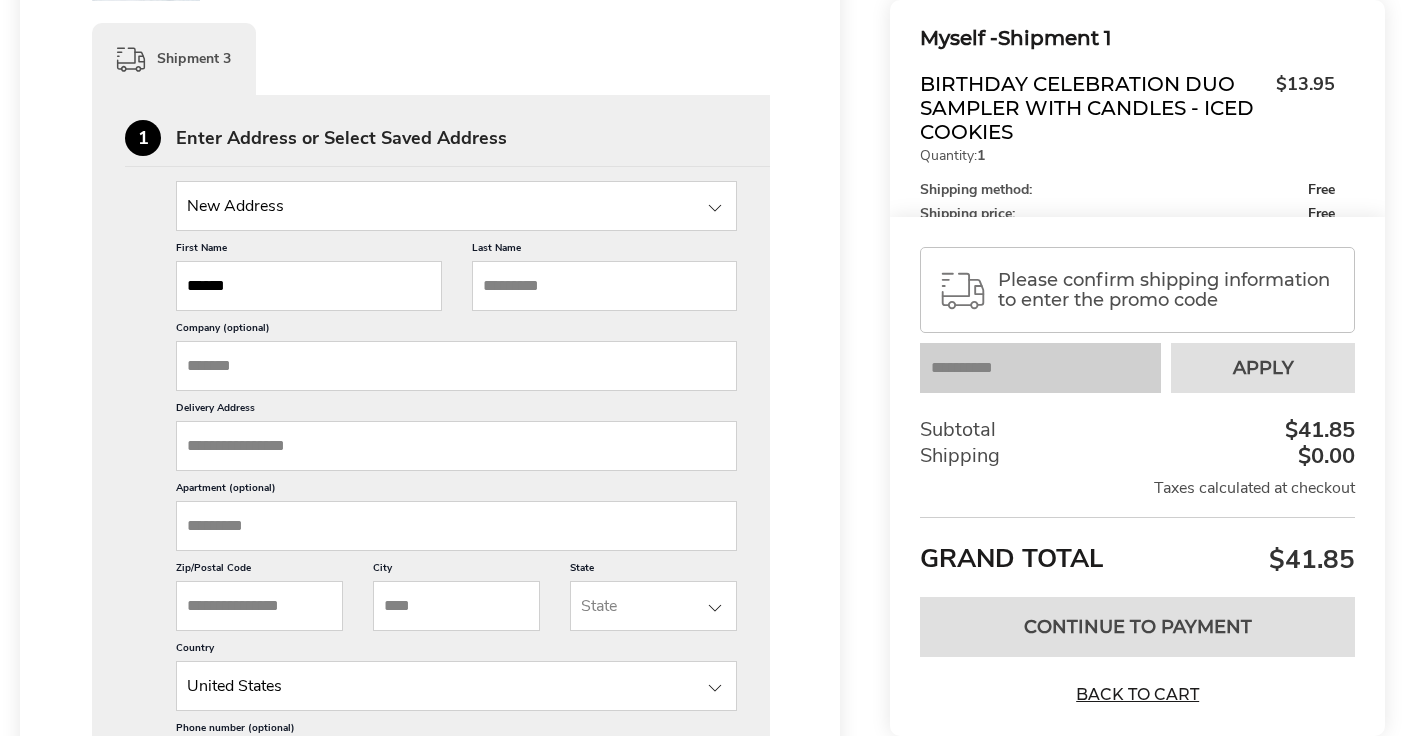 paste on "********" 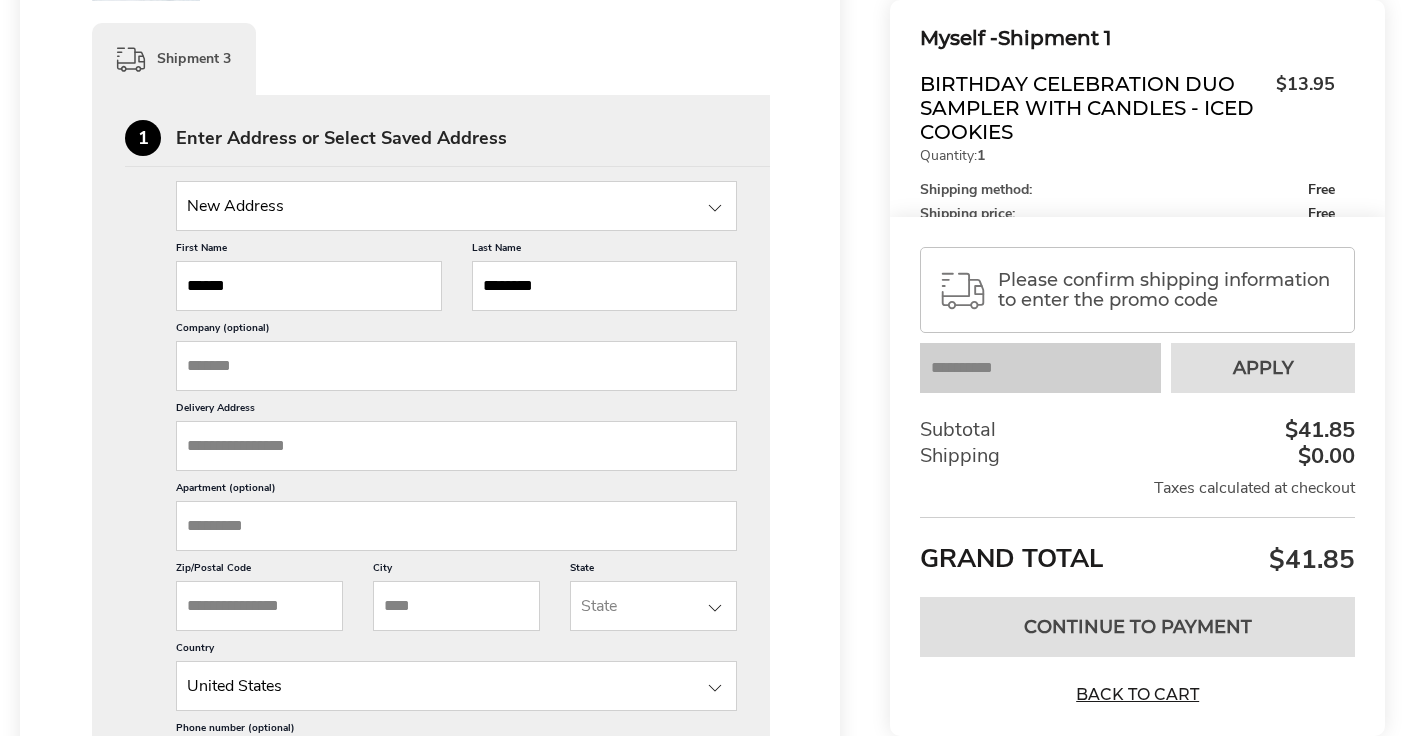 type on "********" 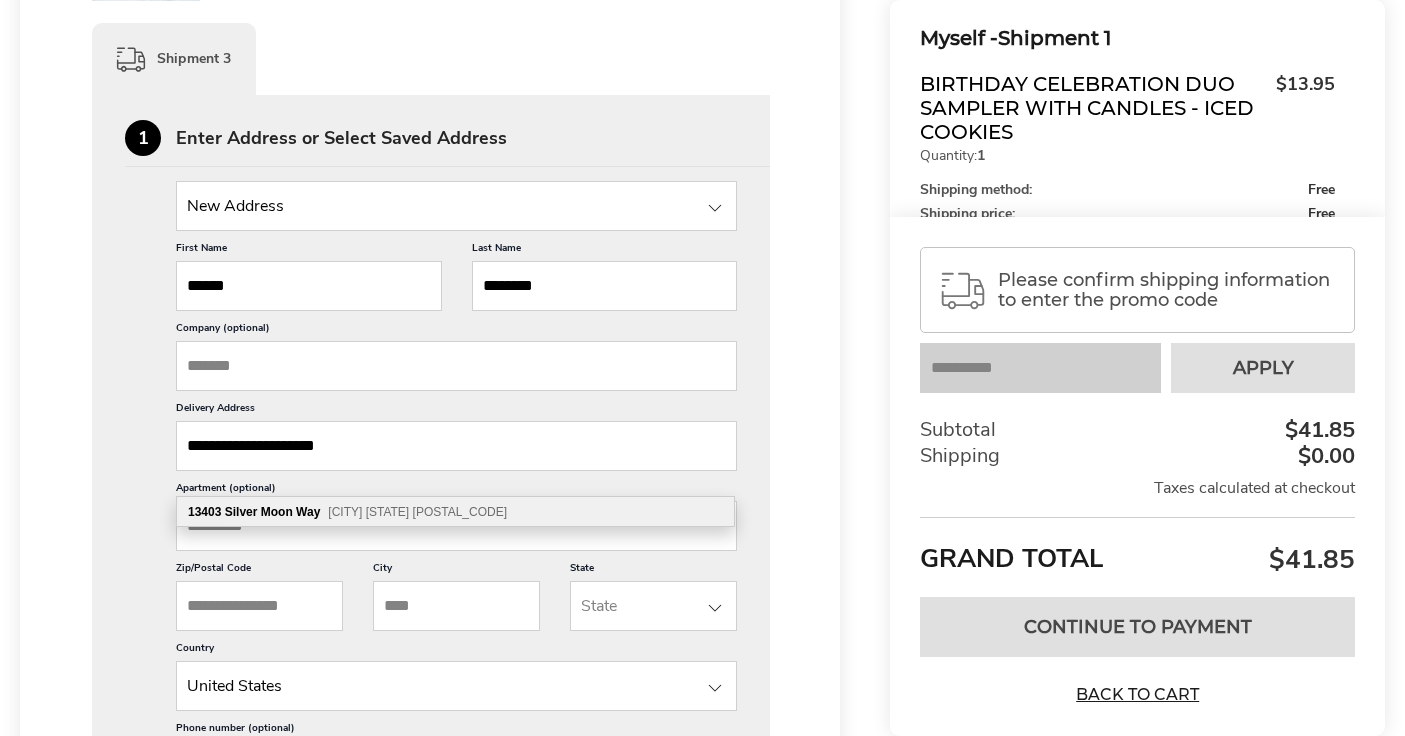 type on "**********" 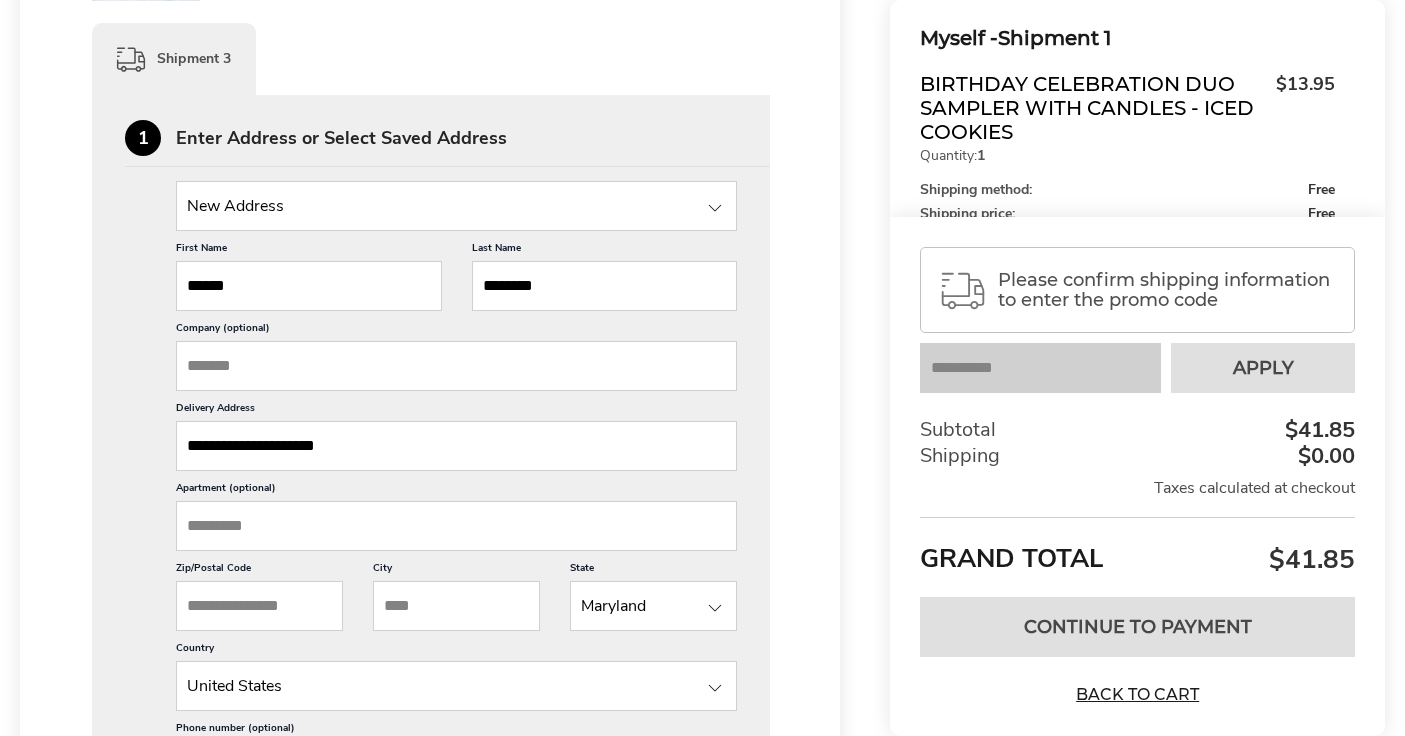 click on "New Address New Address  Coco Kanda, 7308 Mayhill Dr,  Gaithersburg, MD, 20879-4552, United States  Coco Kanda, 7308 Mayhill Dr,  Gaithersburg, MD, 20879-4552, United States  Richa Ahuja, 1215 Lawler Dr,  Frederick, MD, 21702-2159, United States  Gabriel Santa Cruz, 3814 Purdum Dr,  Mount Airy, MD, 21771-4504, United States  Christine Chapman, 311 Prettyman Dr,  Rockville, MD, 20850-4720, United States  Ferial Salahudeen, 13137 Brooktree Ln,  Laurel, MD, 20707-9499, United States  Andrea Mayo, 4295 Wendy Ct,  Monrovia, MD, 21770-9246, United States  Robin Conaway, 8242 Black Haw Ct,  Frederick, MD, 21701-3250, United States  Nathan Bible, 19853 Vaughn Landing Dr,  Germantown, MD, 20874-4670, United States  Blanca Jaime, 5263 Sudberry Ln,  Woodbridge, VA, 22193-3464, United States  Walter Blanco, 17933 Skymeadow Way,  Sandy Spring, MD, 20860-1032, United States  Dennis Houston, 9856 Ripple Dr,  Williamsport, MD, 21795-1622, United States  Goitom Berhe, 5824 35th Pl,  Hyattsville, MD, 20782-3220, United States" at bounding box center [431, 527] 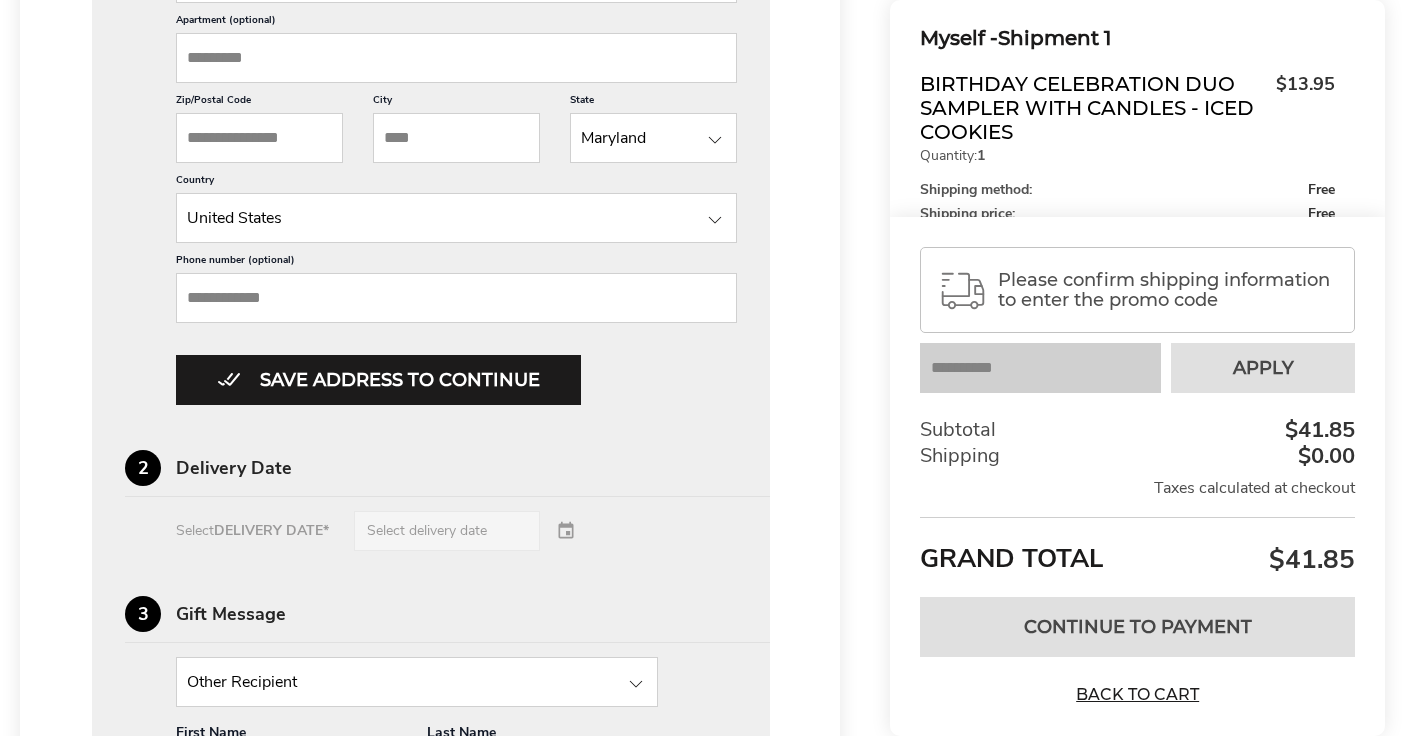 scroll, scrollTop: 1896, scrollLeft: 0, axis: vertical 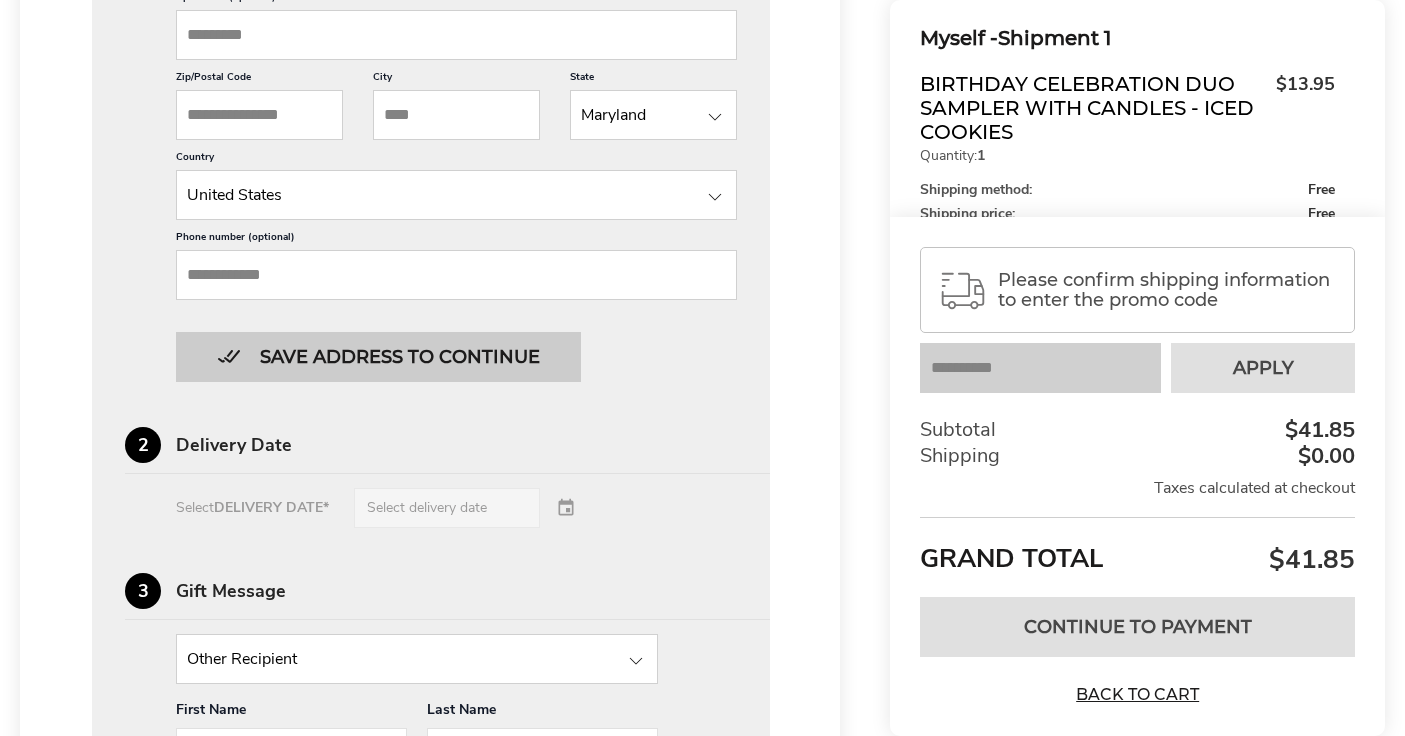 click on "Save address to continue" at bounding box center (378, 357) 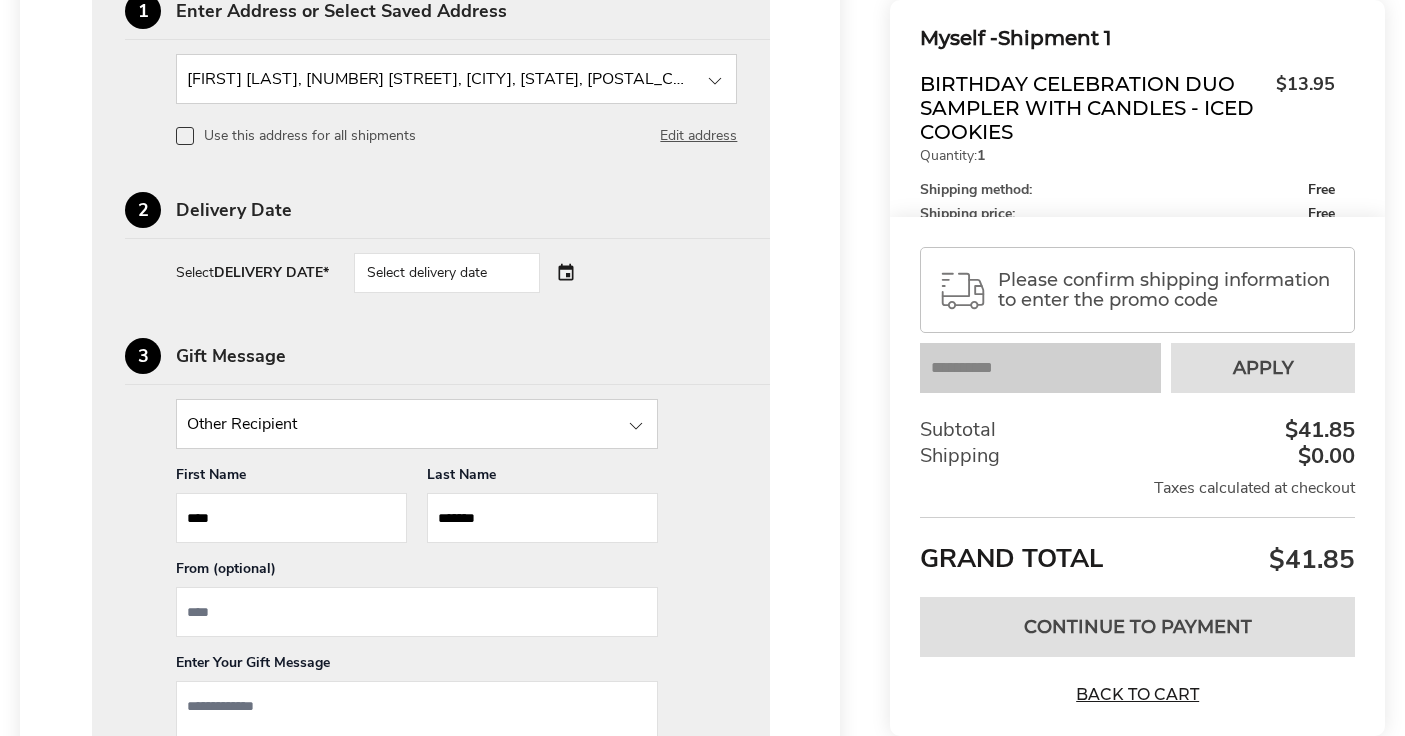 scroll, scrollTop: 1497, scrollLeft: 0, axis: vertical 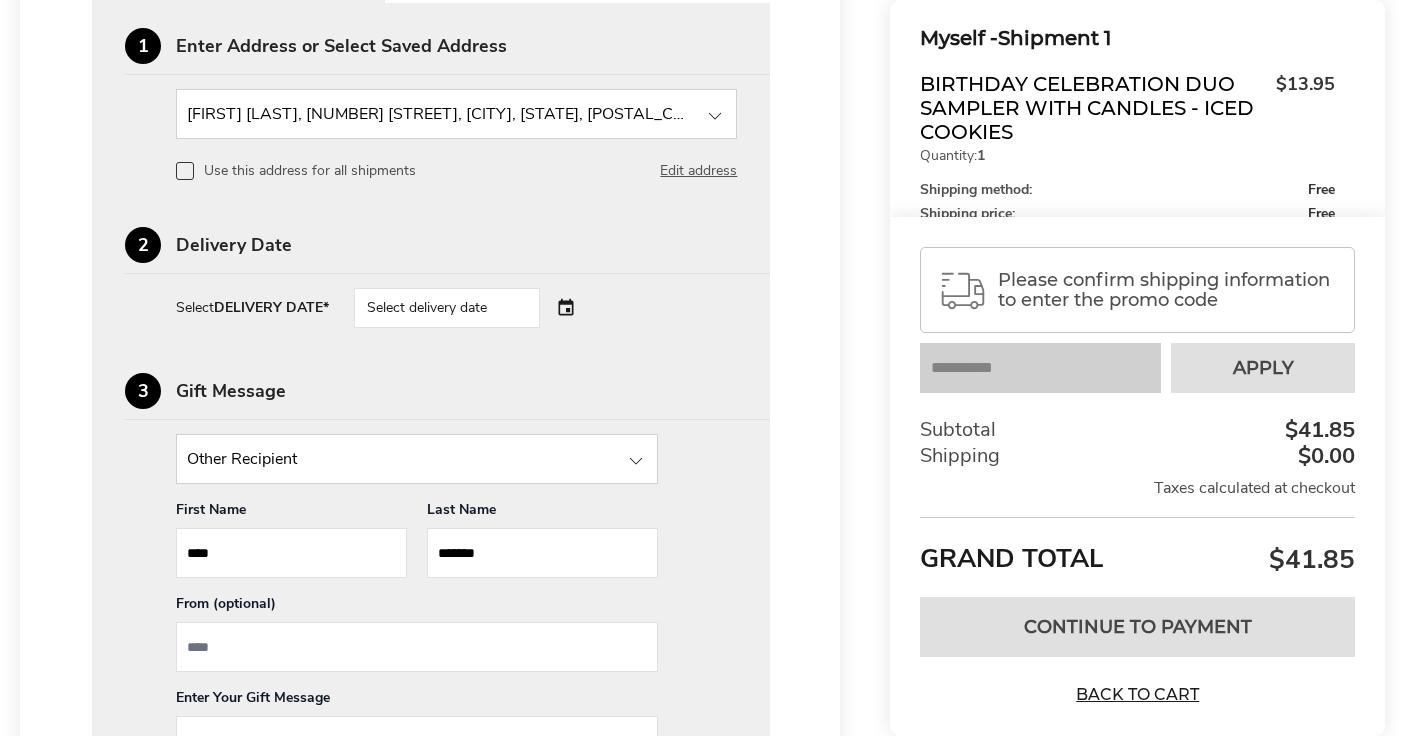 click on "Select delivery date" at bounding box center (475, 308) 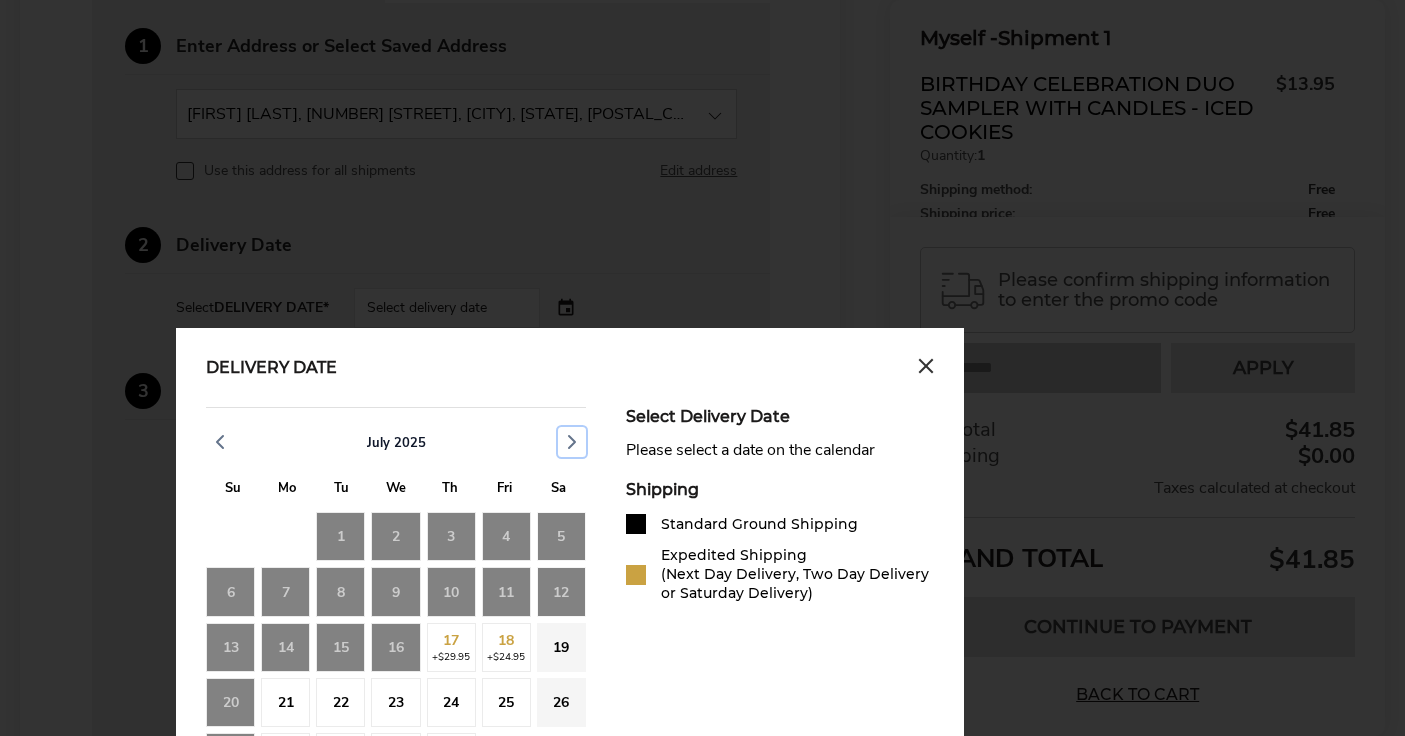 drag, startPoint x: 568, startPoint y: 467, endPoint x: 503, endPoint y: 490, distance: 68.94926 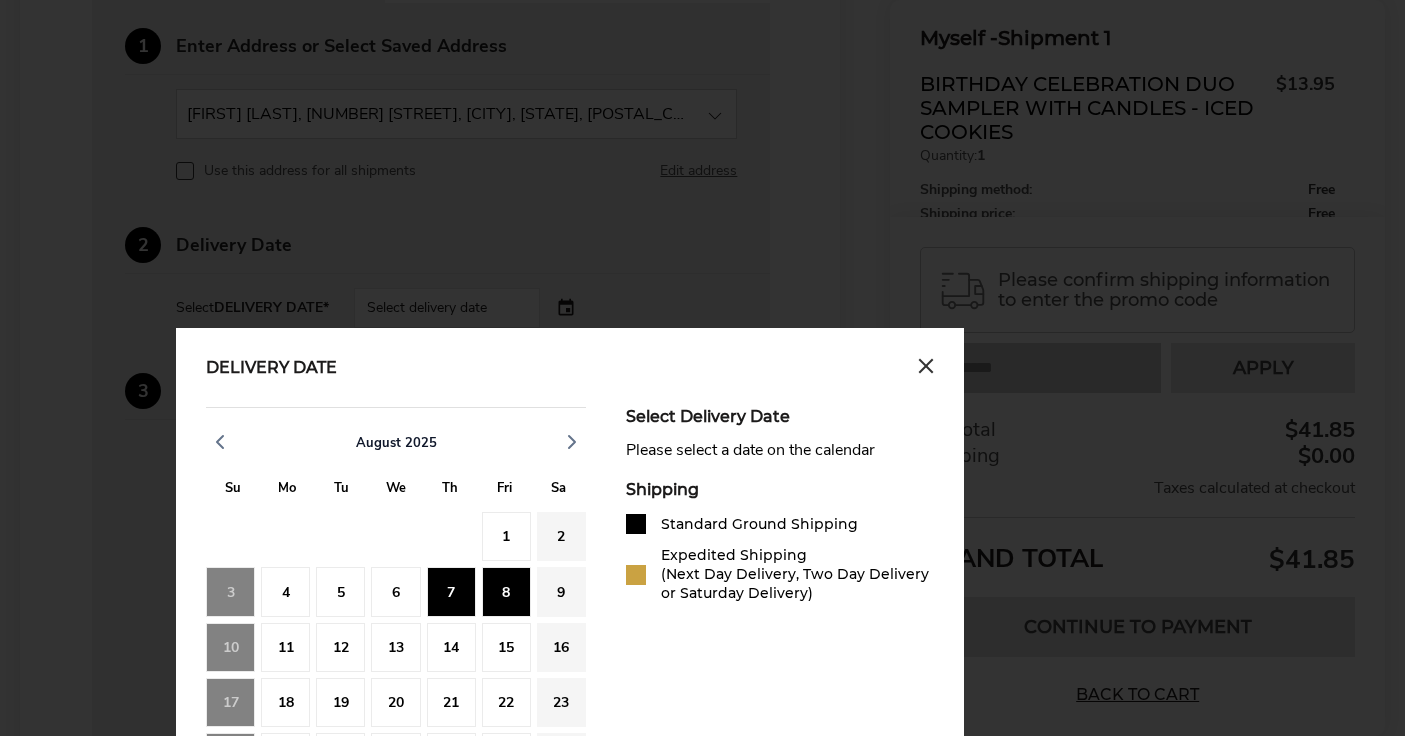 click on "8" 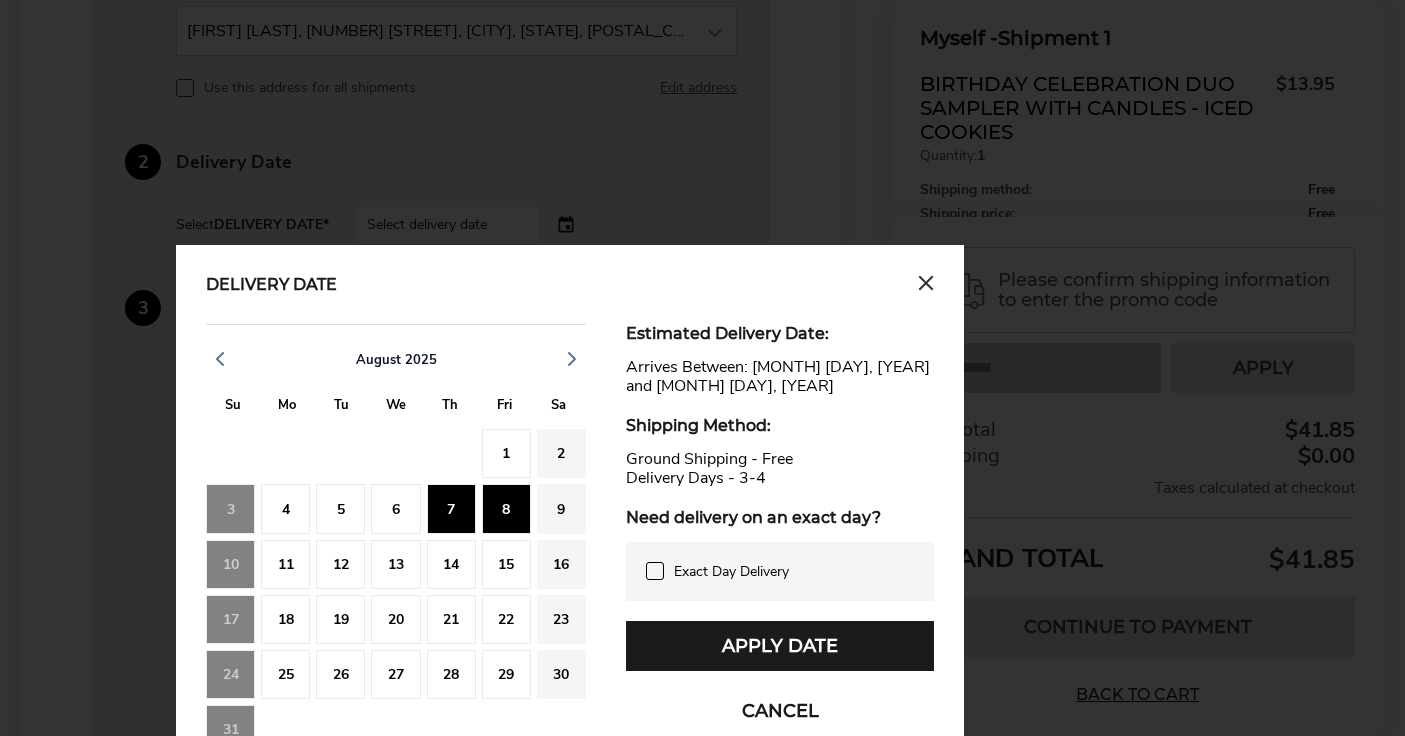 scroll, scrollTop: 1666, scrollLeft: 0, axis: vertical 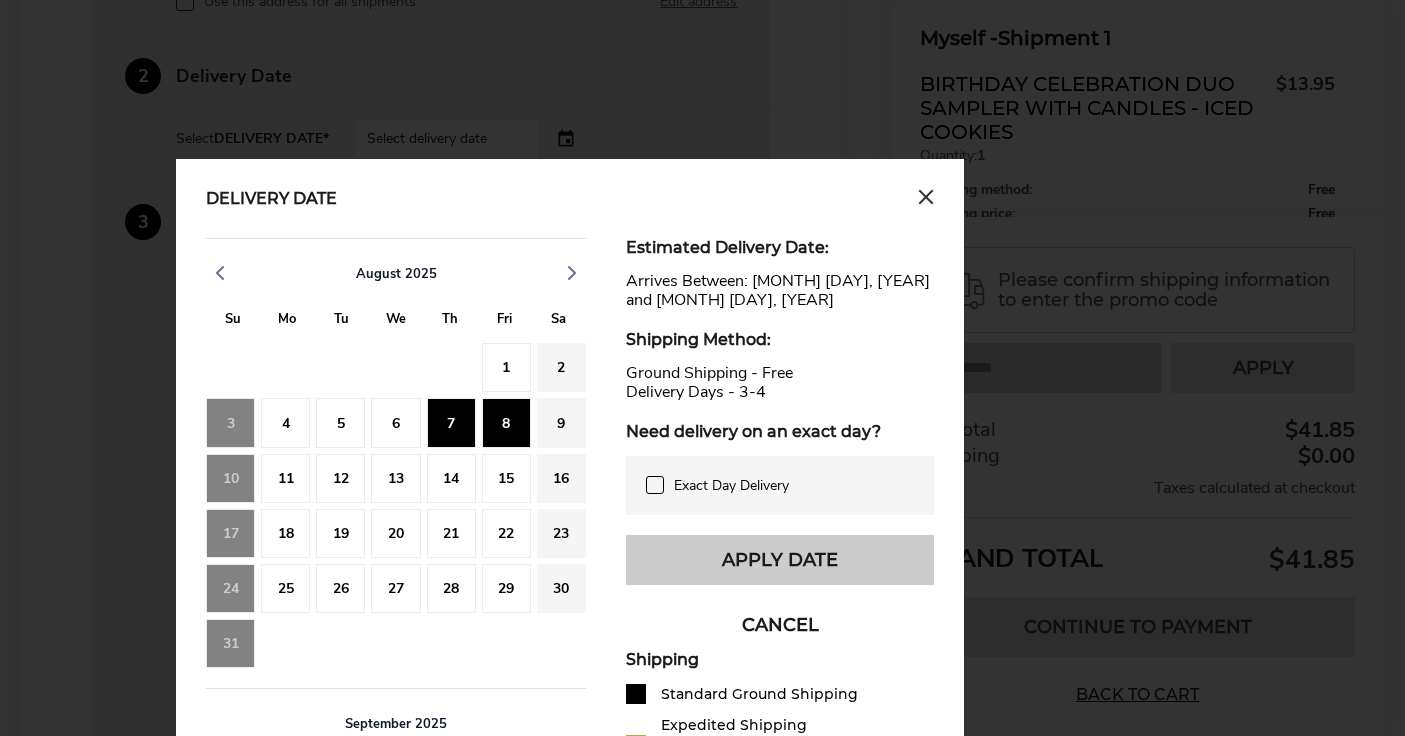 click on "Apply Date" at bounding box center (780, 560) 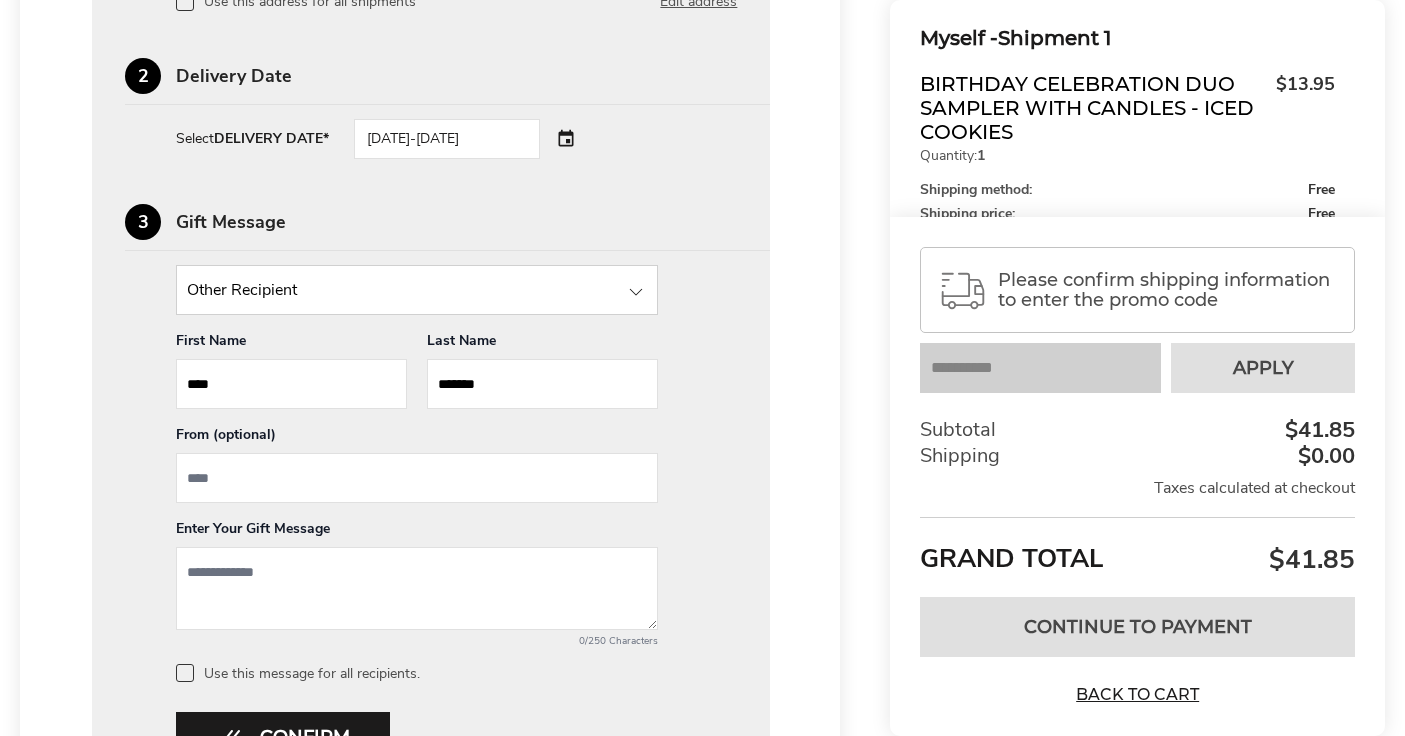 click on "****" at bounding box center (291, 384) 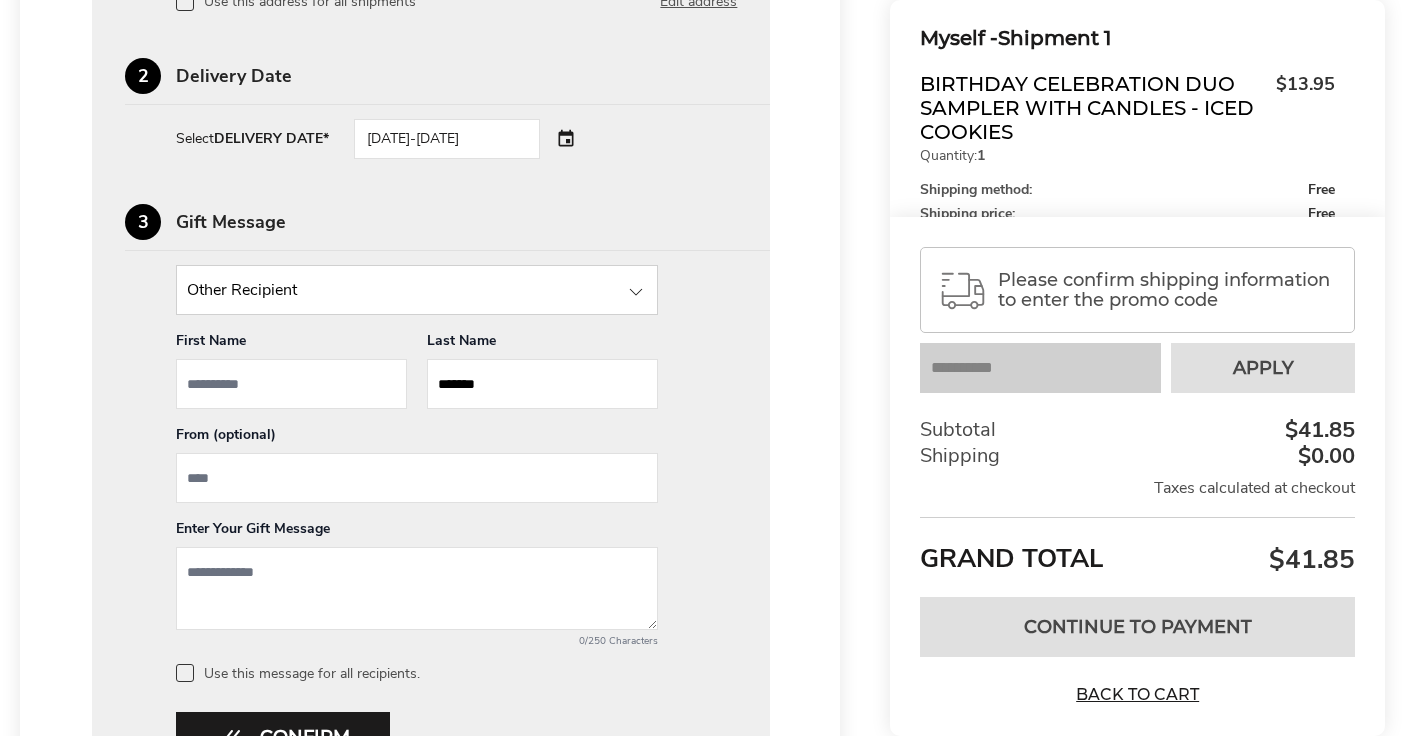 type 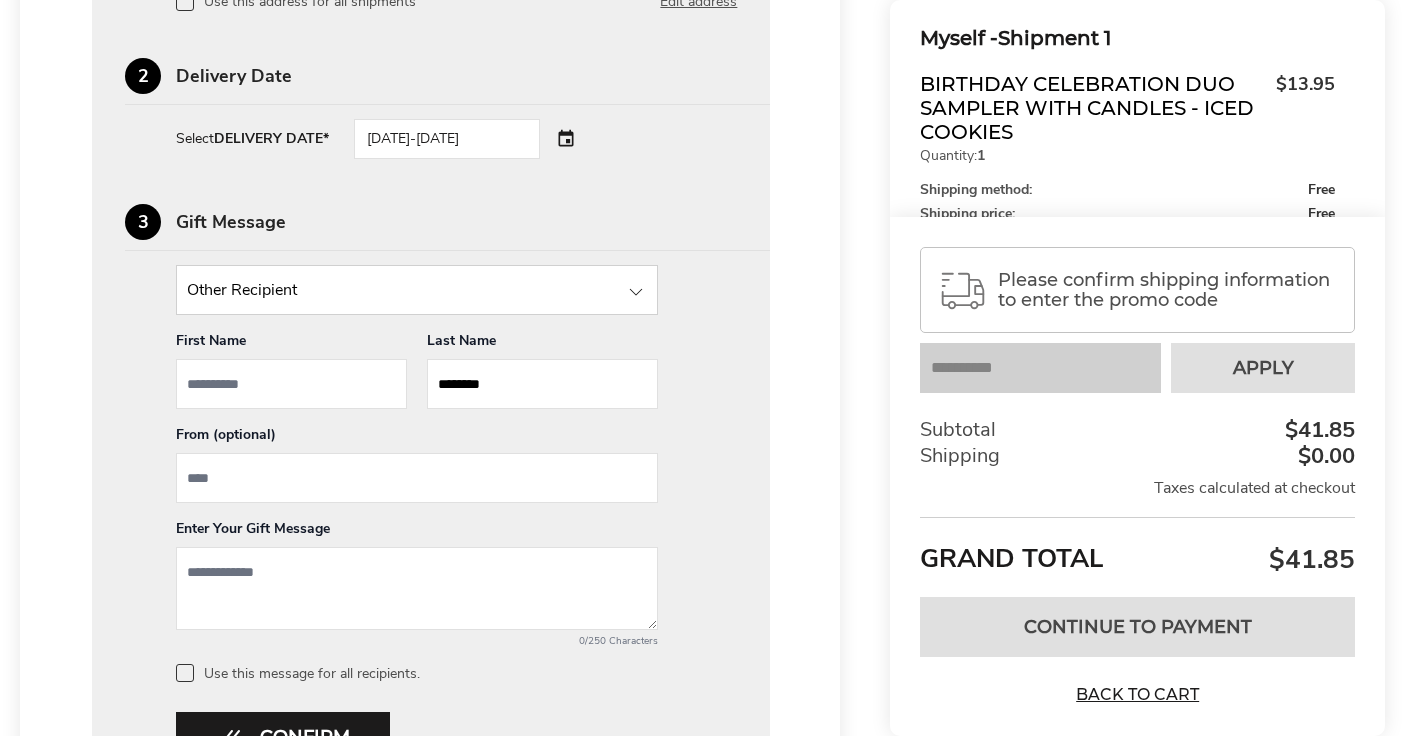 type on "********" 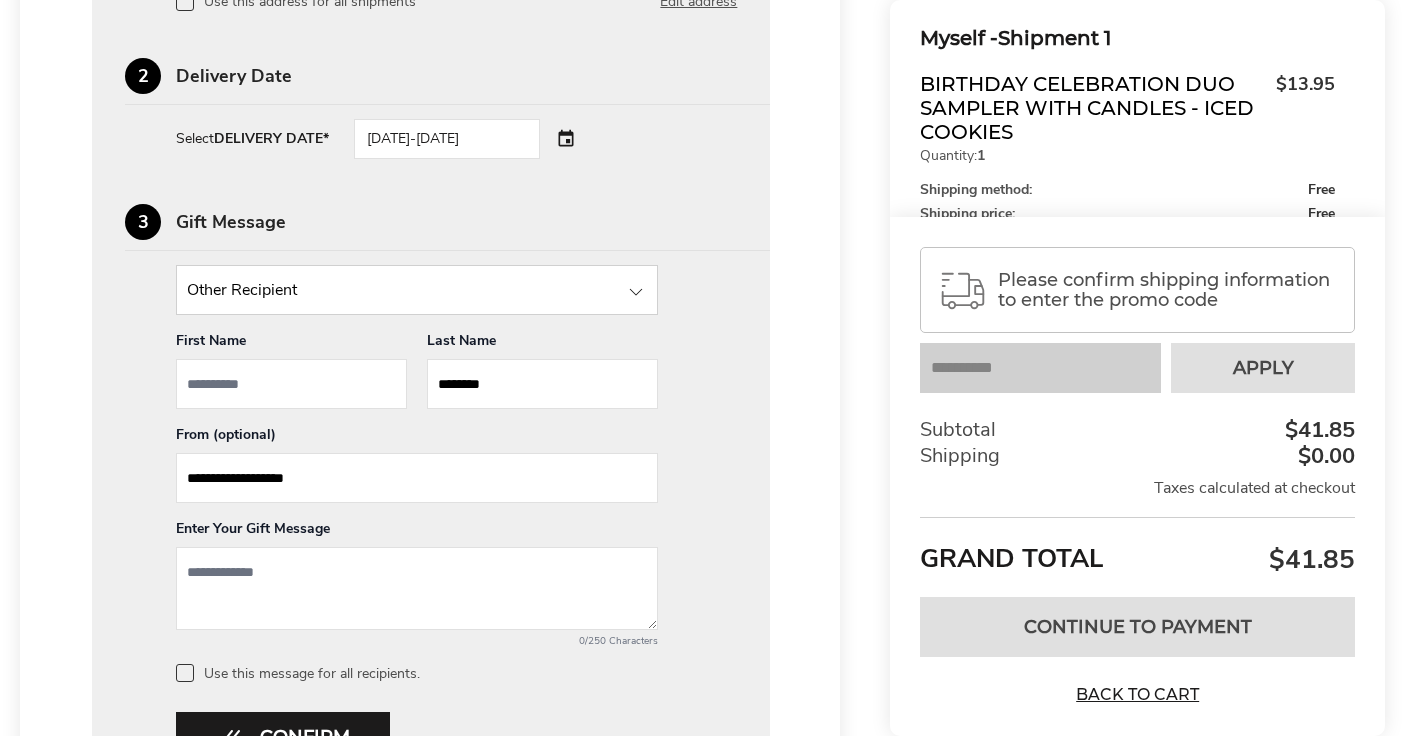 type on "**********" 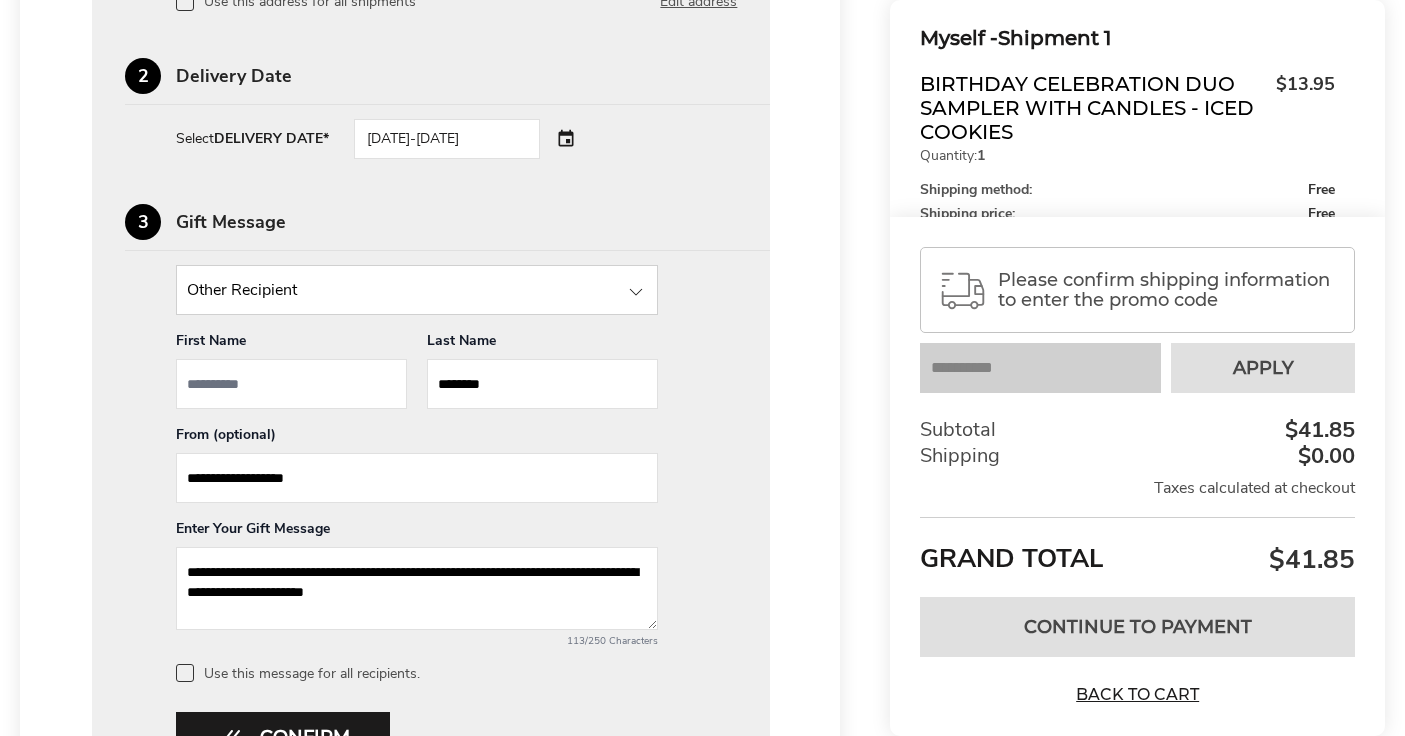 click on "**********" at bounding box center [417, 588] 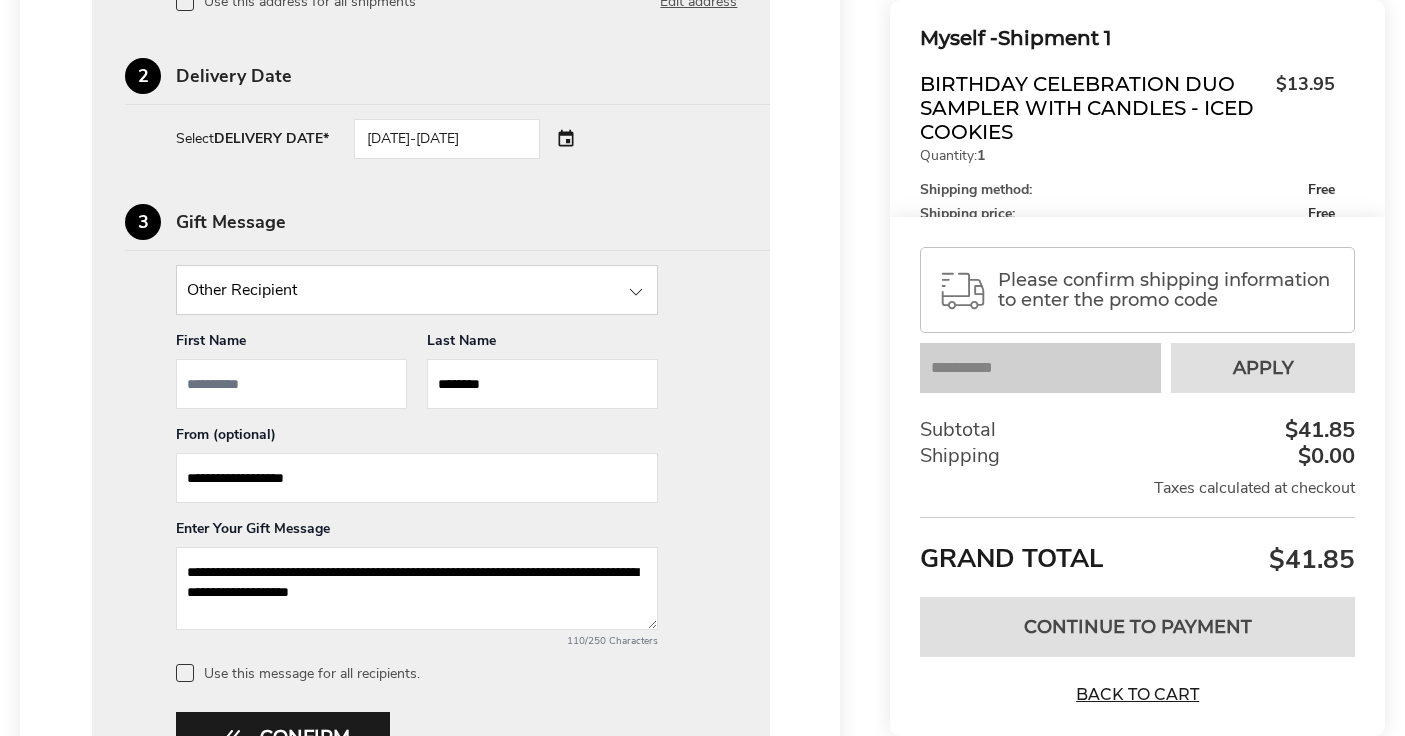 type on "**********" 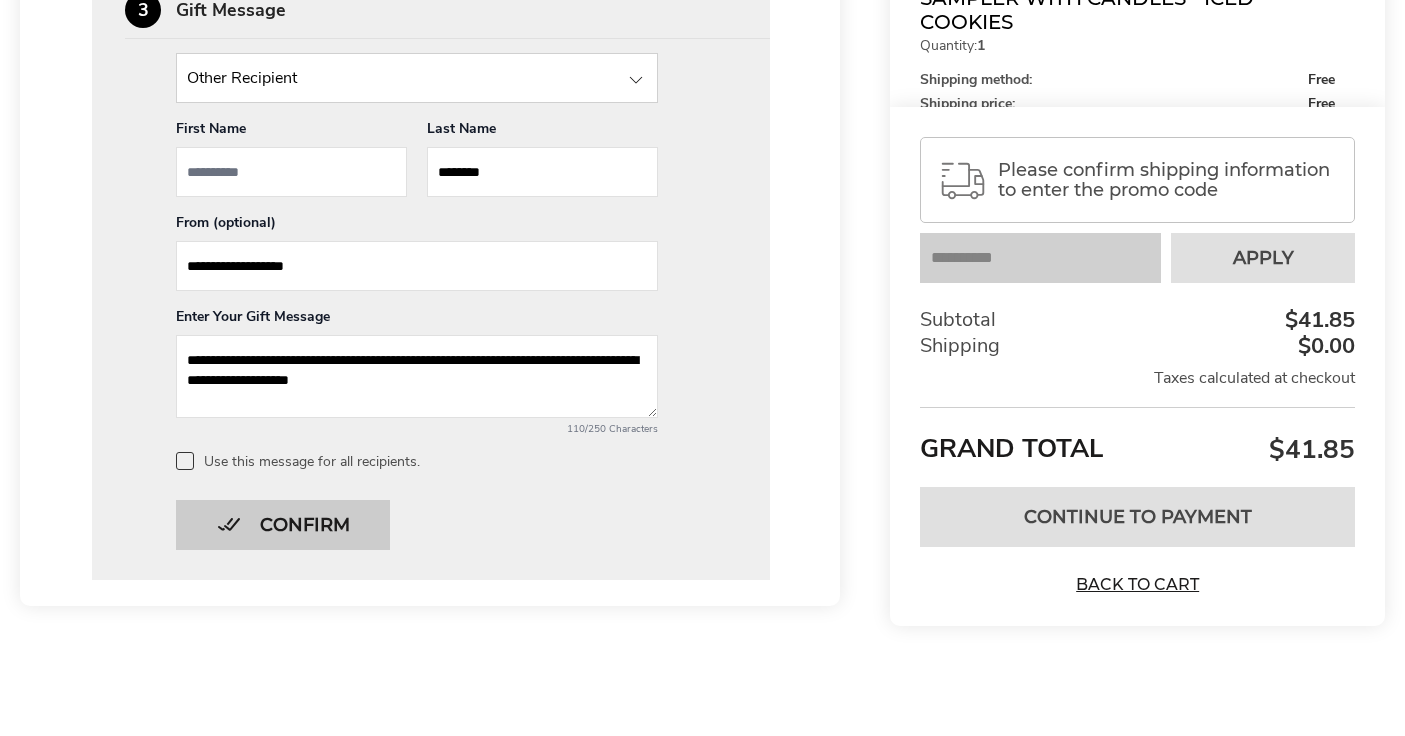 click on "Confirm" at bounding box center [283, 525] 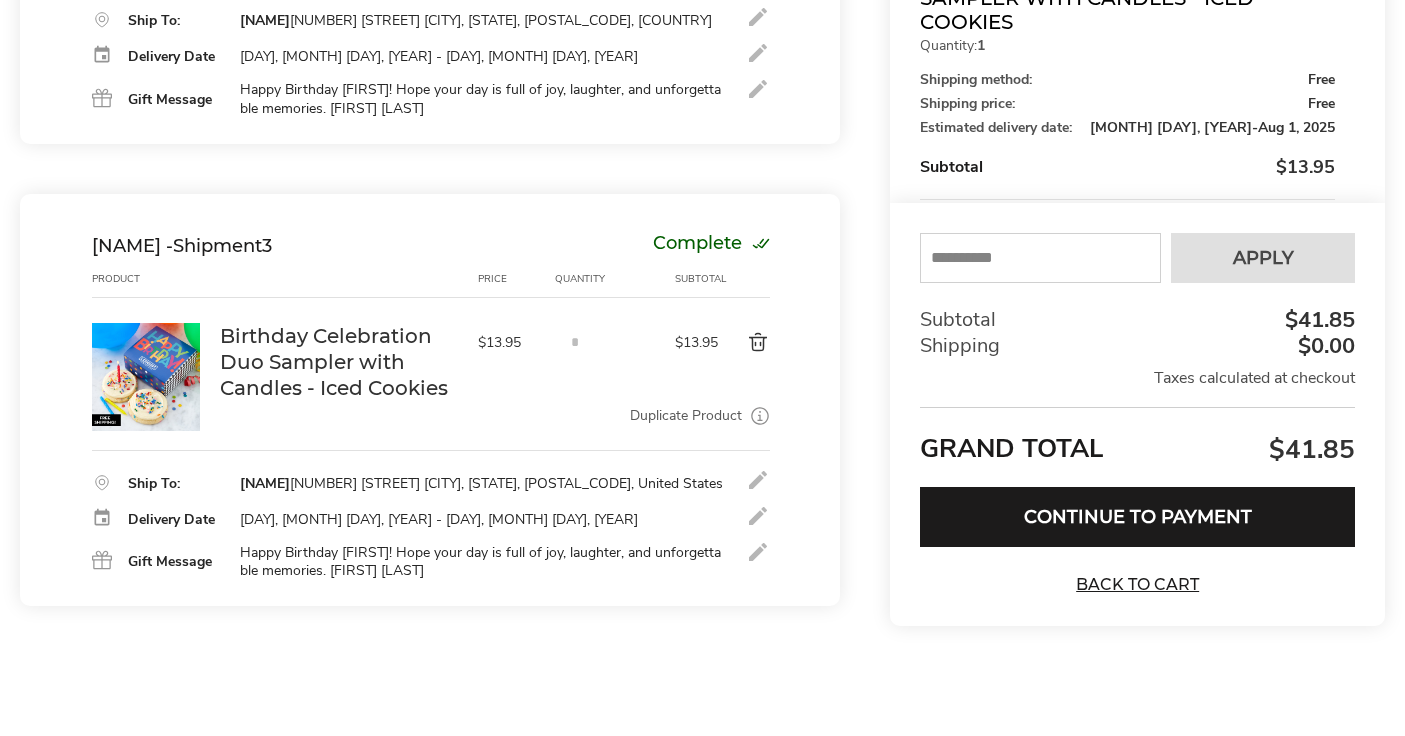 click on "Duplicate Product" at bounding box center [686, 416] 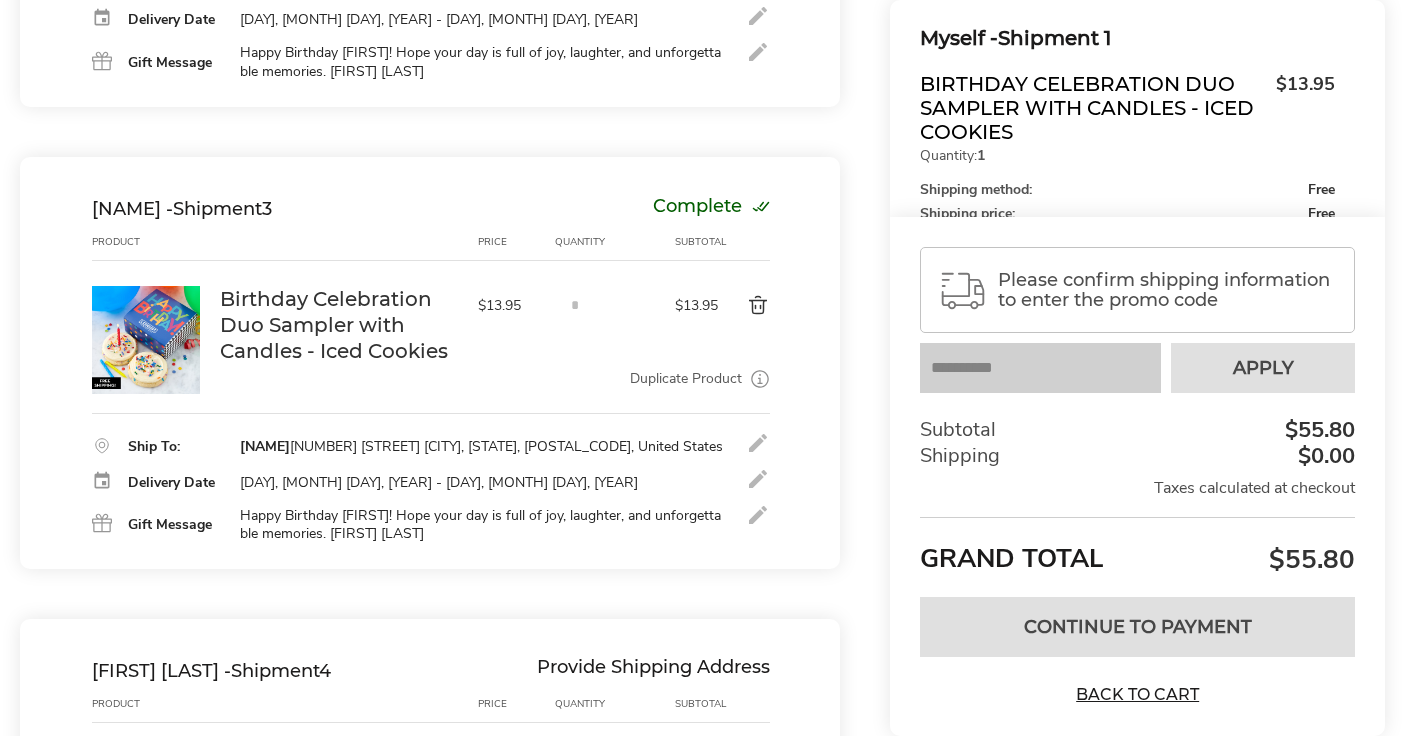 scroll, scrollTop: 1900, scrollLeft: 0, axis: vertical 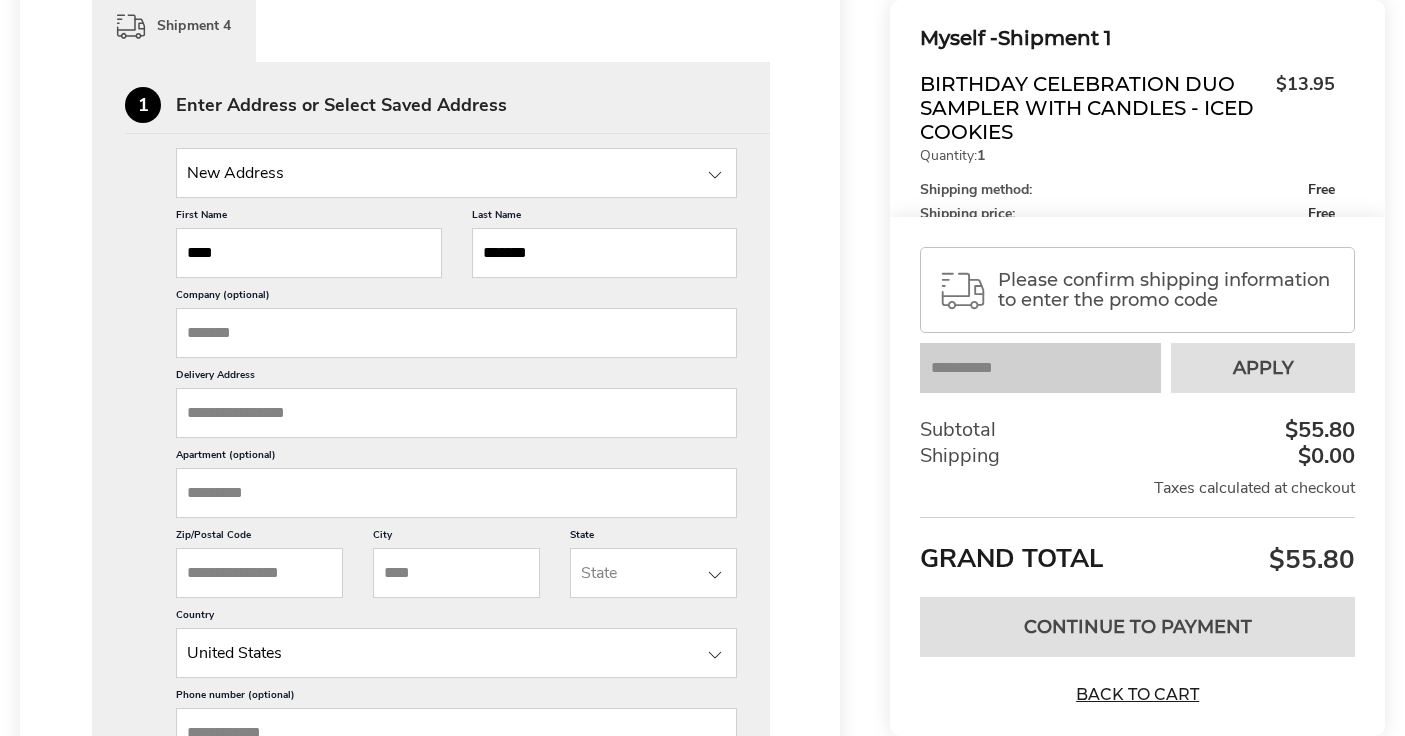 click on "****" at bounding box center [309, 253] 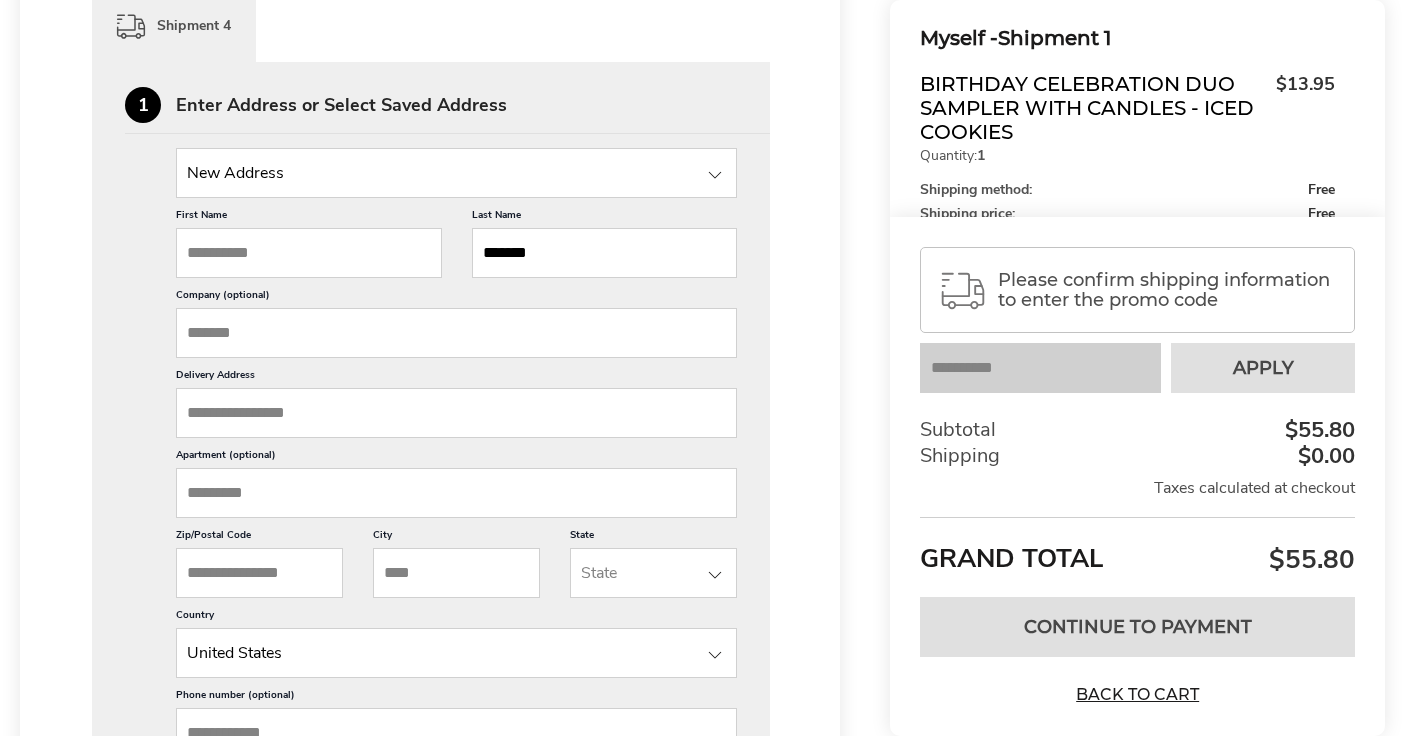 type 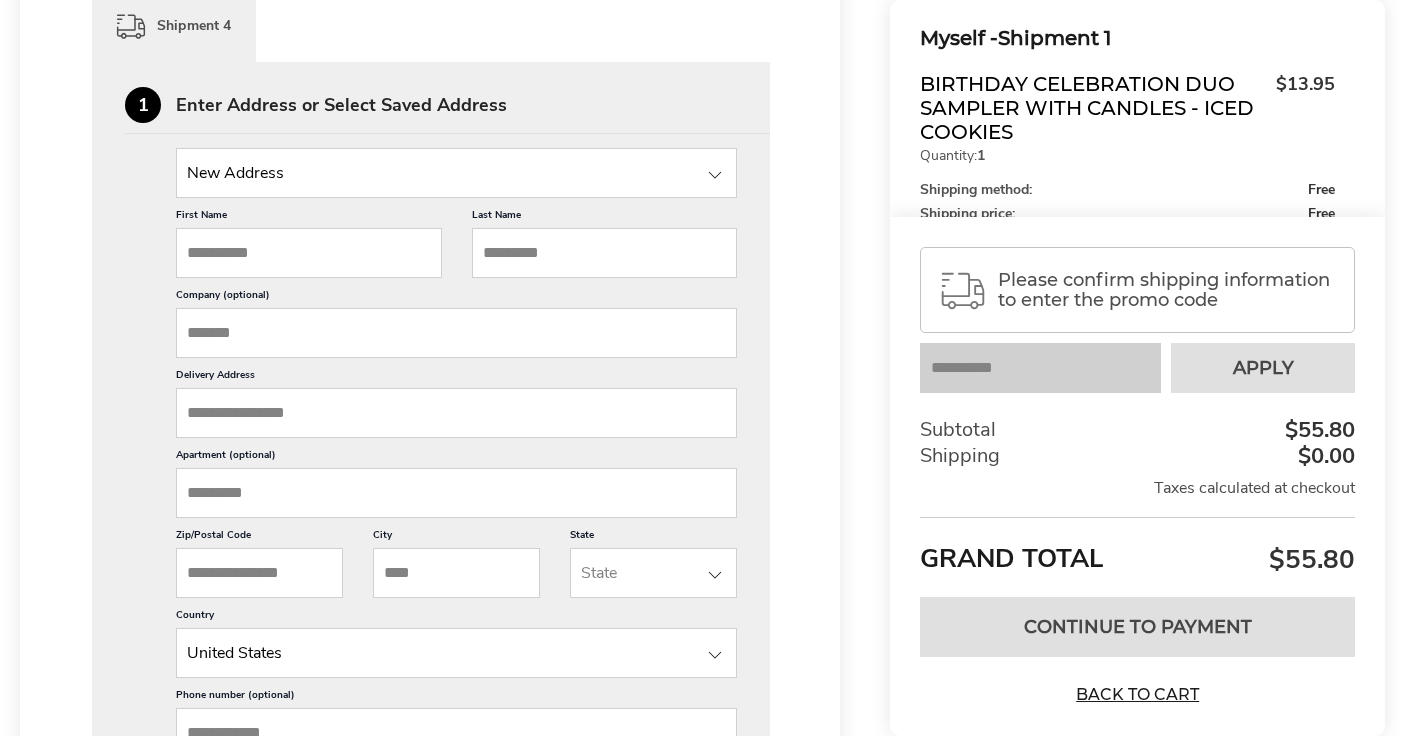 type 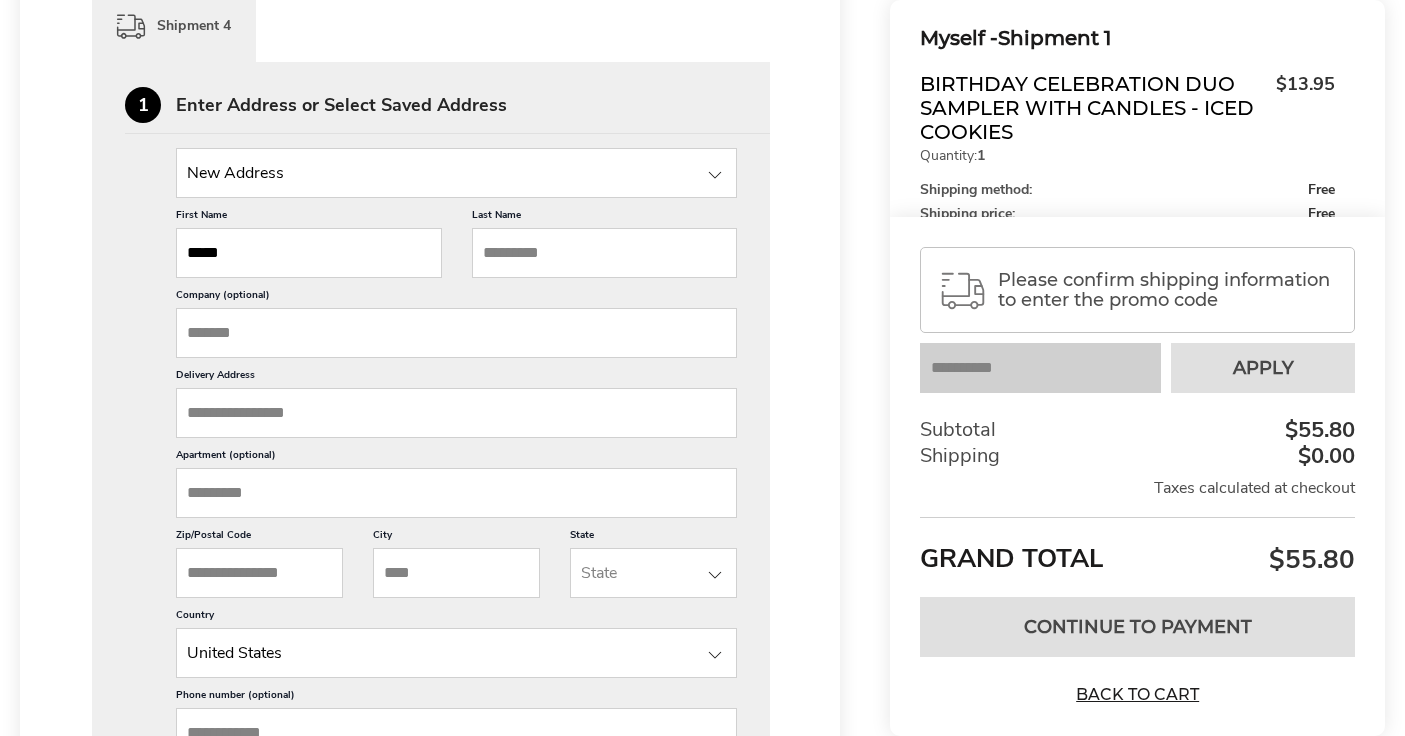 type on "*****" 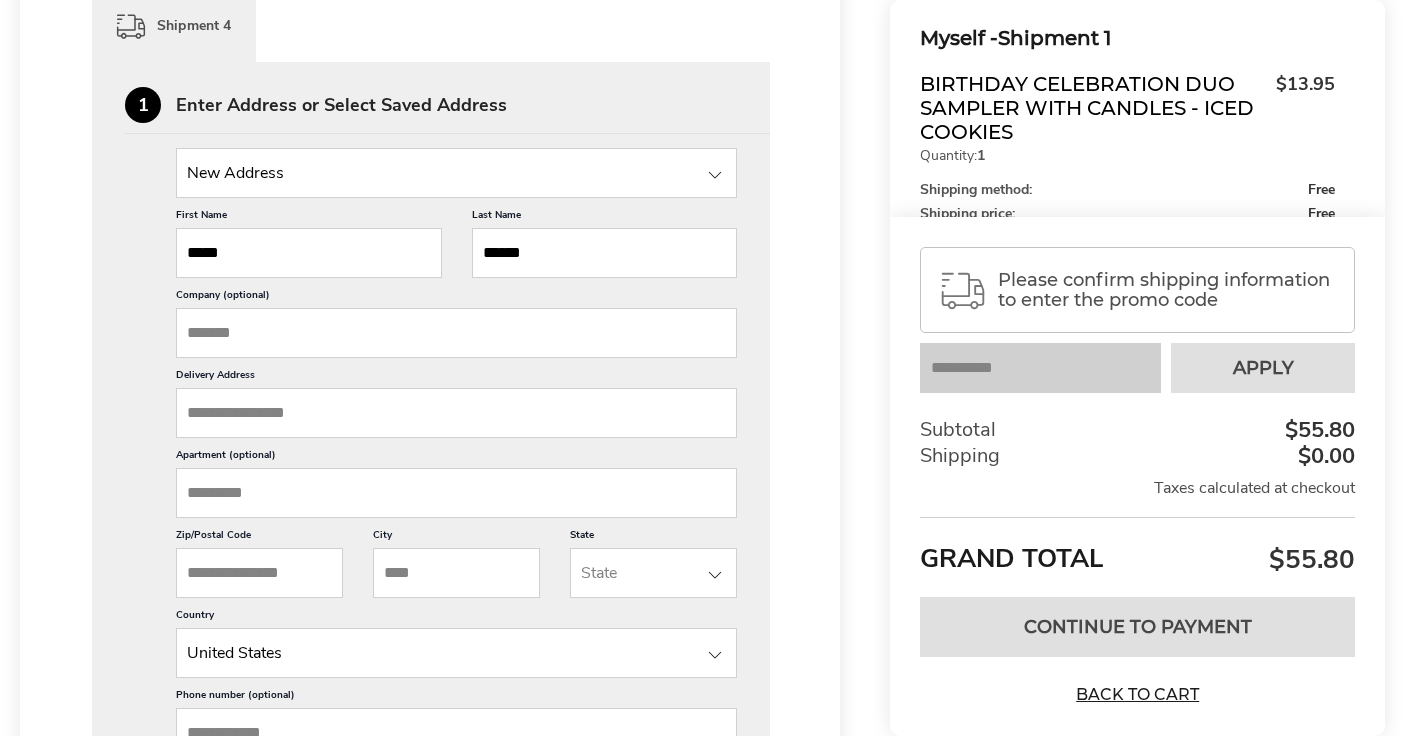 type on "******" 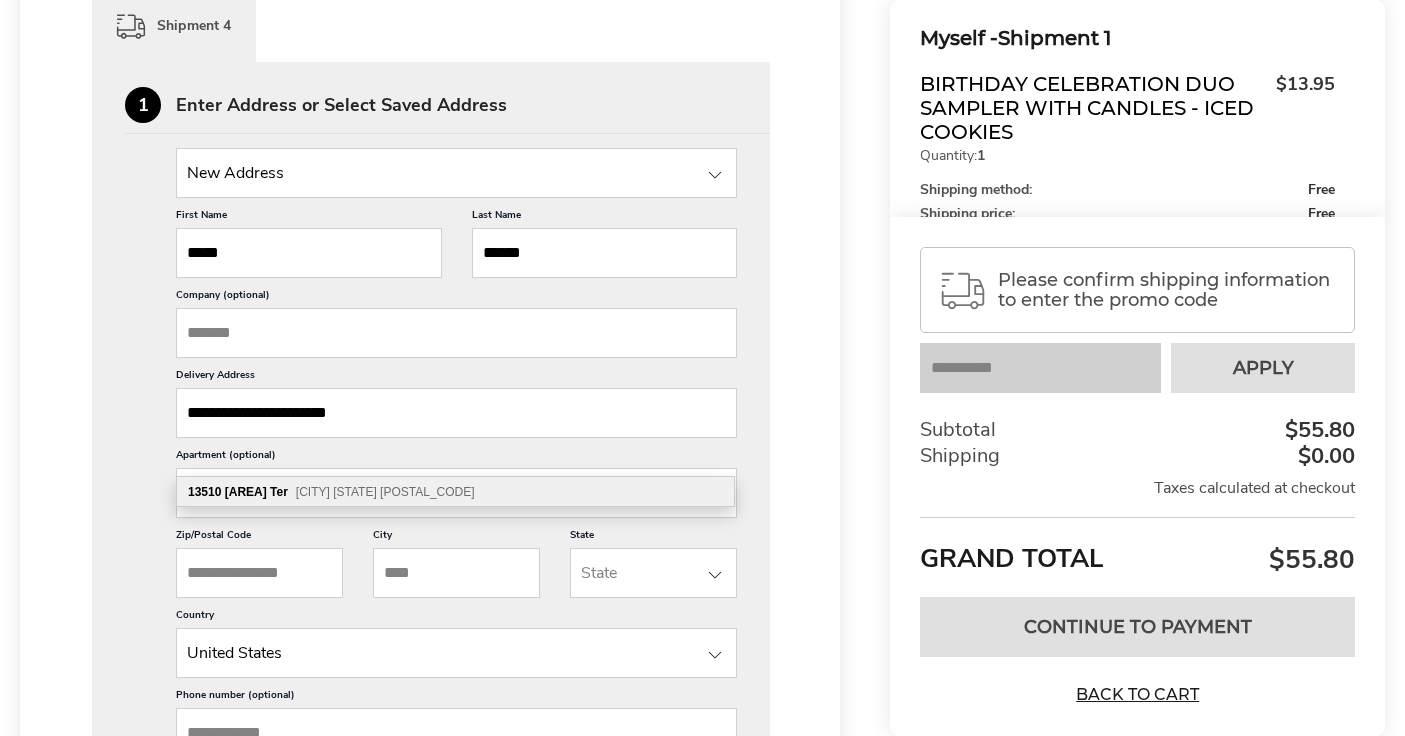 type on "**********" 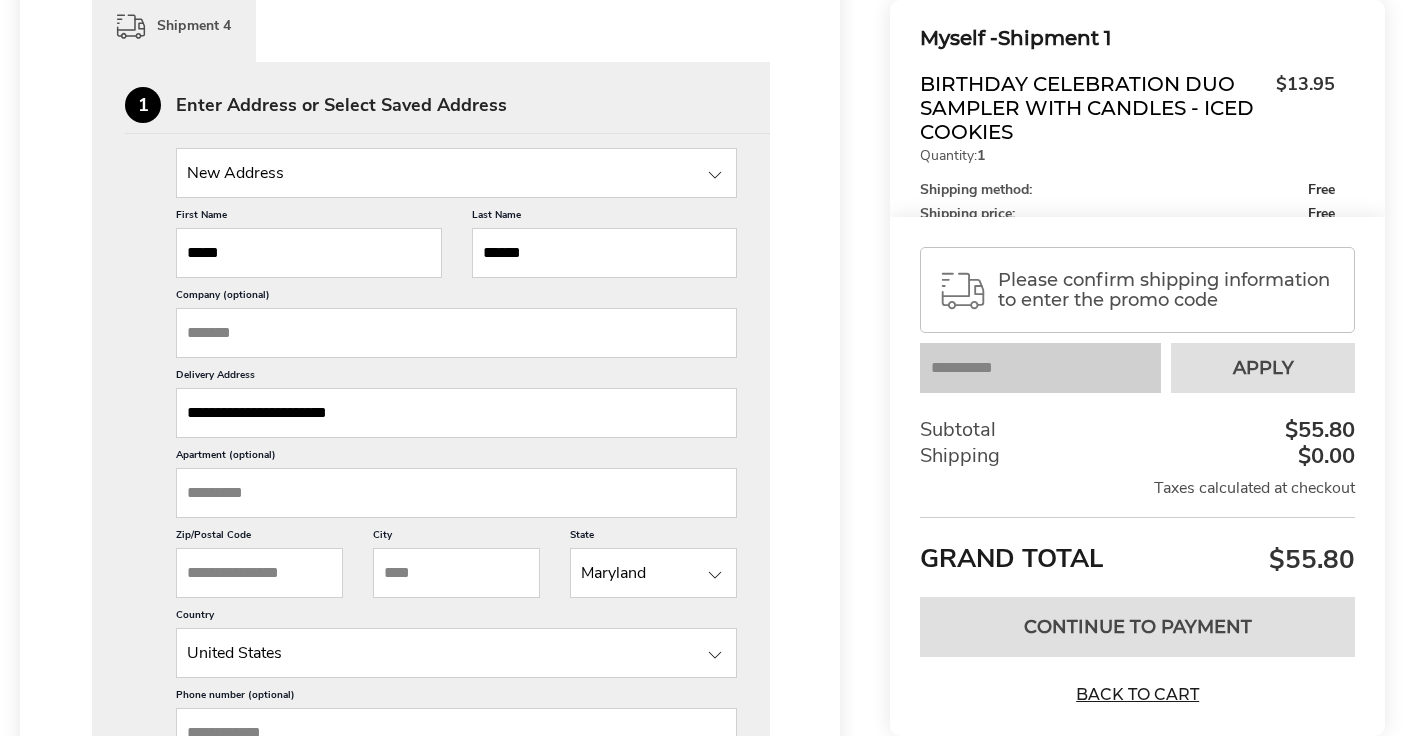 click on "New Address New Address  Coco Kanda, 7308 Mayhill Dr,  Gaithersburg, MD, 20879-4552, United States  Coco Kanda, 7308 Mayhill Dr,  Gaithersburg, MD, 20879-4552, United States  Richa Ahuja, 1215 Lawler Dr,  Frederick, MD, 21702-2159, United States  Gabriel Santa Cruz, 3814 Purdum Dr,  Mount Airy, MD, 21771-4504, United States  Christine Chapman, 311 Prettyman Dr,  Rockville, MD, 20850-4720, United States  Ferial Salahudeen, 13137 Brooktree Ln,  Laurel, MD, 20707-9499, United States  Andrea Mayo, 4295 Wendy Ct,  Monrovia, MD, 21770-9246, United States  Robin Conaway, 8242 Black Haw Ct,  Frederick, MD, 21701-3250, United States  Nathan Bible, 19853 Vaughn Landing Dr,  Germantown, MD, 20874-4670, United States  Blanca Jaime, 5263 Sudberry Ln,  Woodbridge, VA, 22193-3464, United States  Walter Blanco, 17933 Skymeadow Way,  Sandy Spring, MD, 20860-1032, United States  Dennis Houston, 9856 Ripple Dr,  Williamsport, MD, 21795-1622, United States  Goitom Berhe, 5824 35th Pl,  Hyattsville, MD, 20782-3220, United States" at bounding box center (431, 494) 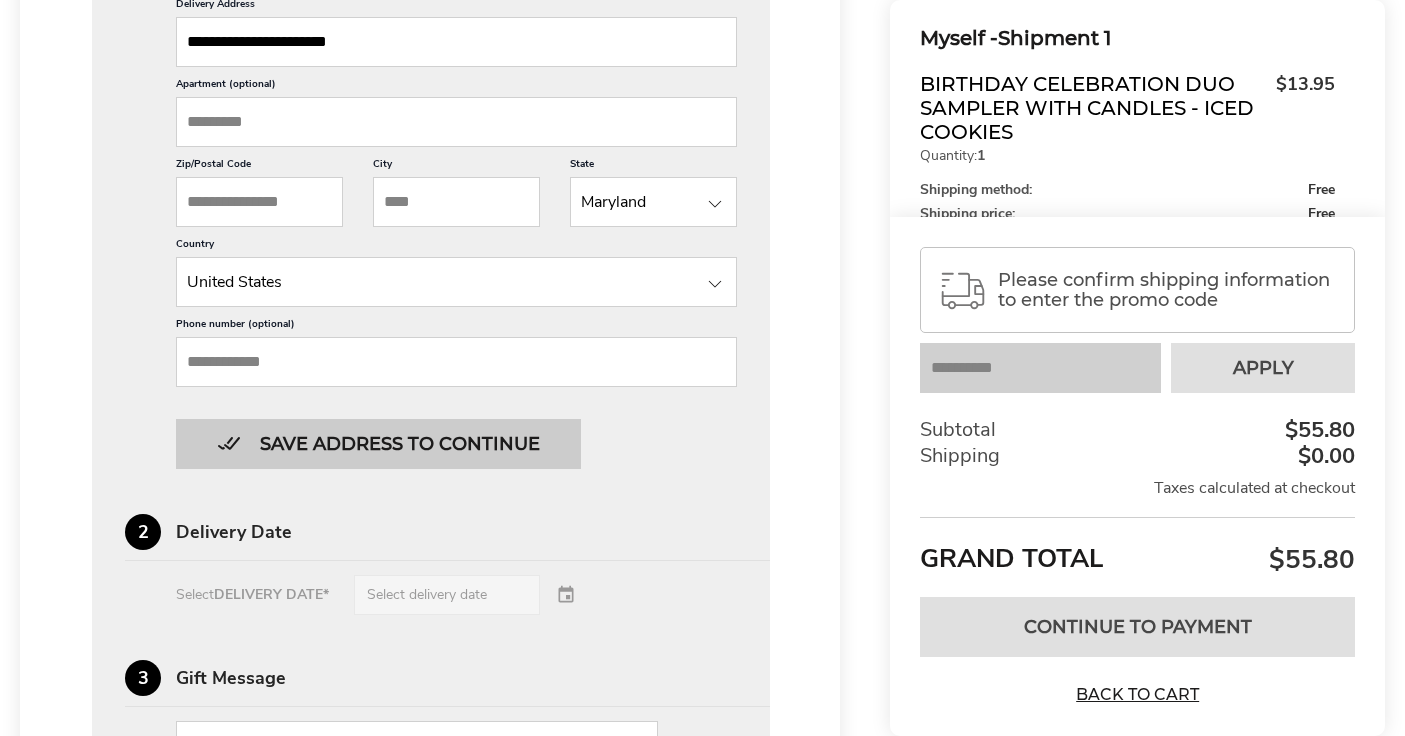 scroll, scrollTop: 2274, scrollLeft: 0, axis: vertical 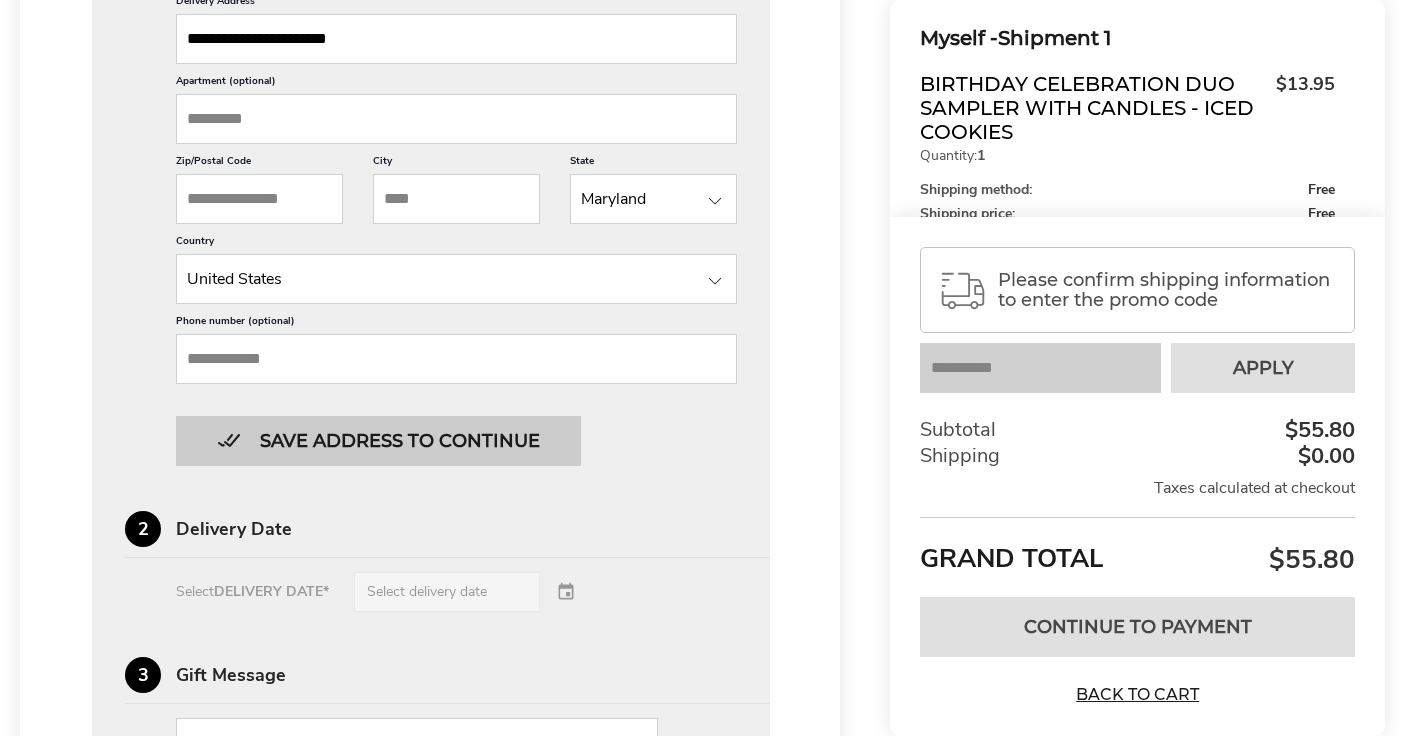 click on "Save address to continue" at bounding box center [378, 441] 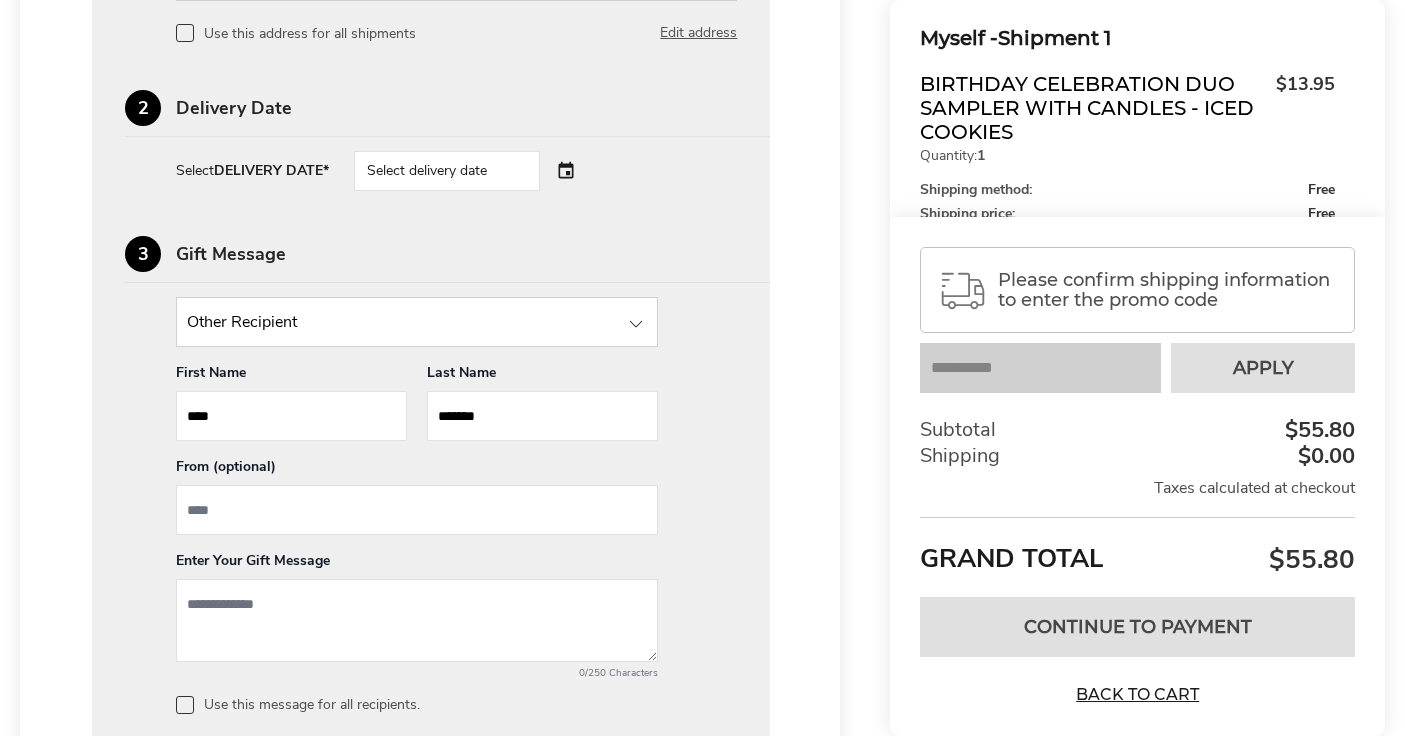 scroll, scrollTop: 2048, scrollLeft: 0, axis: vertical 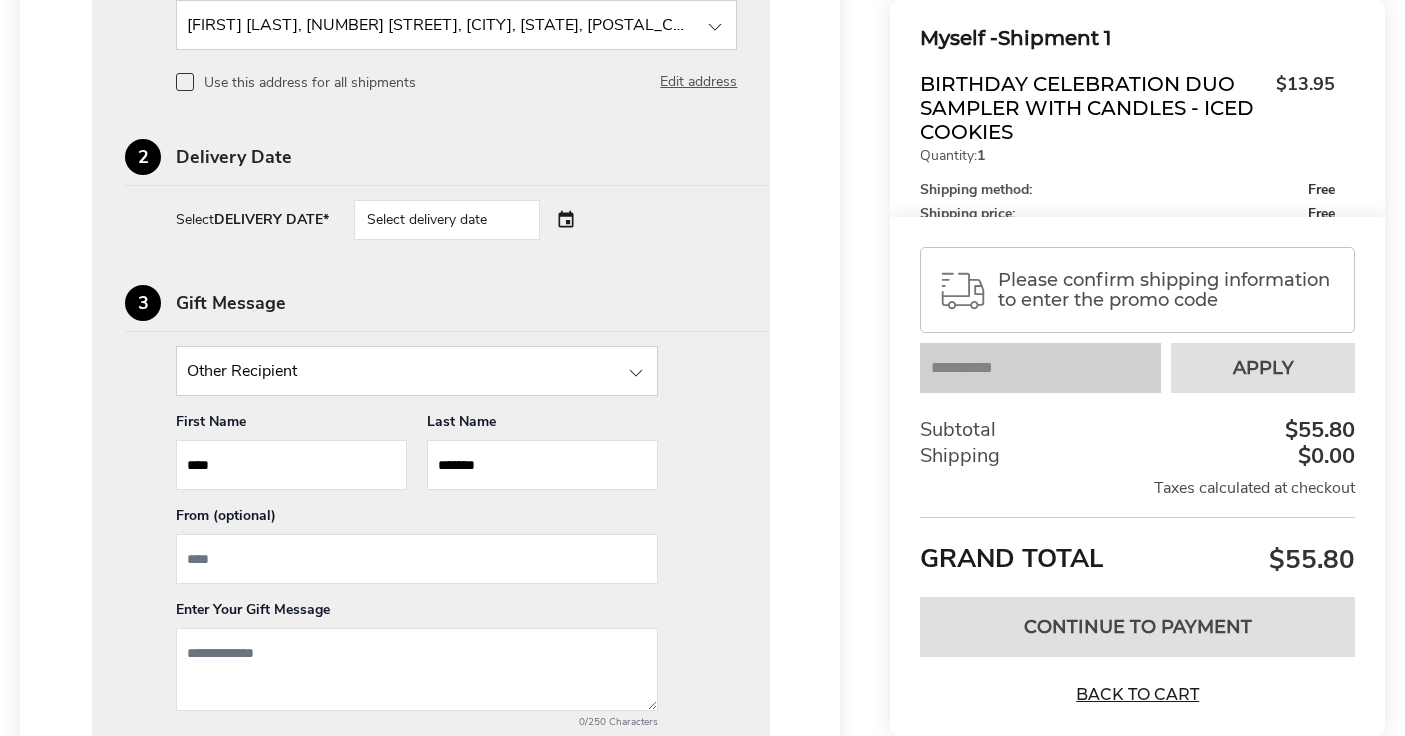 click on "Select delivery date" at bounding box center (475, 220) 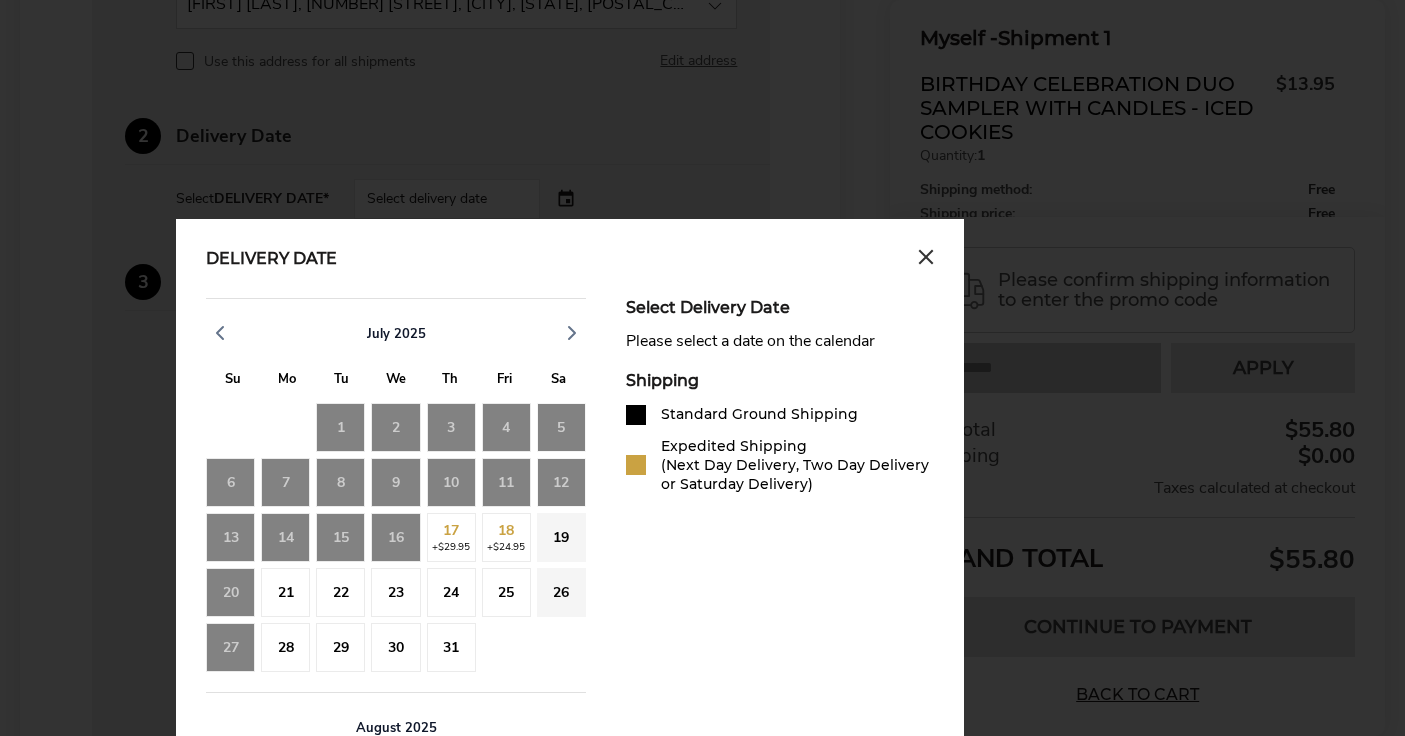 scroll, scrollTop: 2084, scrollLeft: 0, axis: vertical 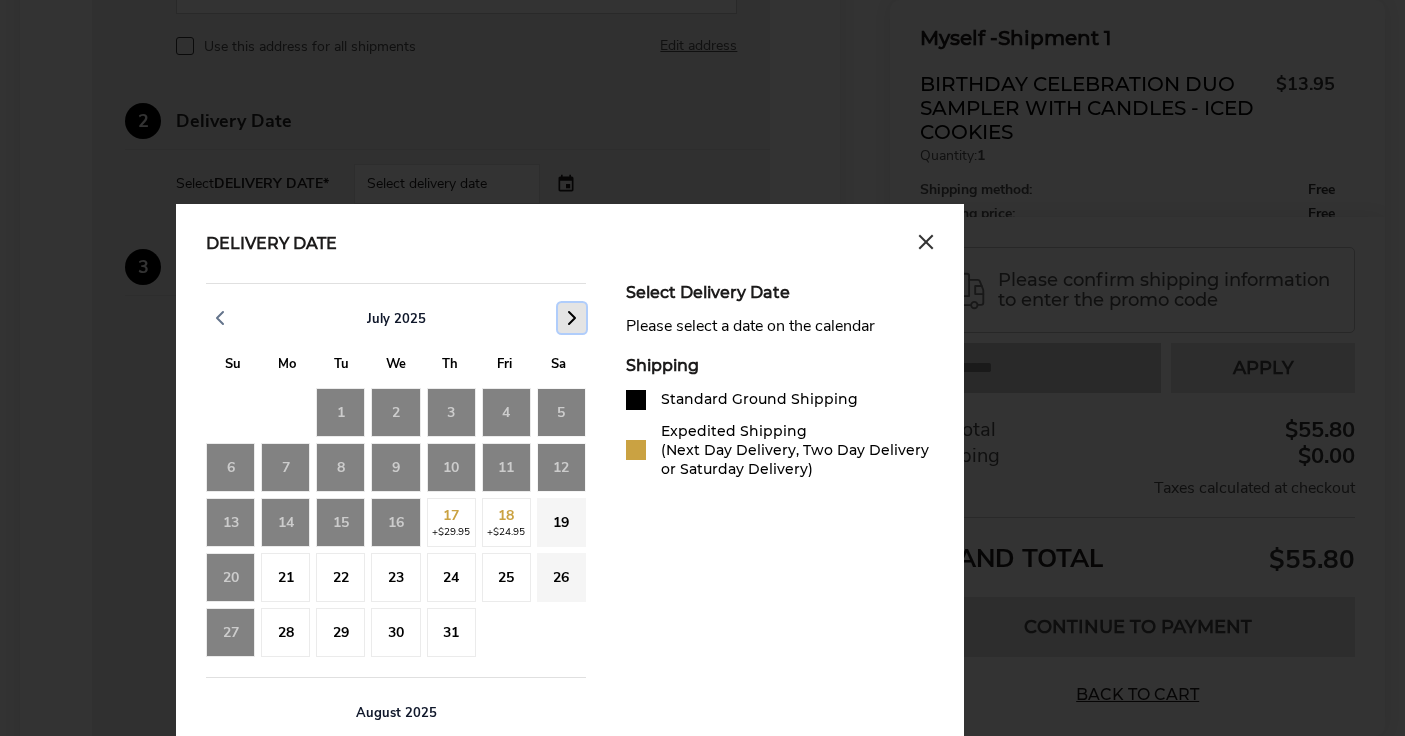 click 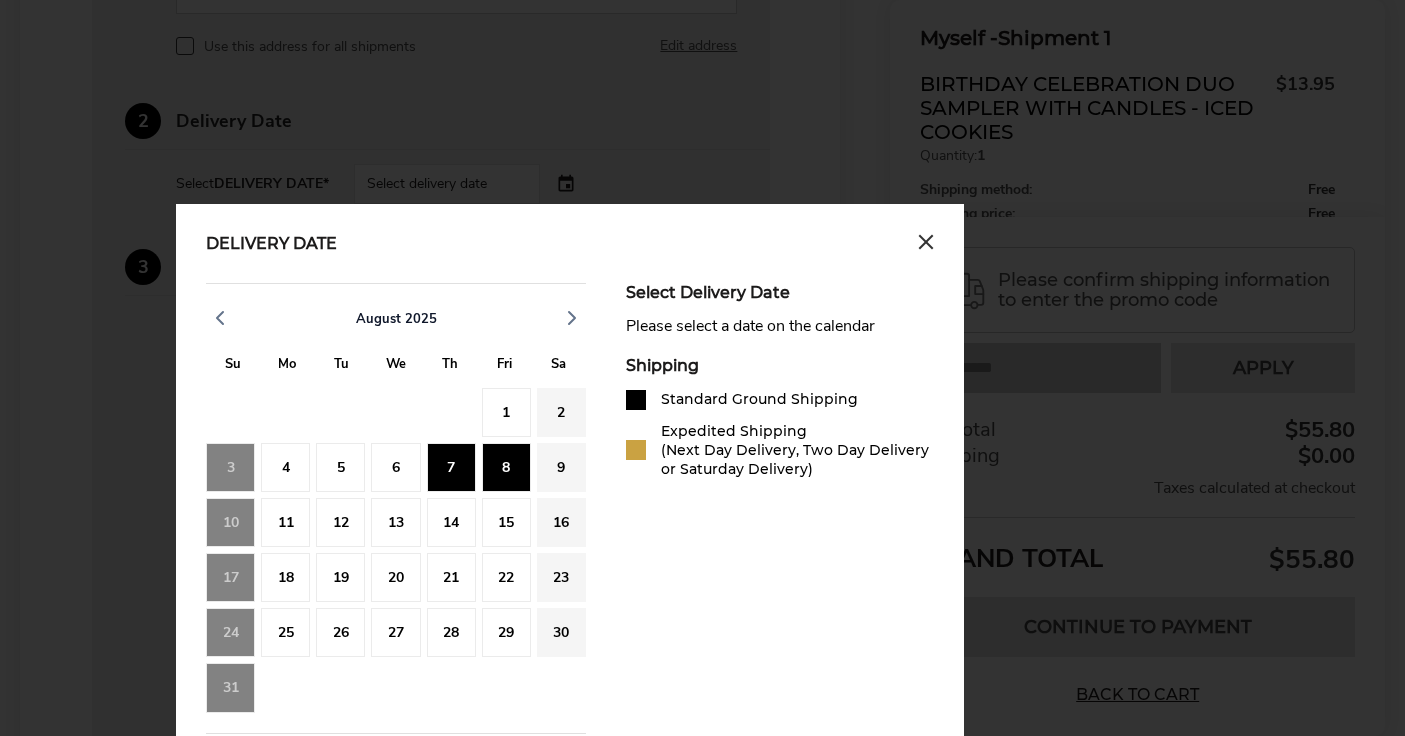 click on "8" 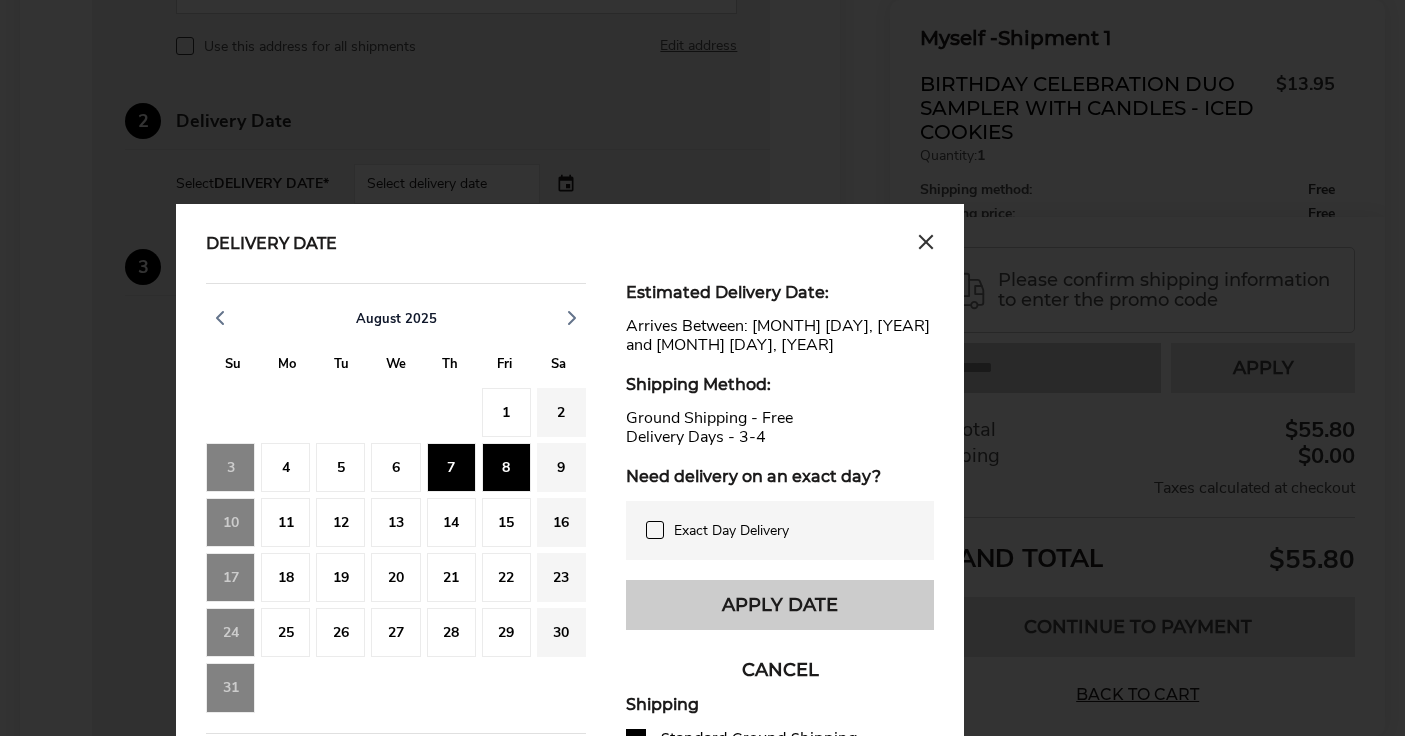 click on "Apply Date" at bounding box center (780, 605) 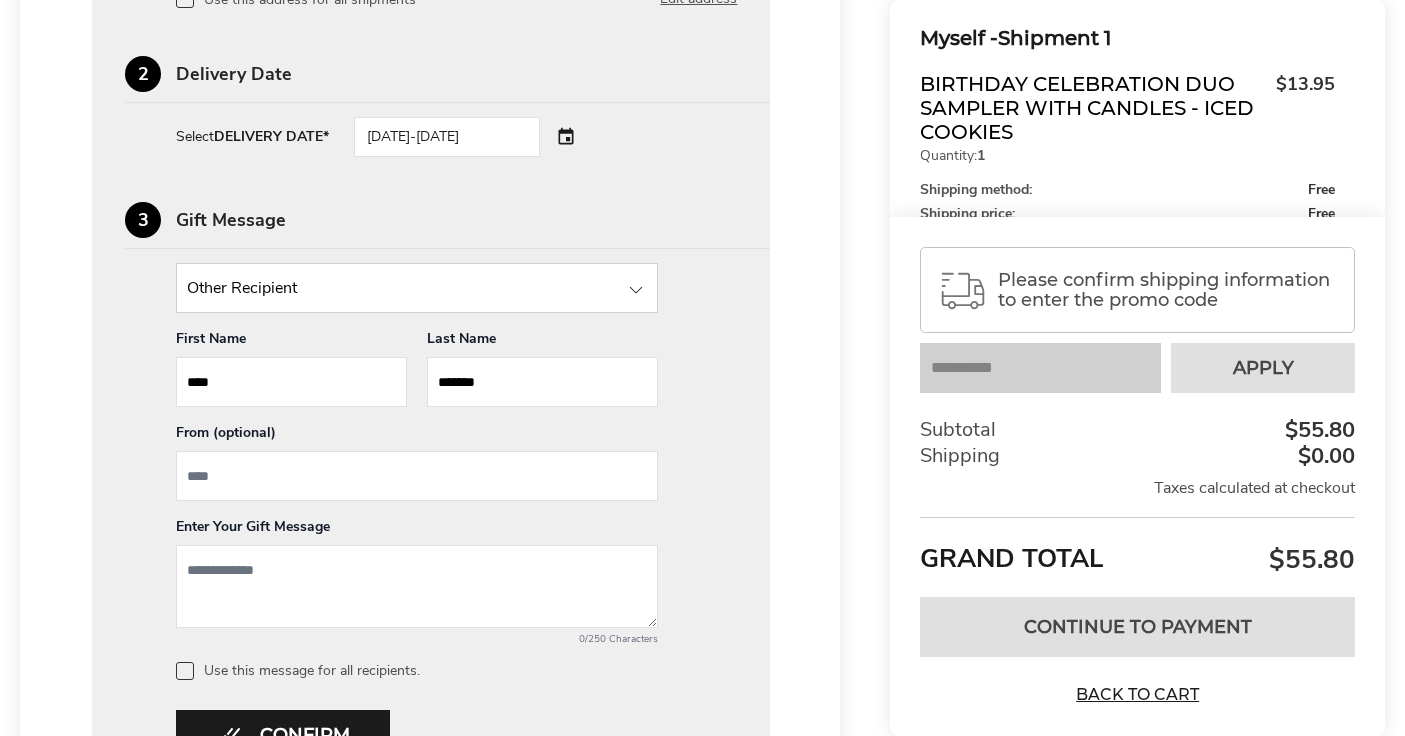 scroll, scrollTop: 2187, scrollLeft: 0, axis: vertical 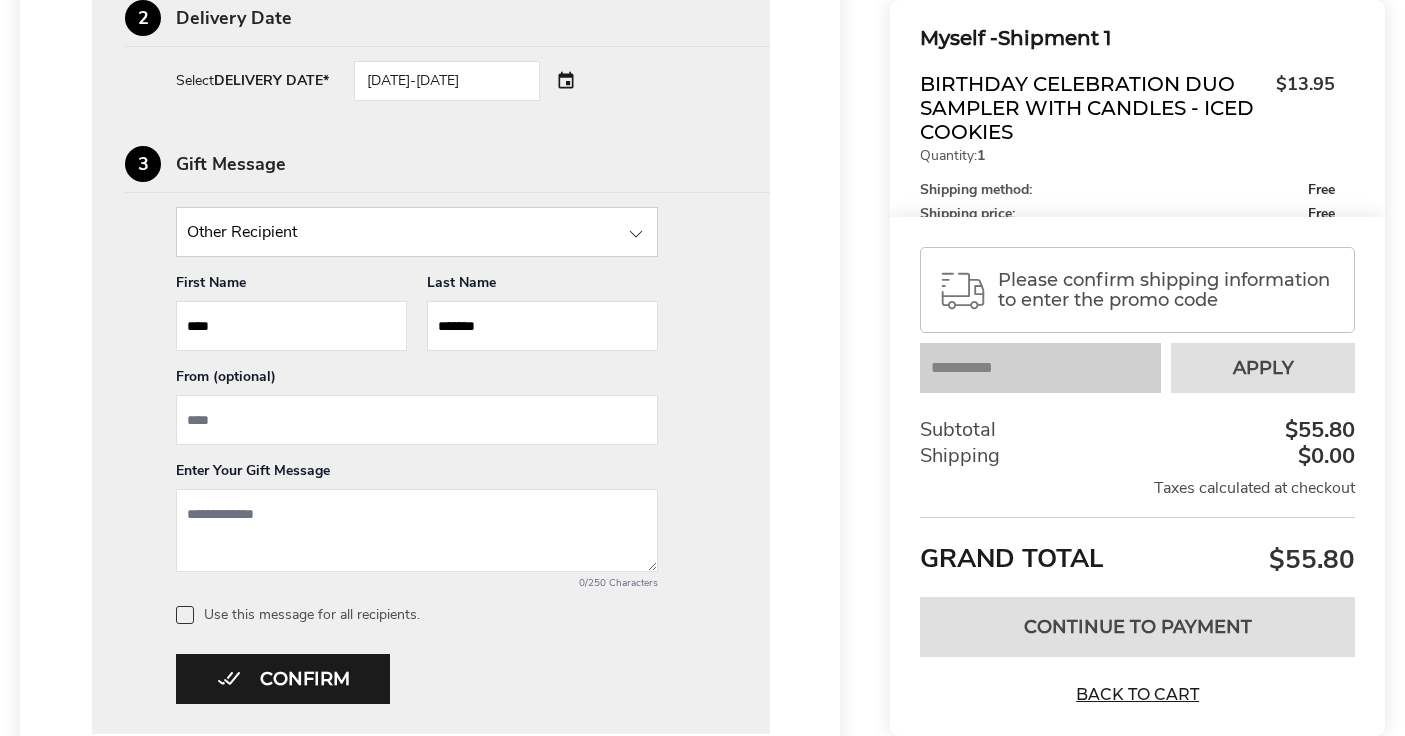 click on "****" at bounding box center (291, 326) 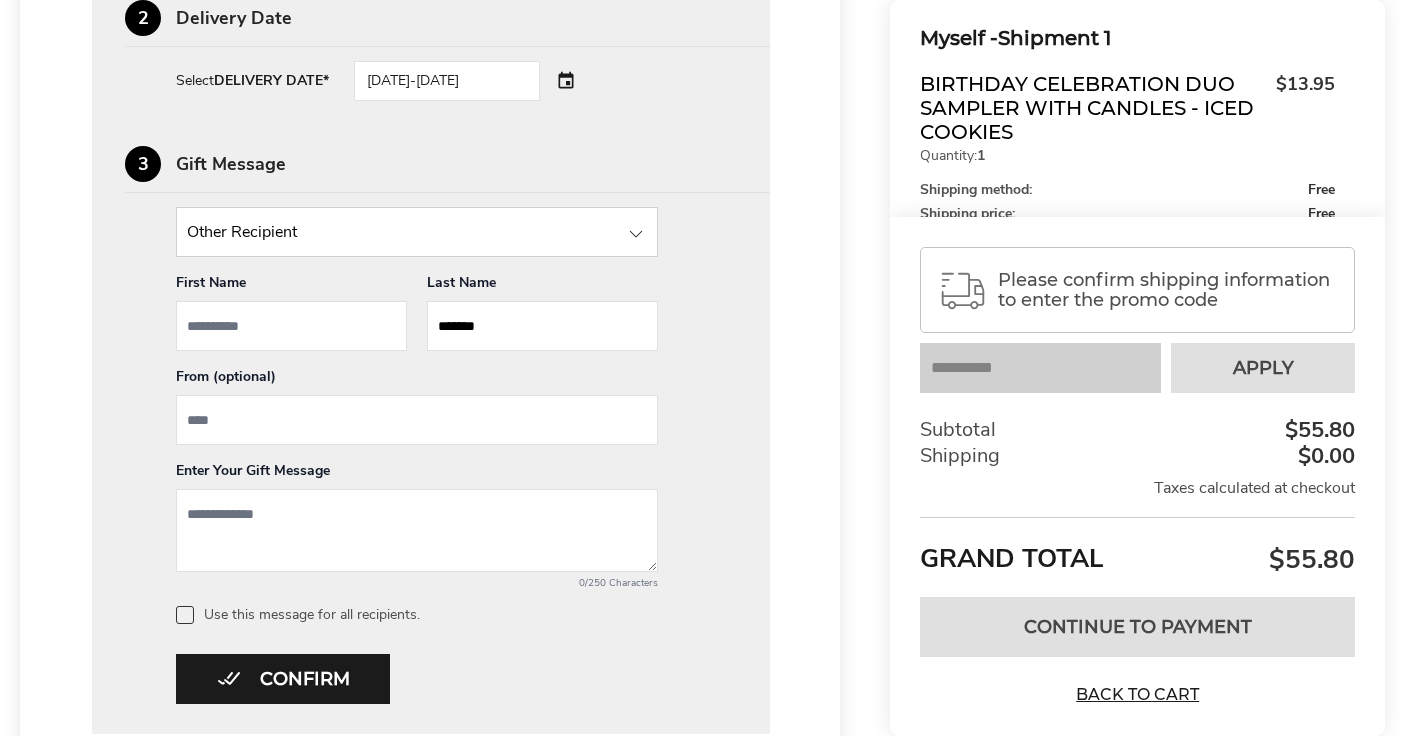 type 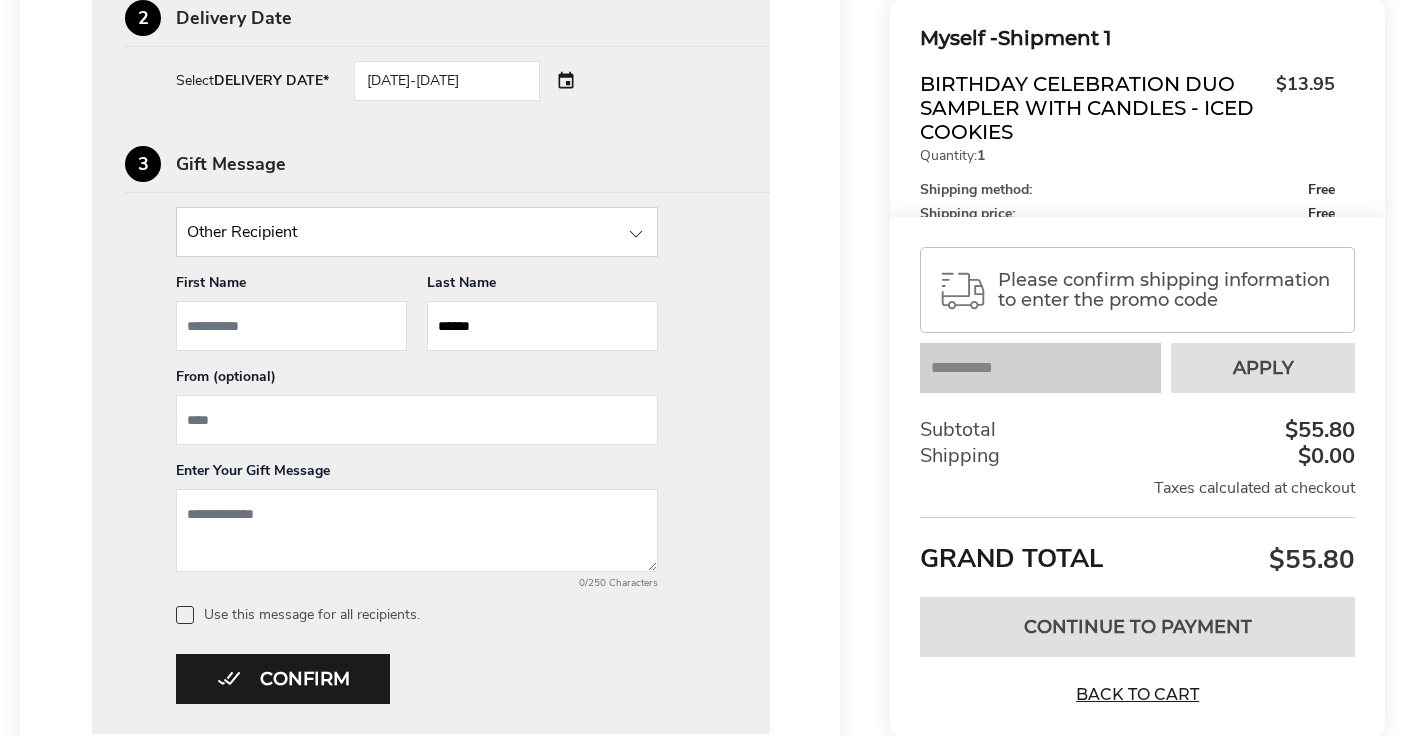 type on "******" 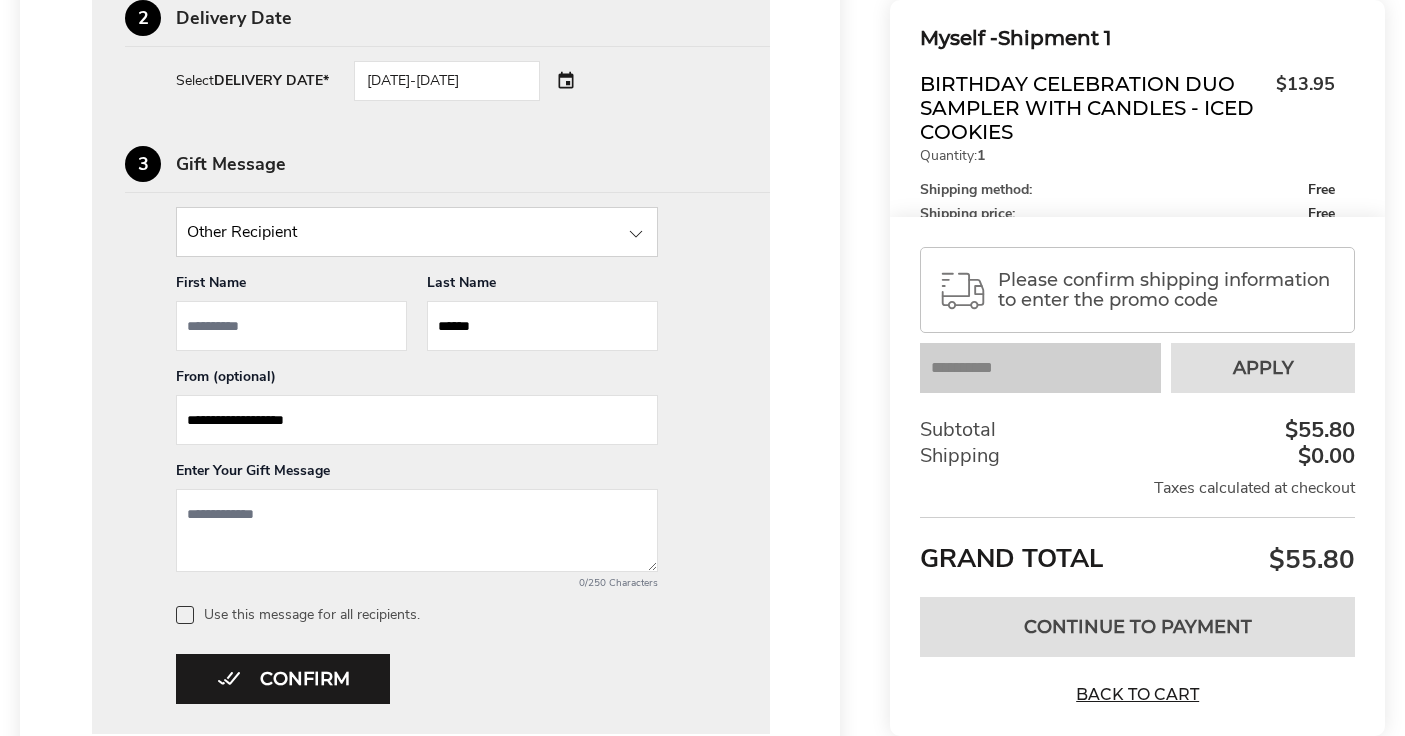 type on "**********" 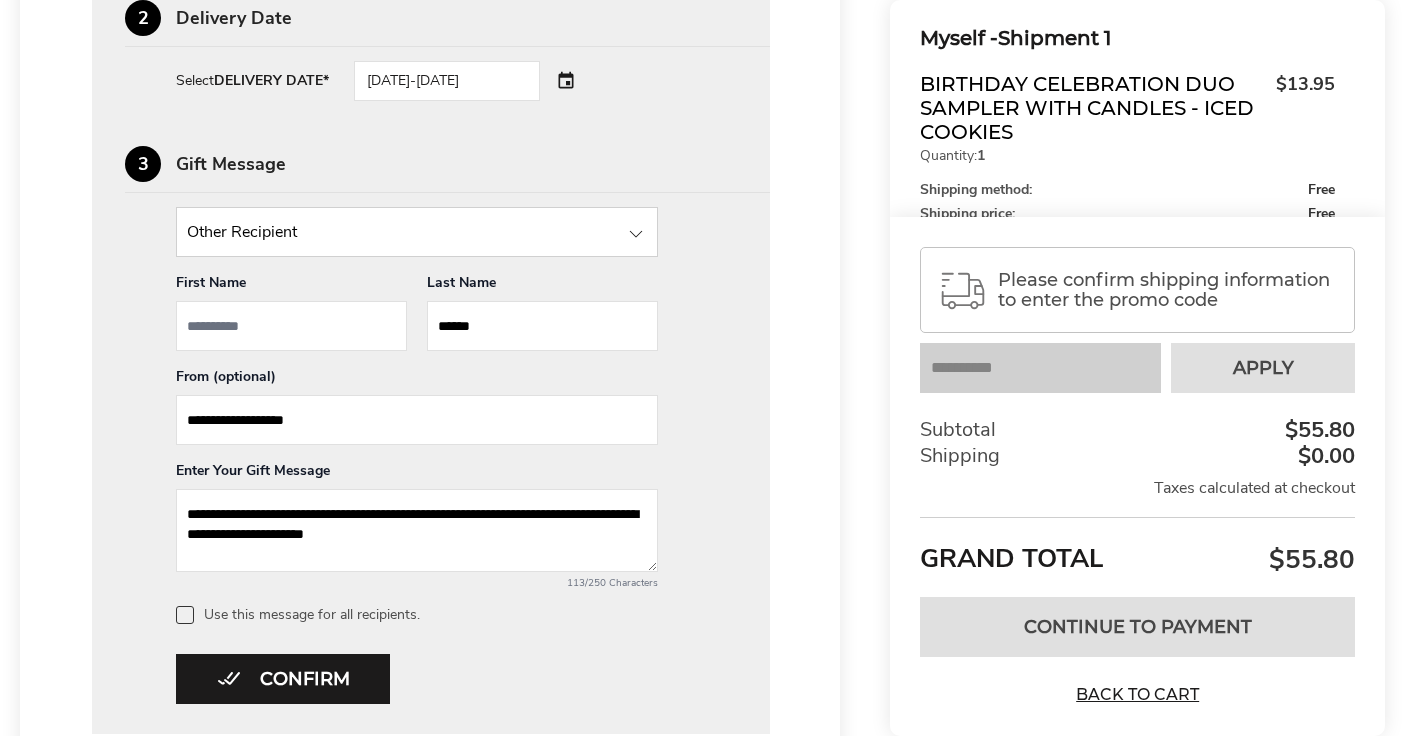 click on "**********" at bounding box center (417, 530) 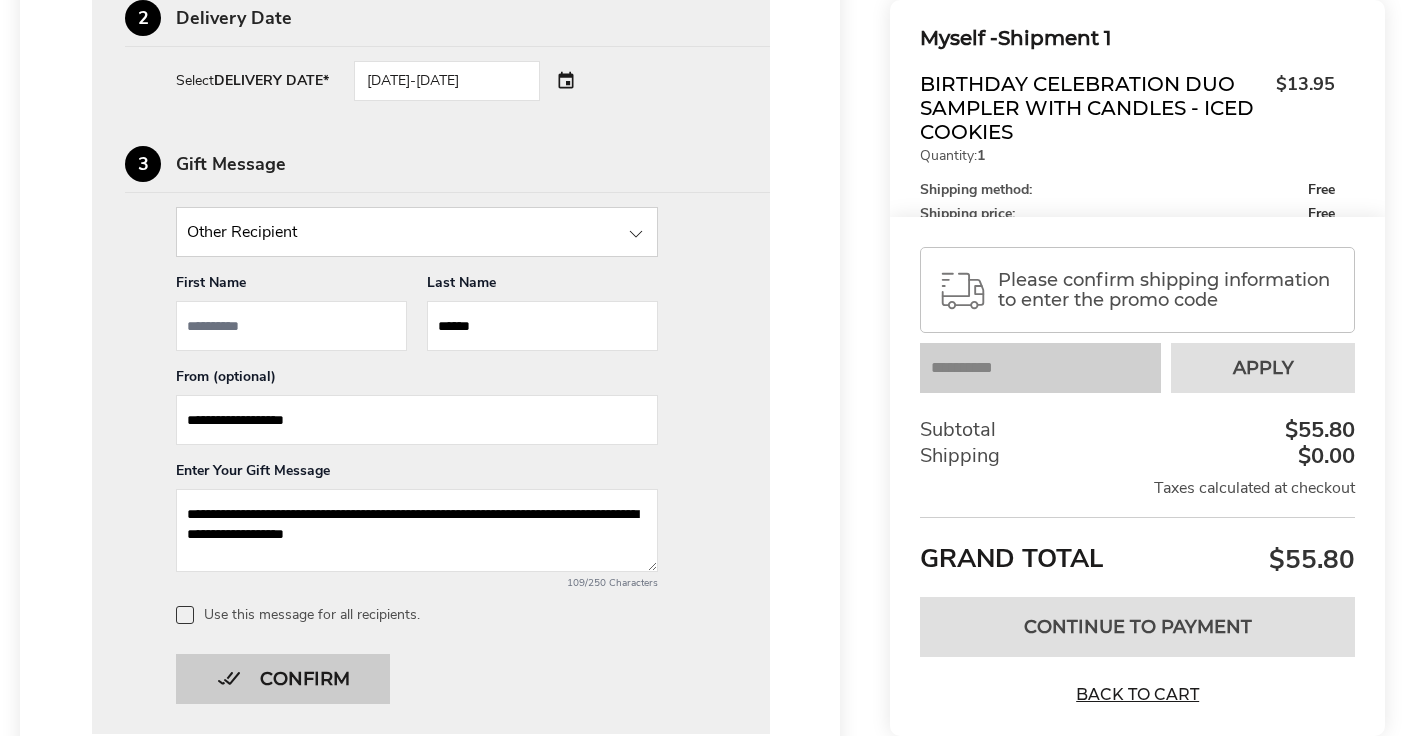 type on "**********" 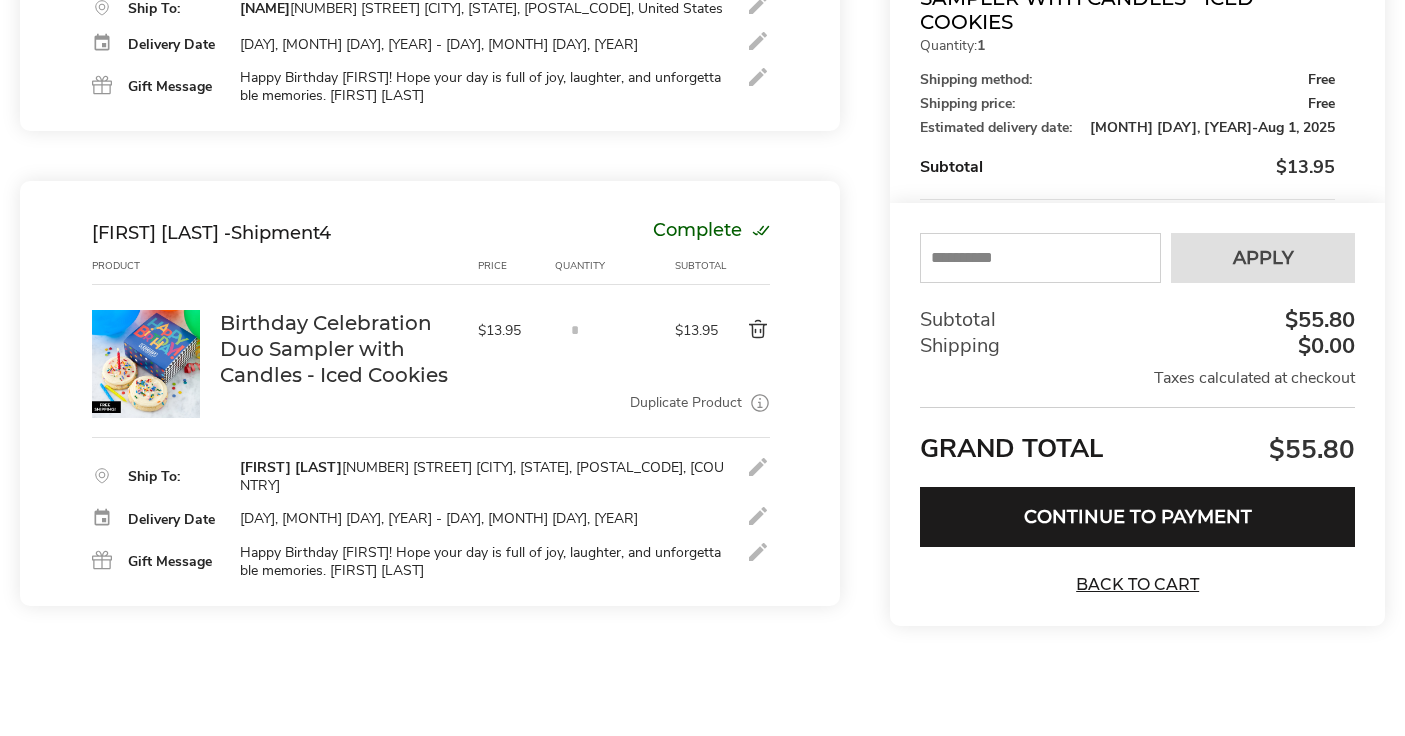 scroll, scrollTop: 1487, scrollLeft: 0, axis: vertical 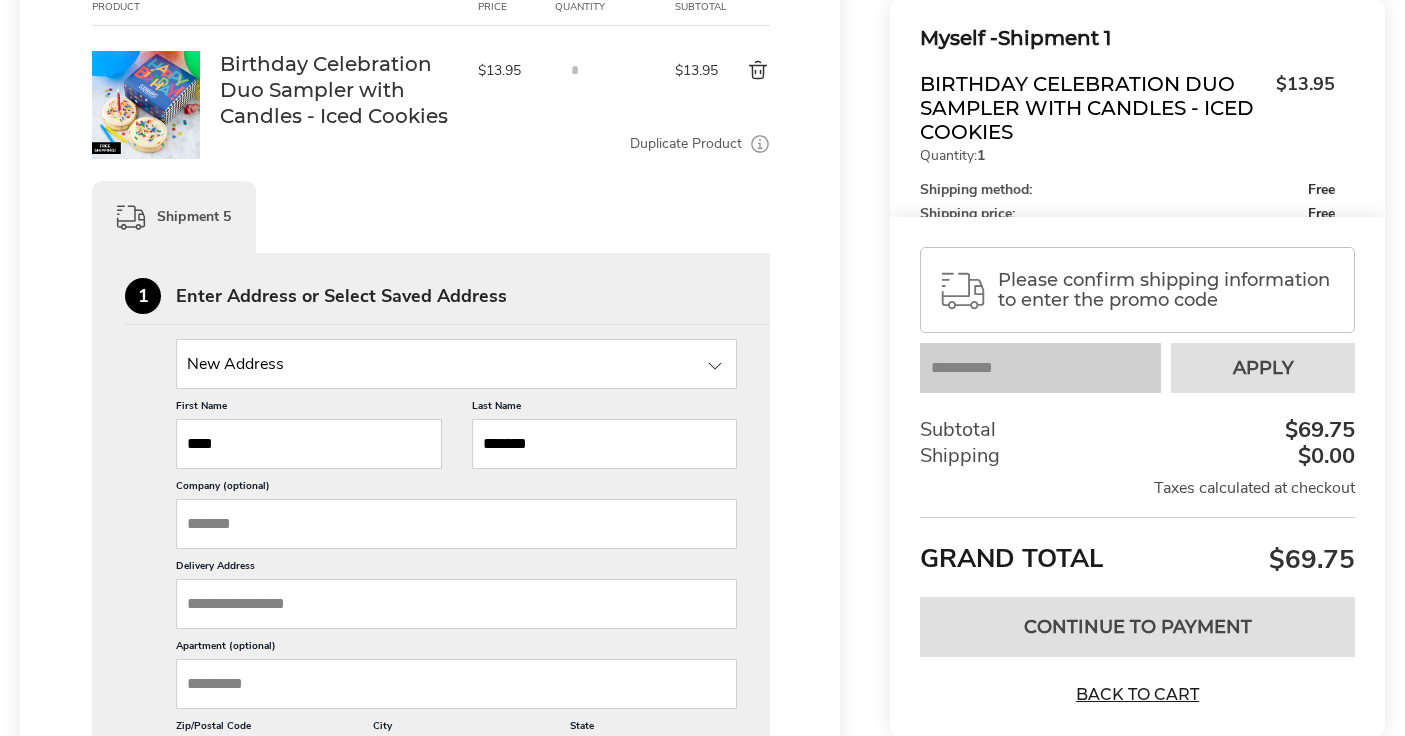 click on "****" at bounding box center [309, 444] 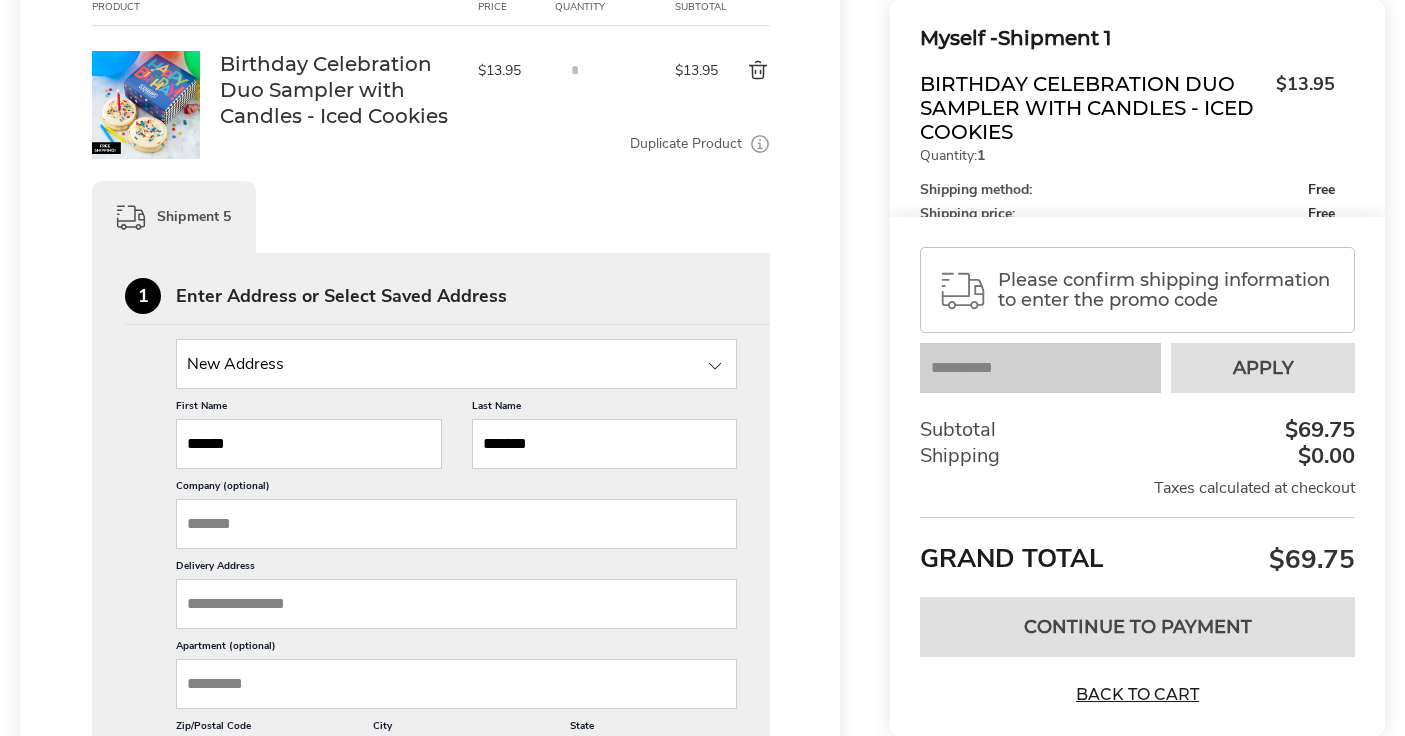 type on "******" 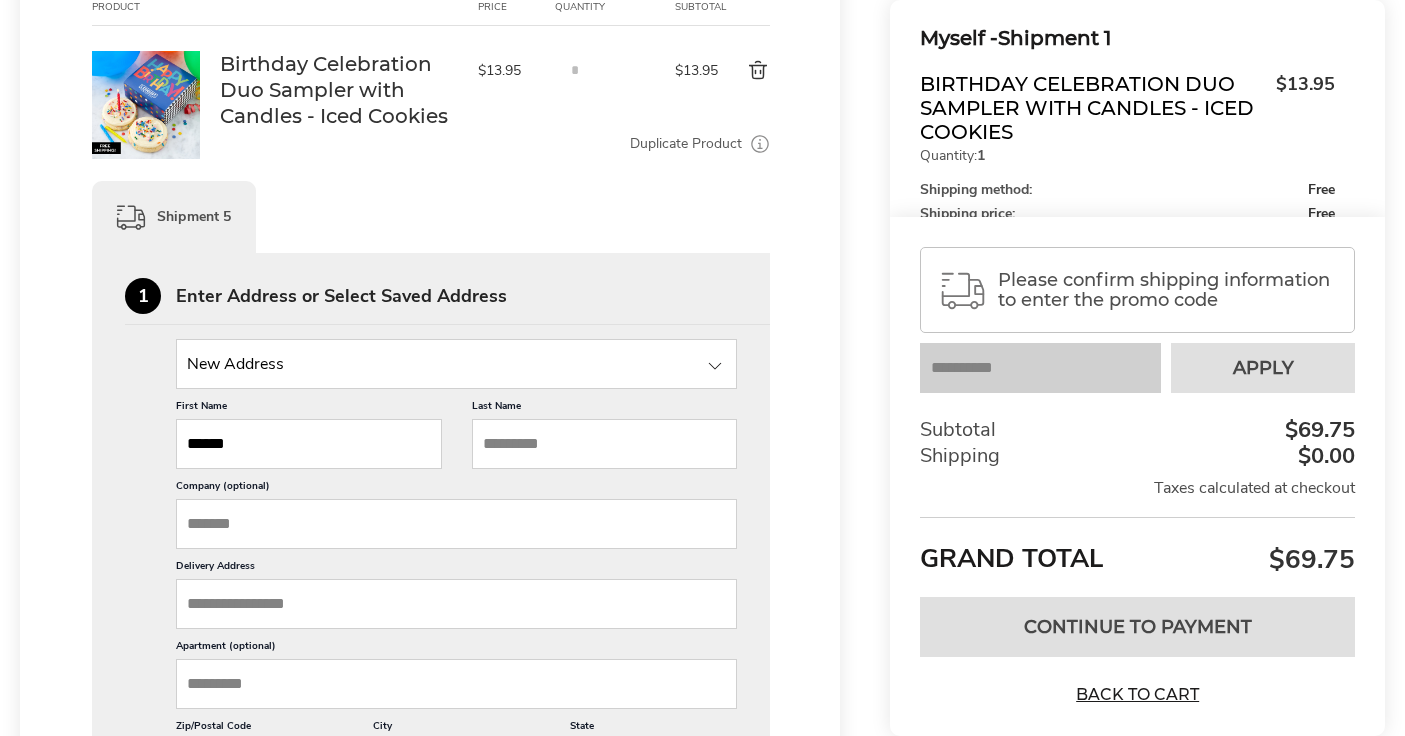paste on "****" 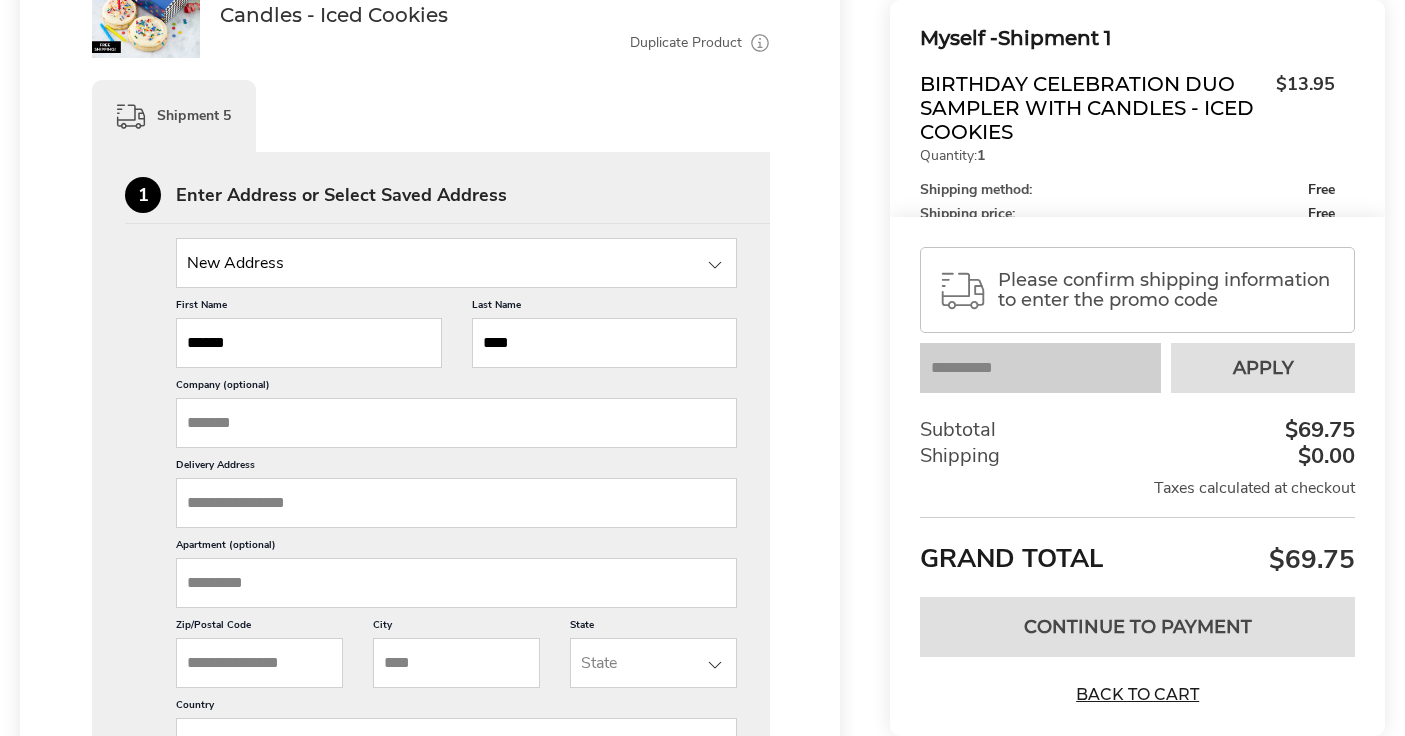 scroll, scrollTop: 2486, scrollLeft: 0, axis: vertical 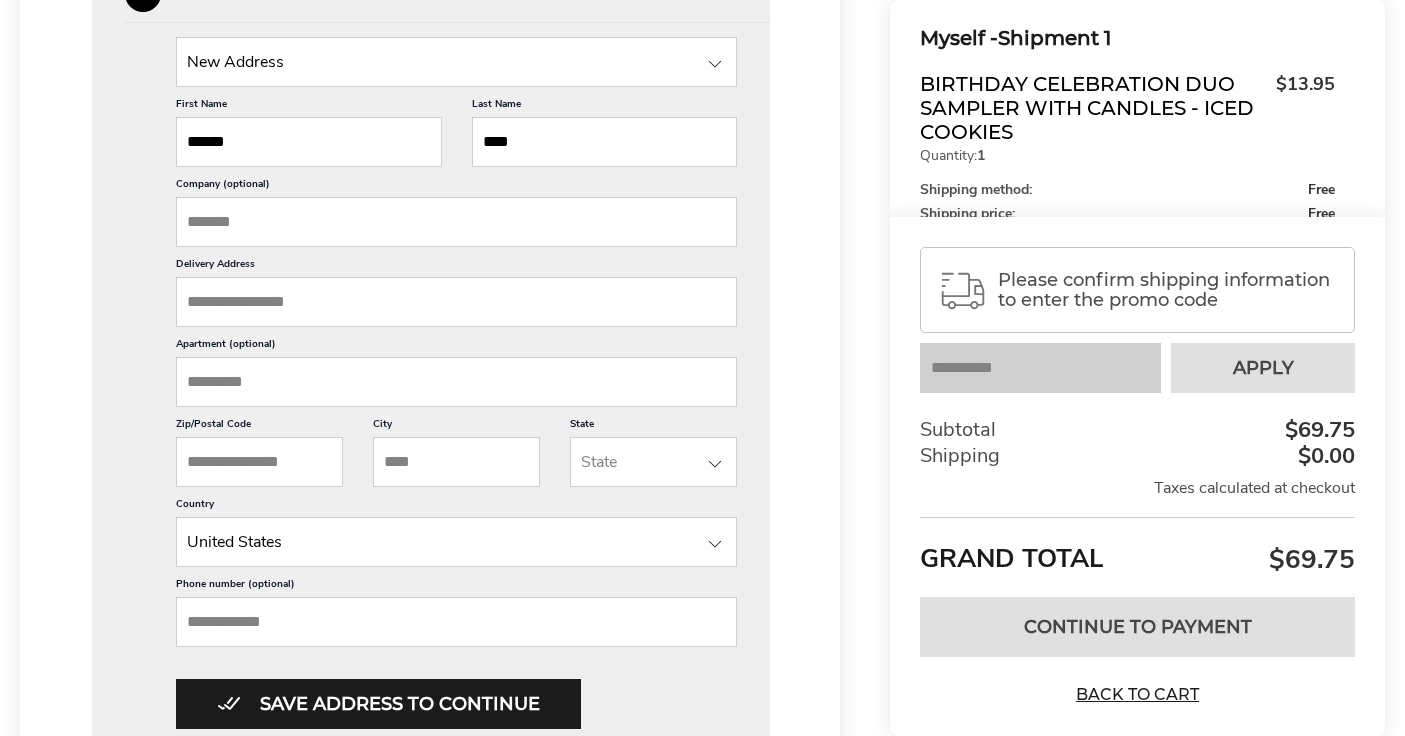 type on "****" 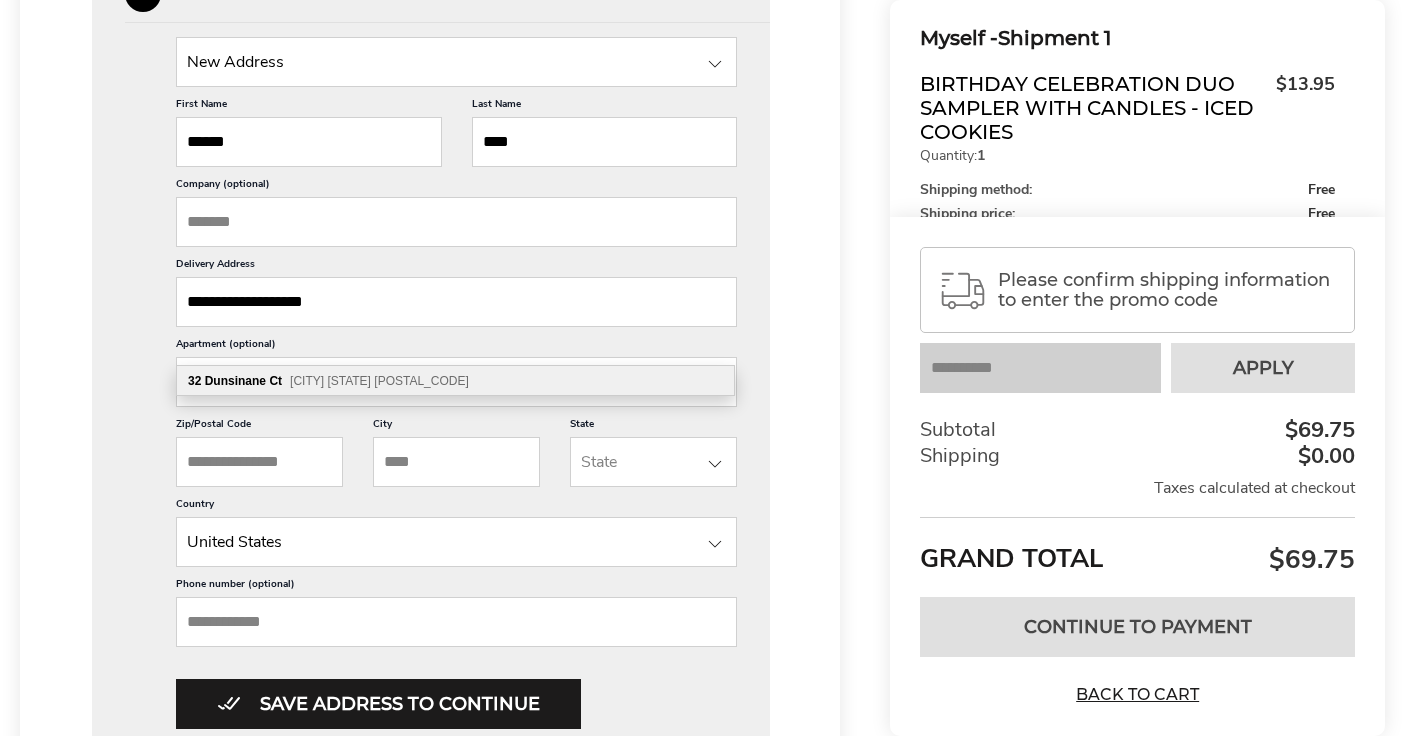 type on "**********" 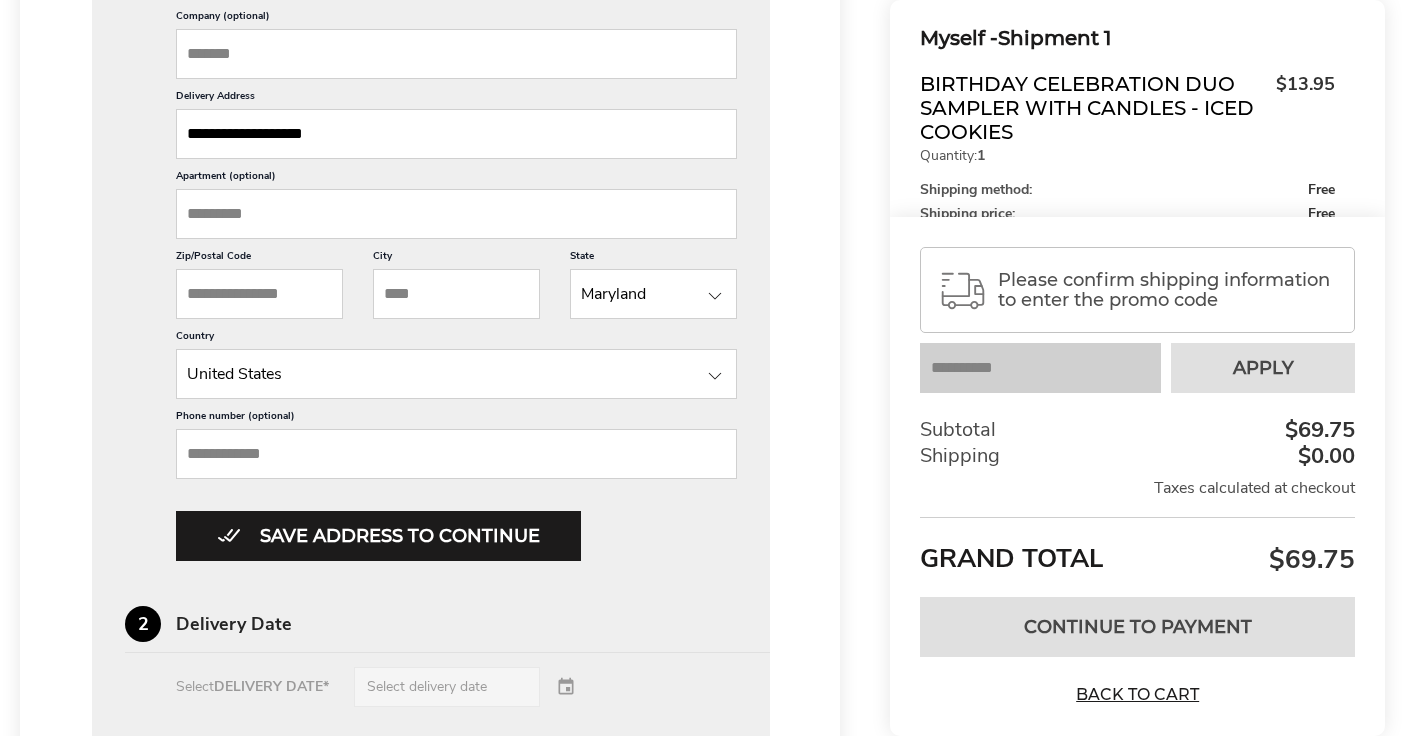 scroll, scrollTop: 2689, scrollLeft: 0, axis: vertical 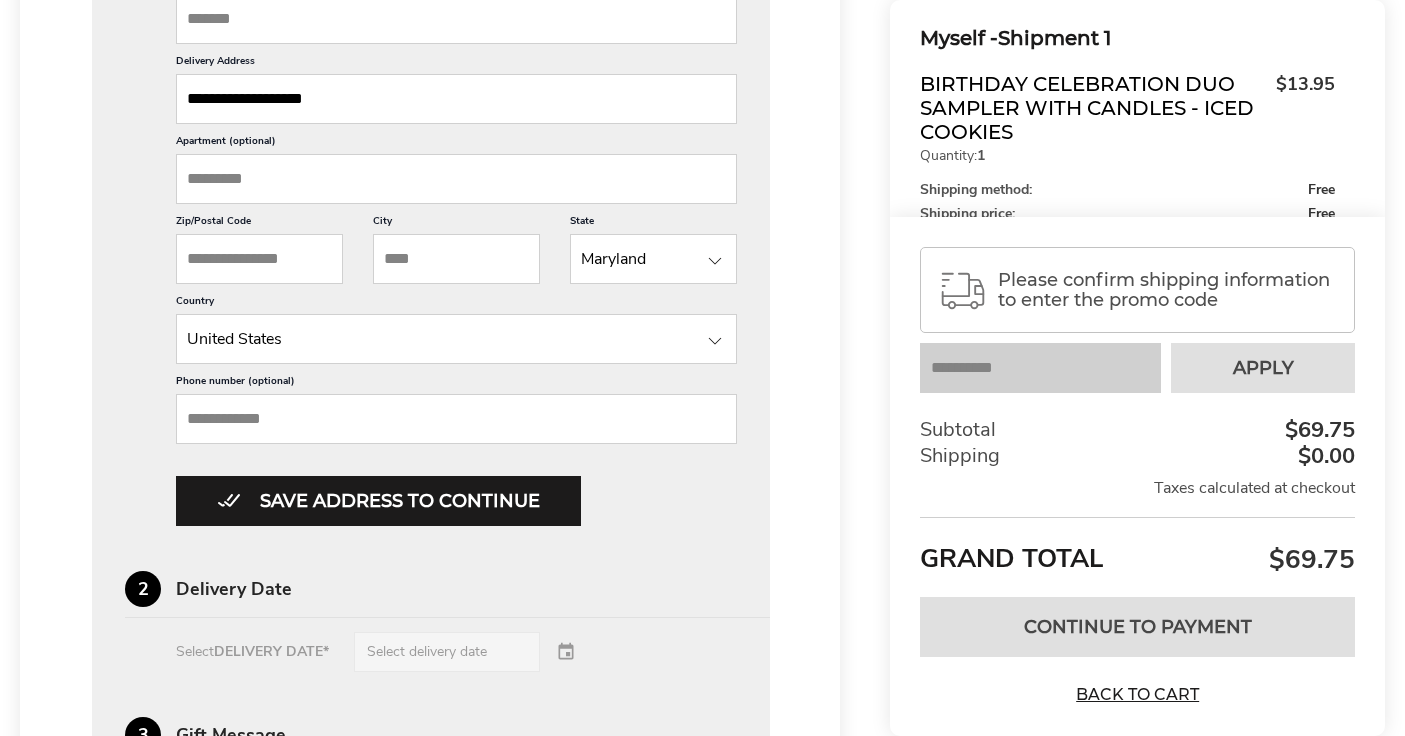 click on "Save address to continue" at bounding box center [378, 501] 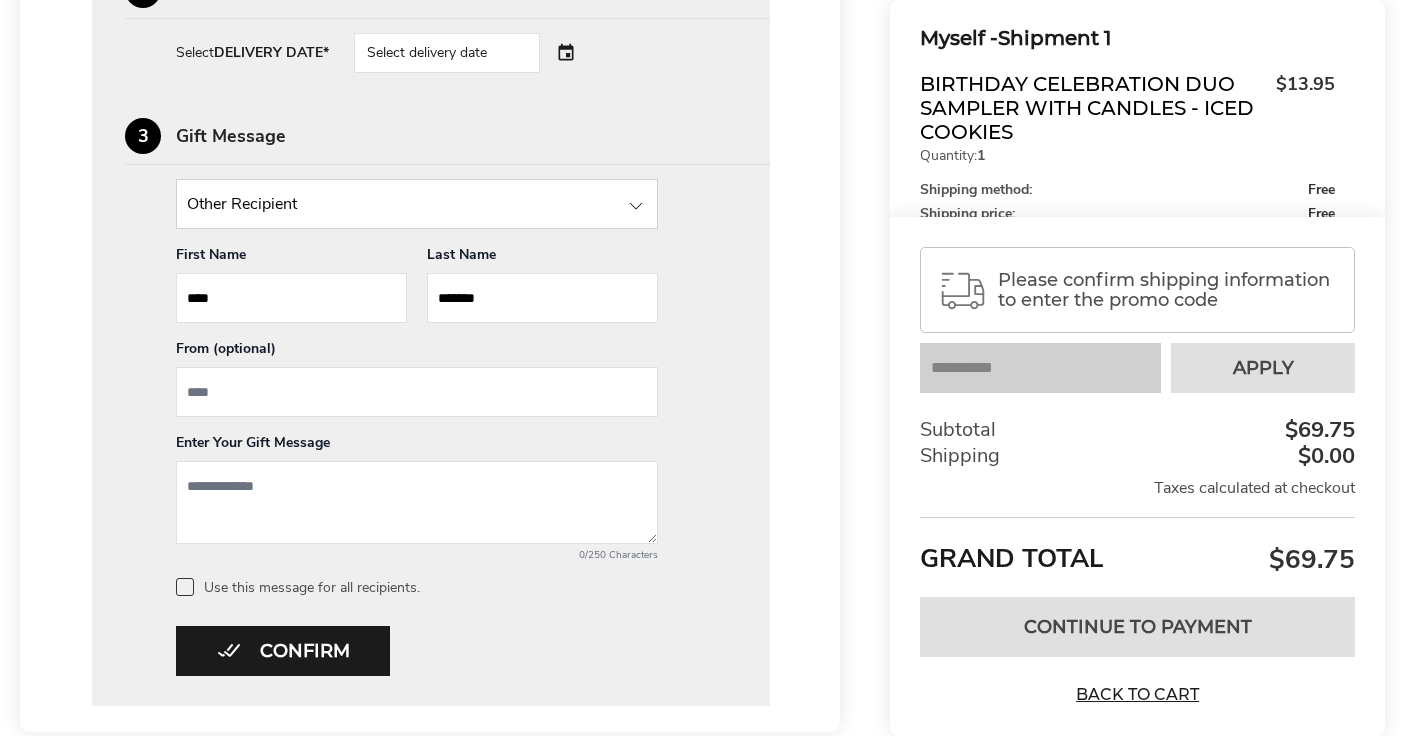 click on "Select delivery date" at bounding box center [475, 53] 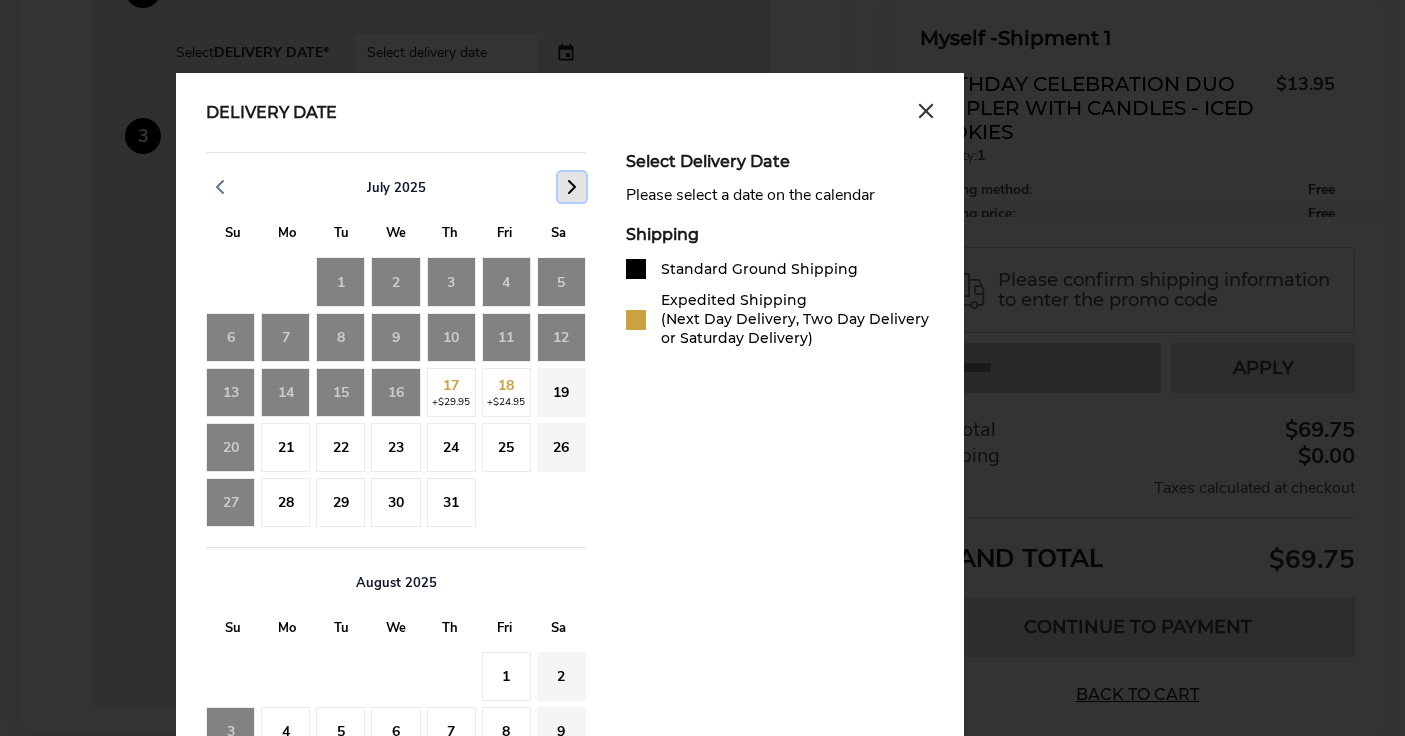 click 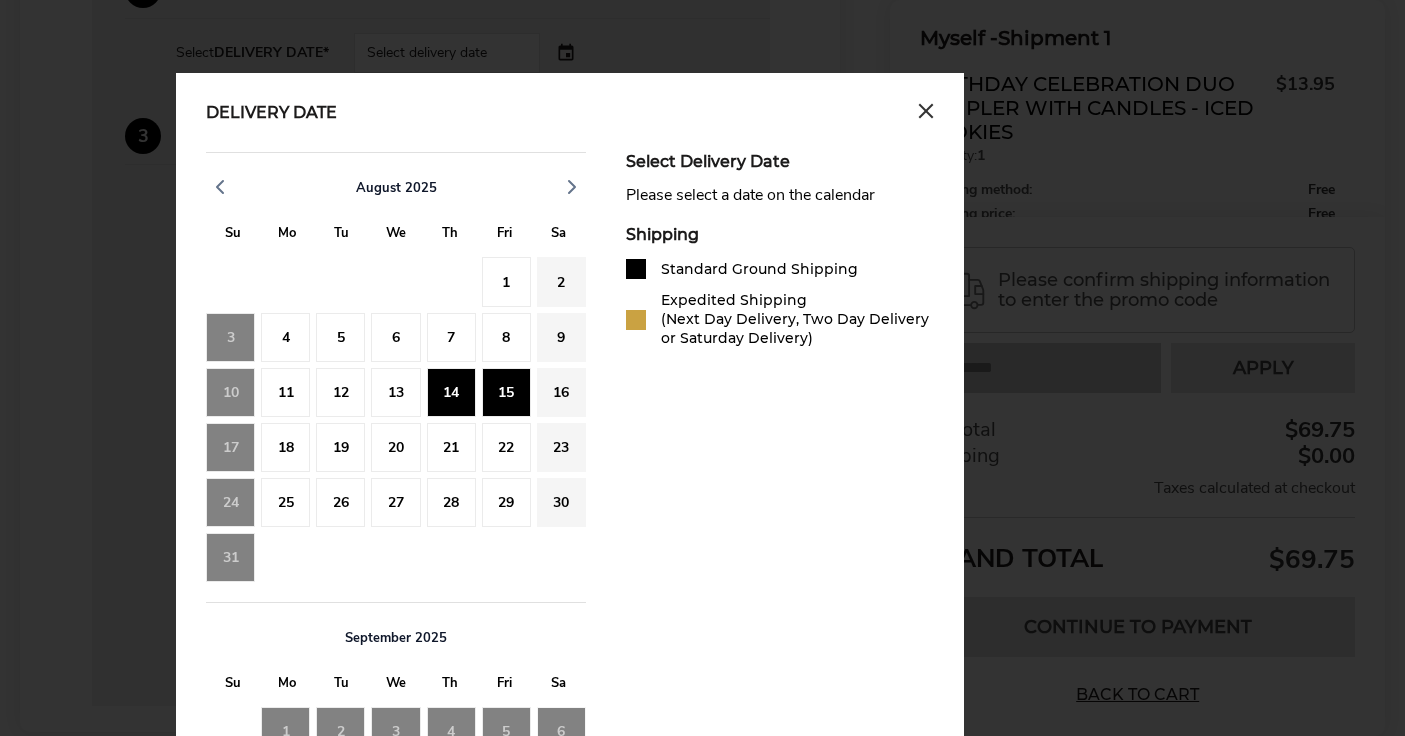 click on "15" 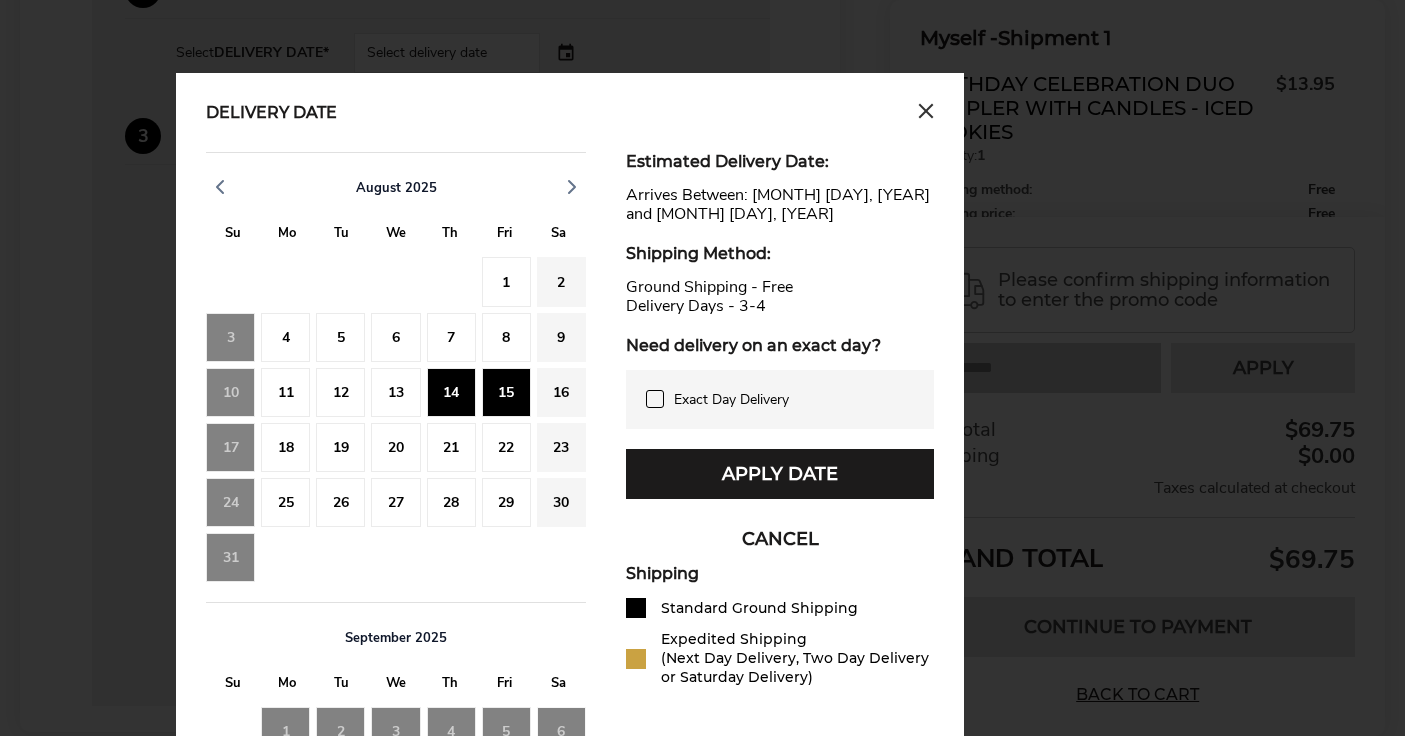 click on "Apply Date" at bounding box center (780, 474) 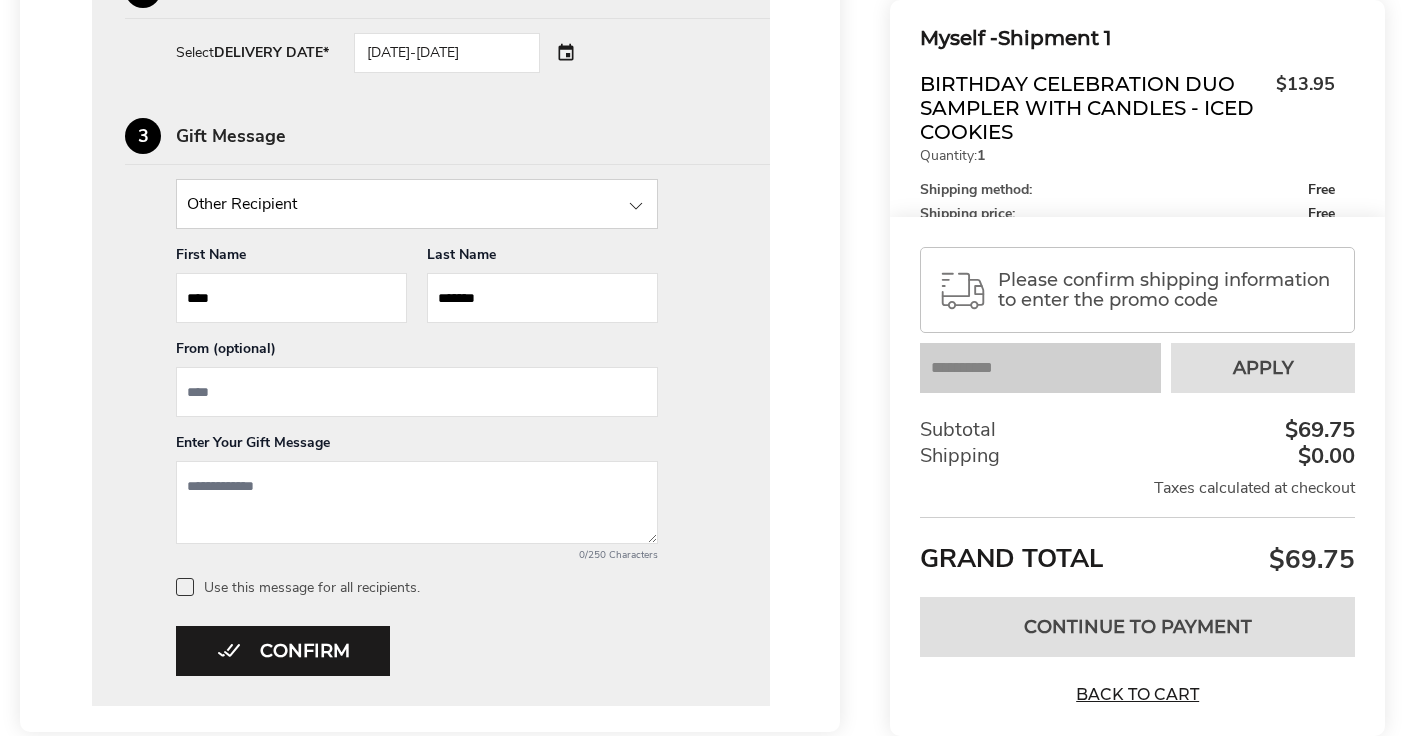 click at bounding box center (417, 392) 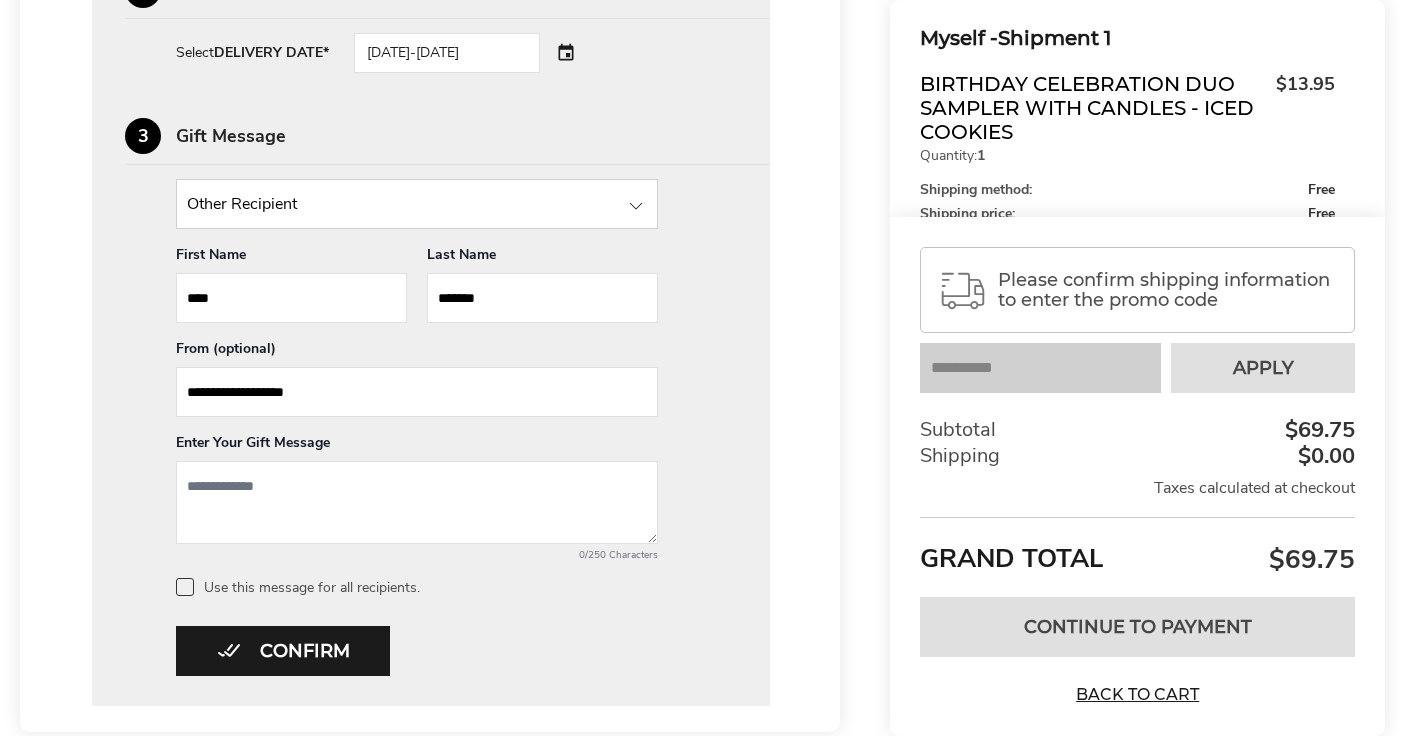 type on "**********" 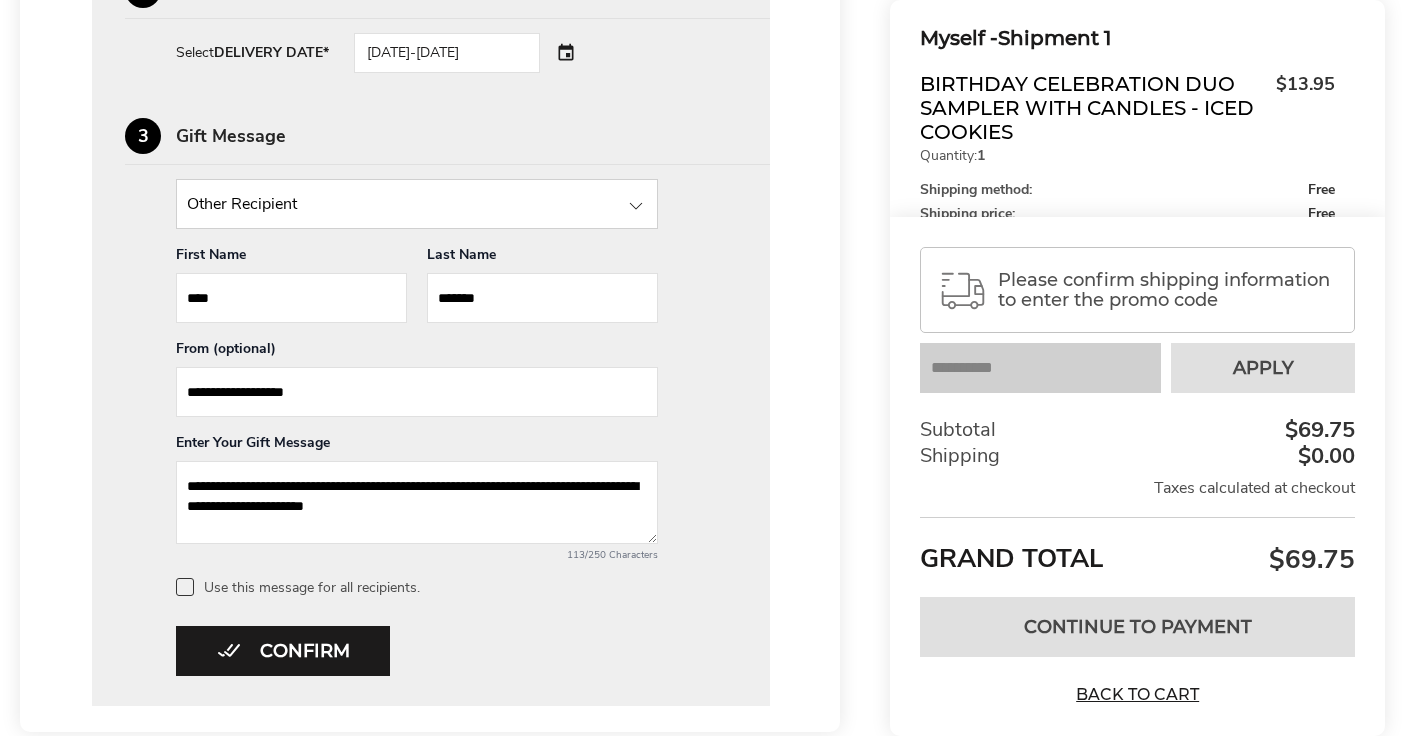 click on "**********" at bounding box center [417, 502] 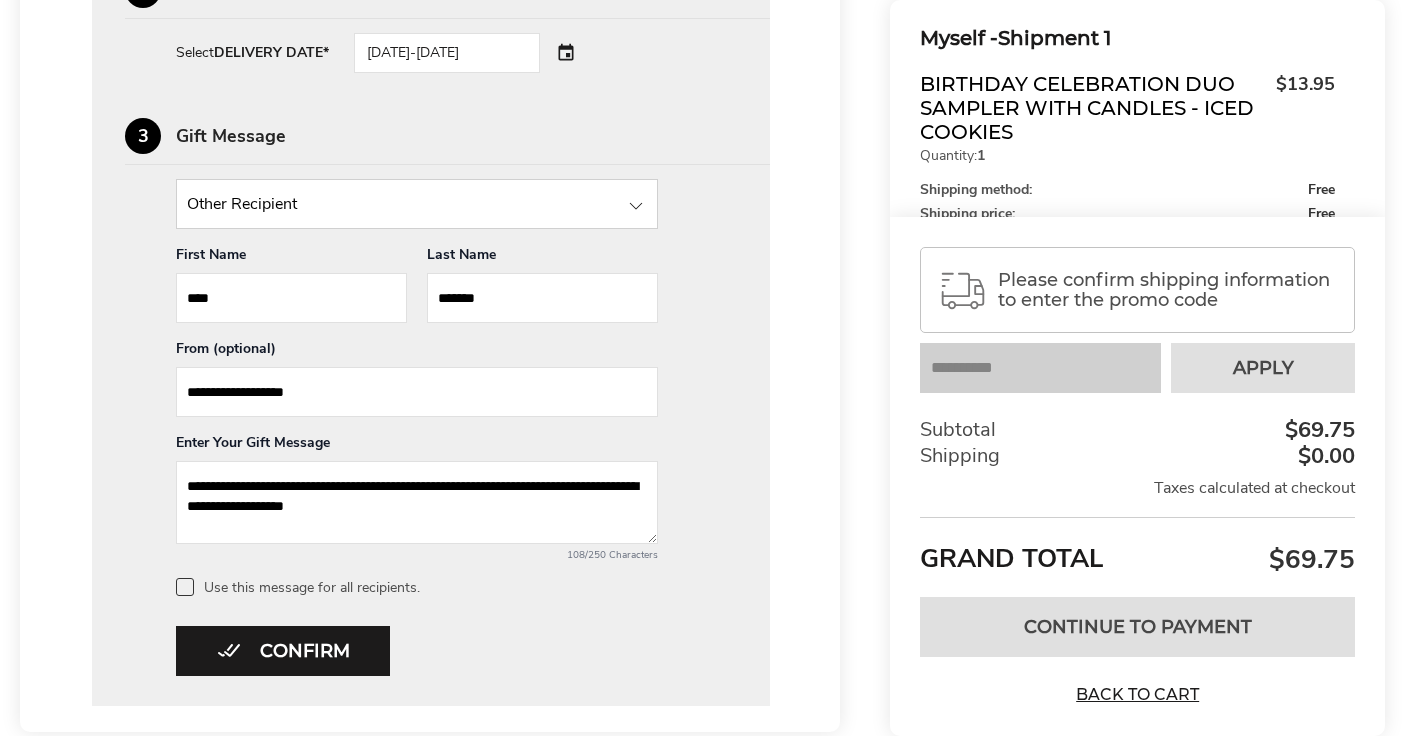 type on "**********" 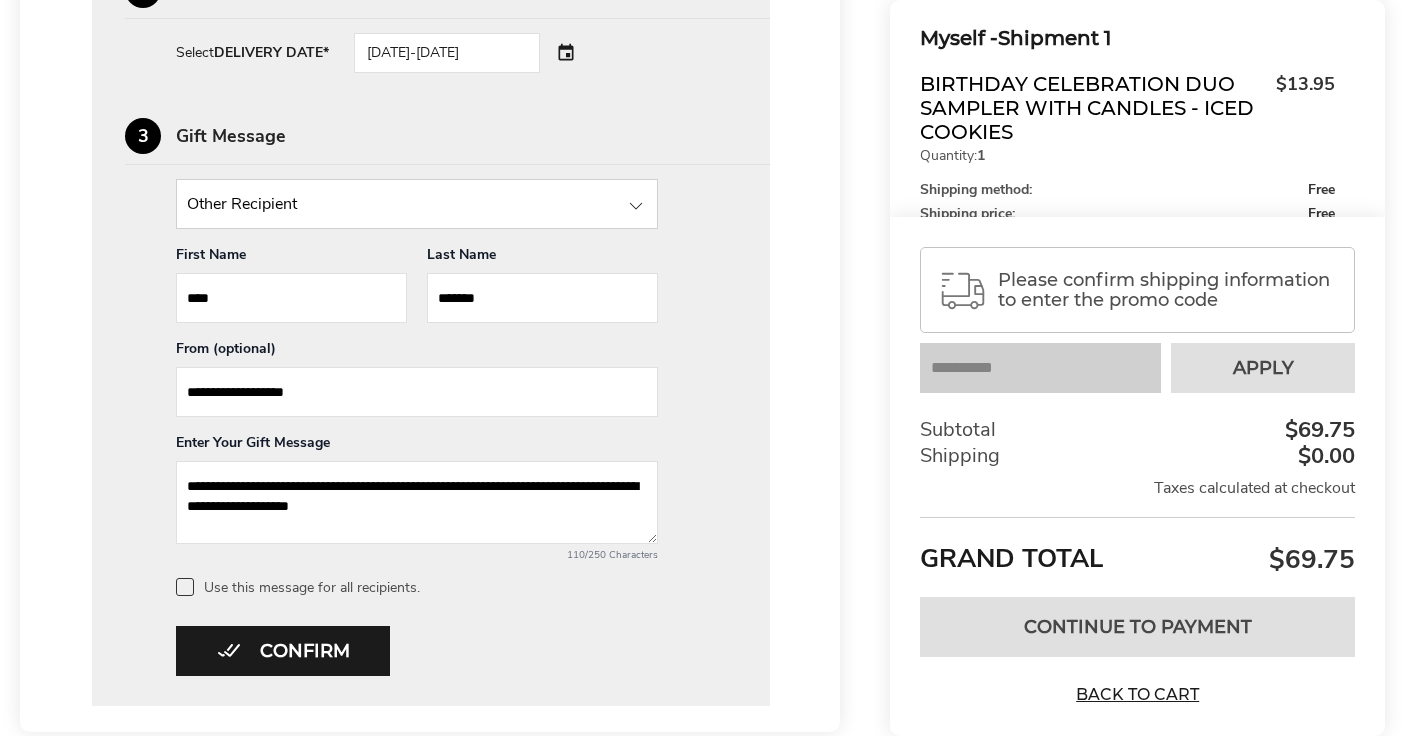 click on "Confirm" at bounding box center (283, 651) 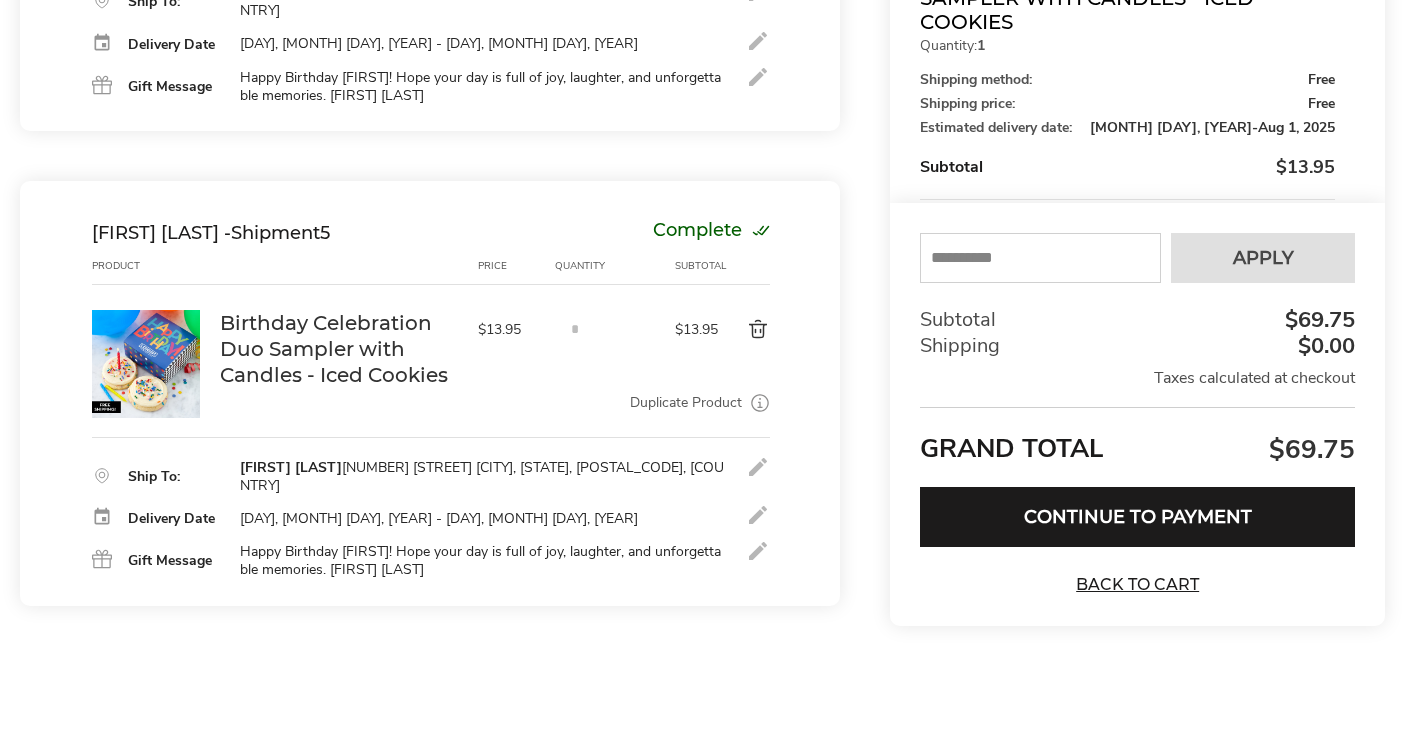 scroll, scrollTop: 1962, scrollLeft: 0, axis: vertical 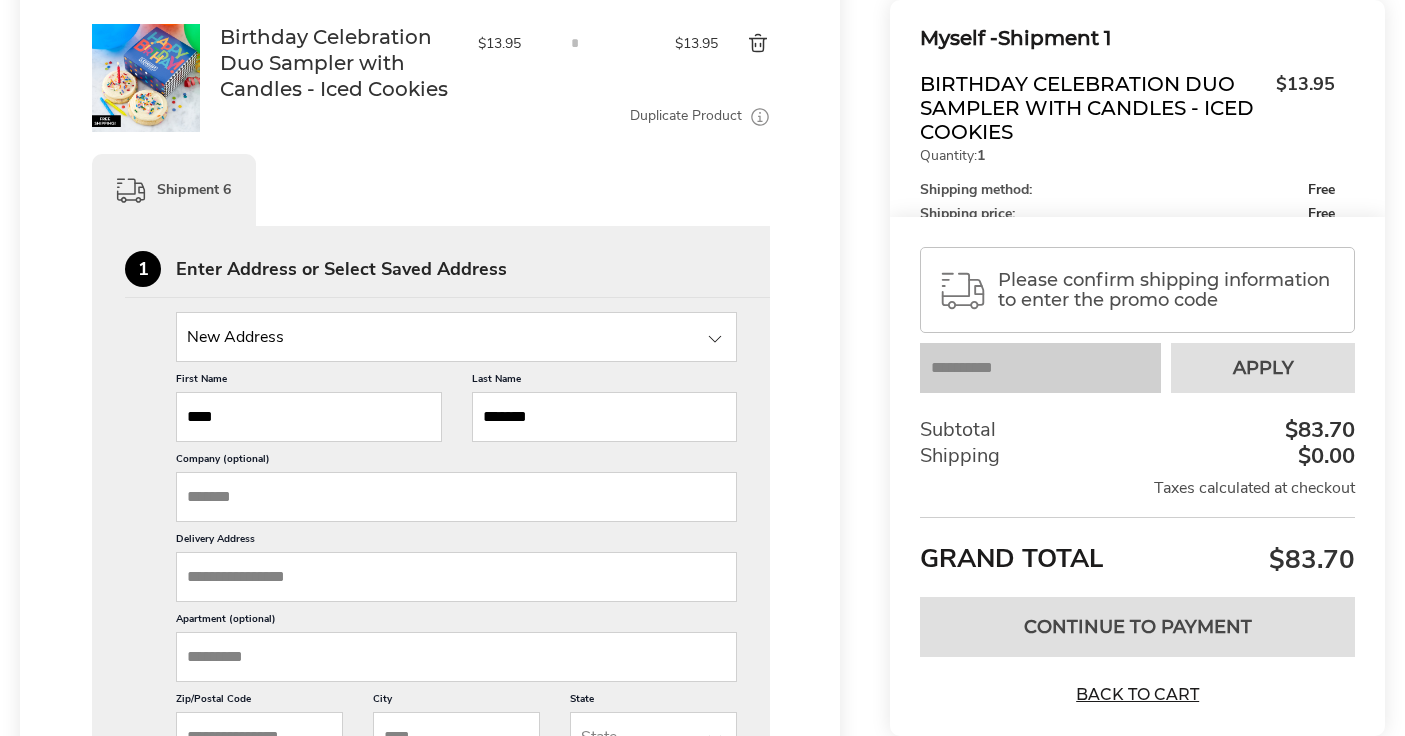 click on "****" at bounding box center [309, 417] 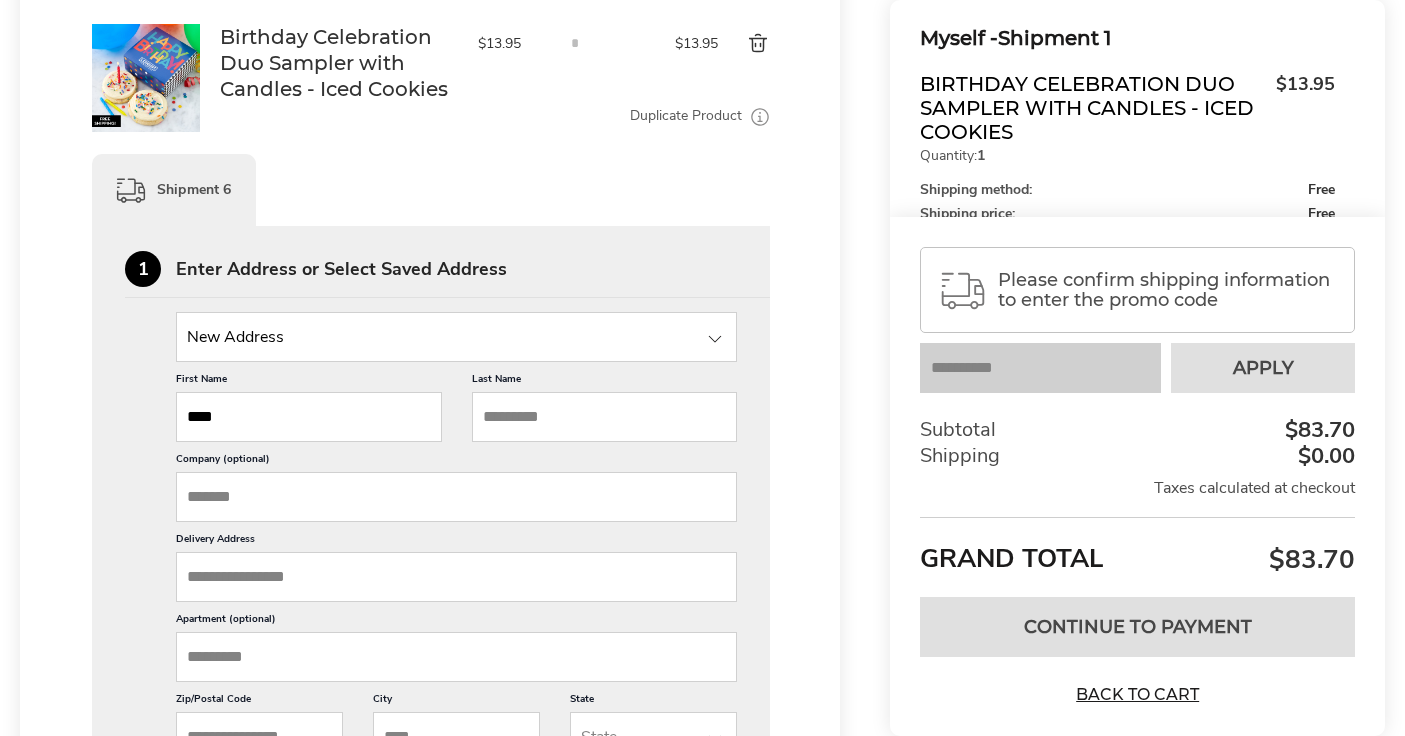 paste on "*******" 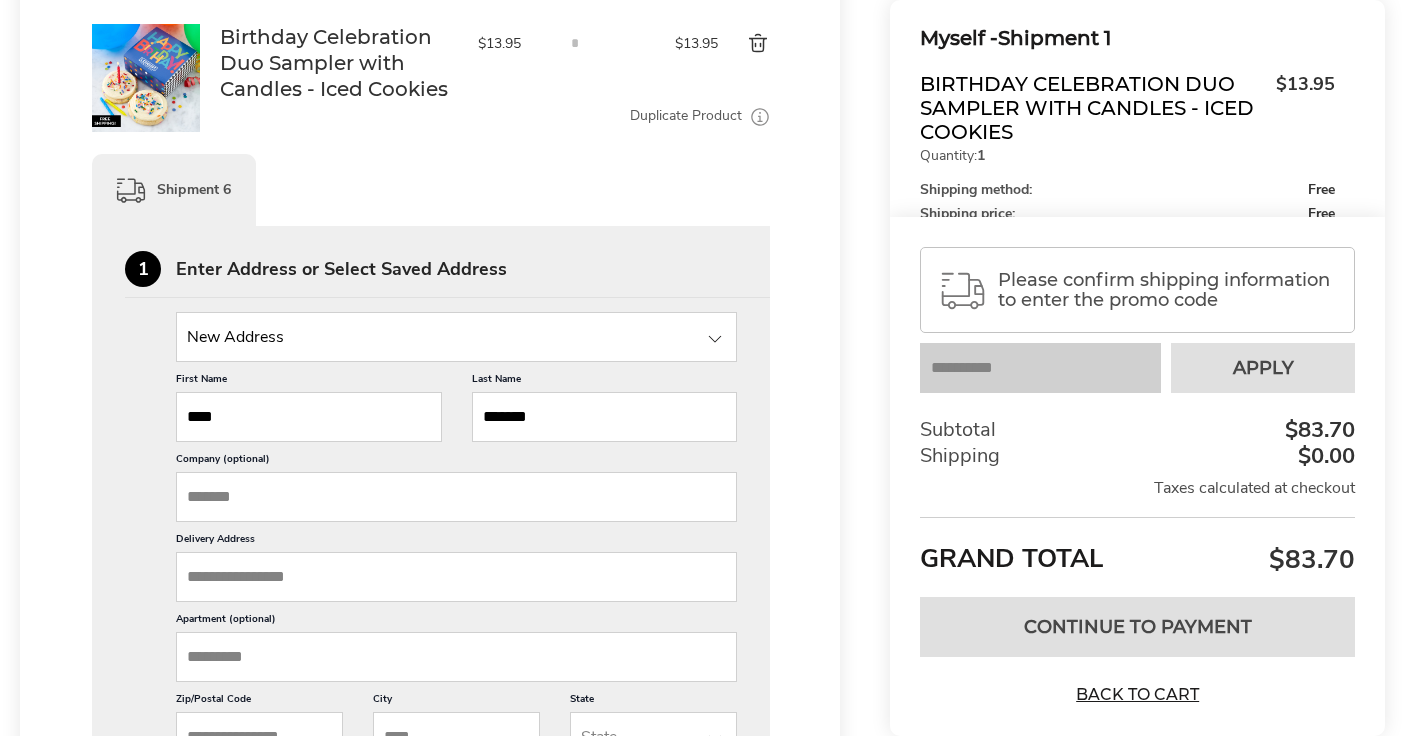 type on "*******" 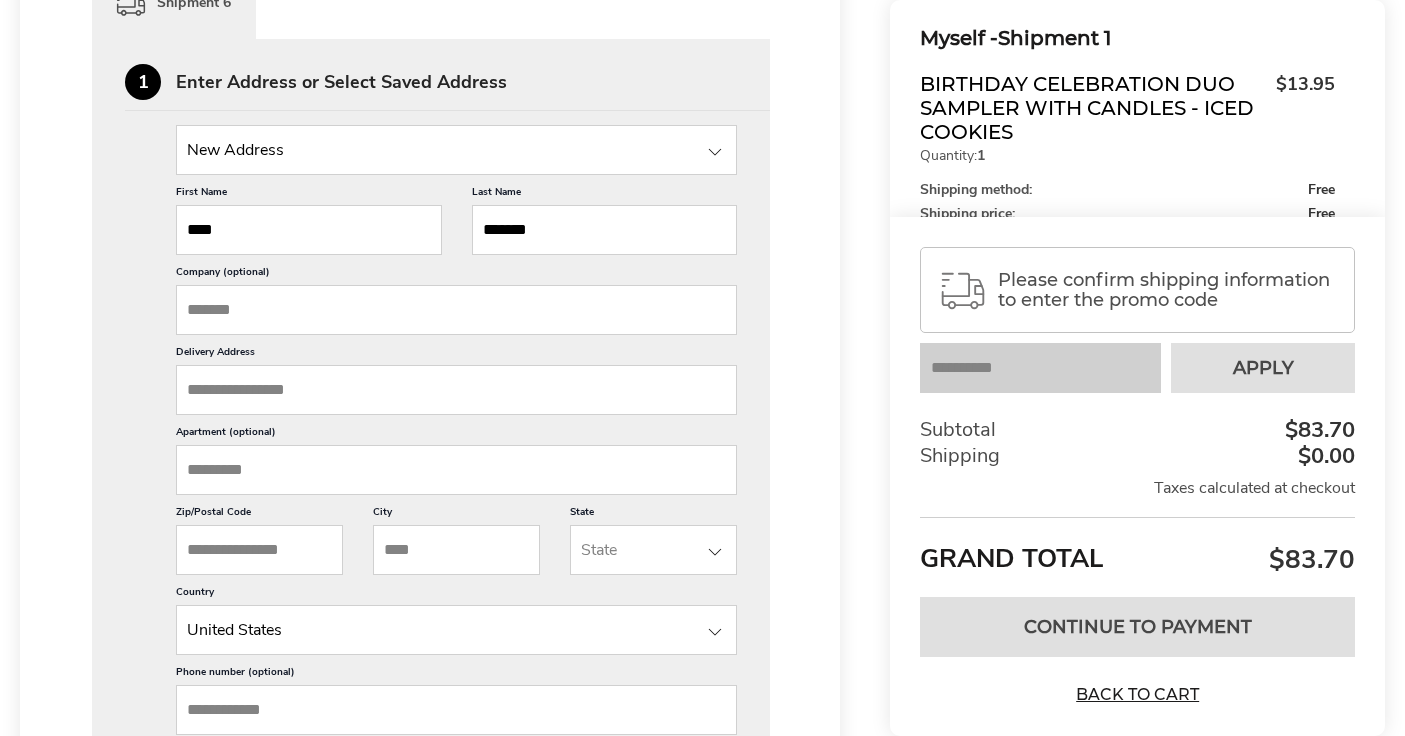 scroll, scrollTop: 2947, scrollLeft: 0, axis: vertical 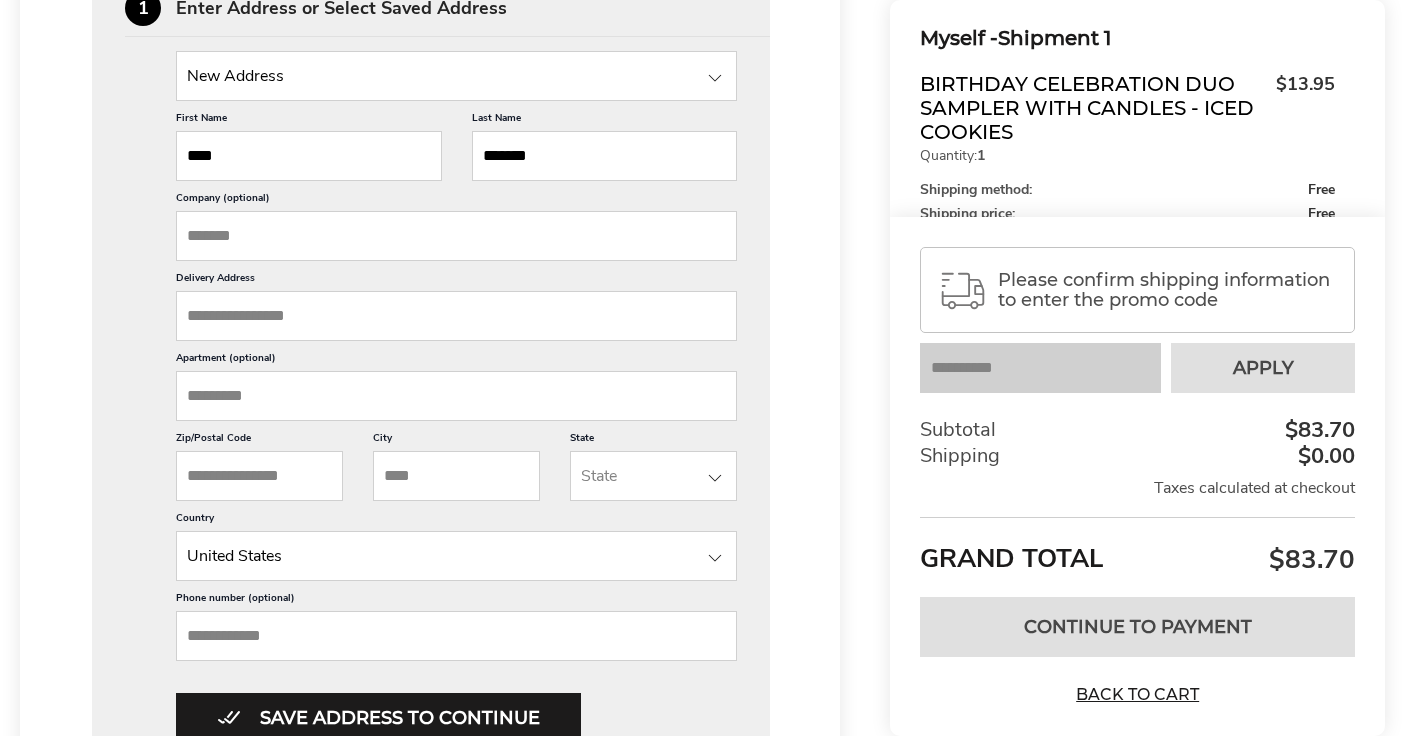 paste on "**********" 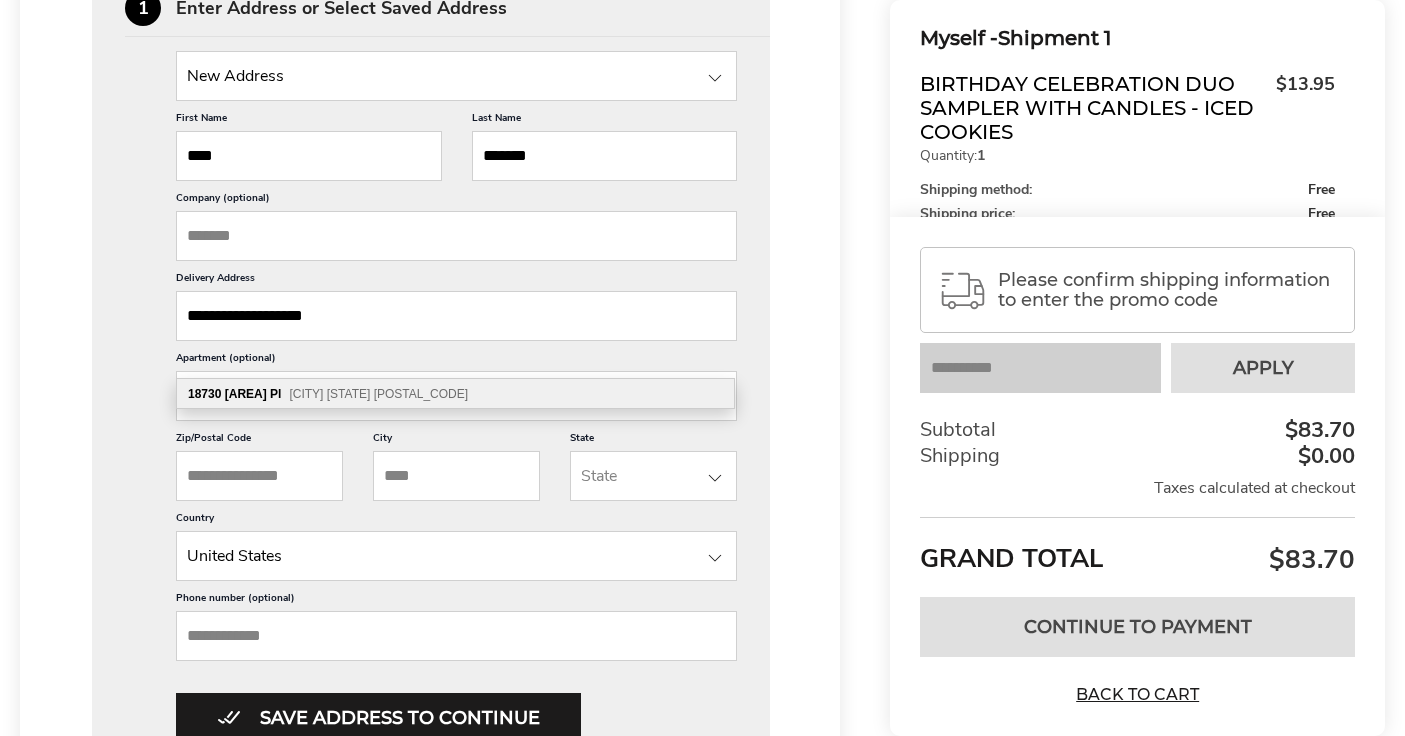 type on "**********" 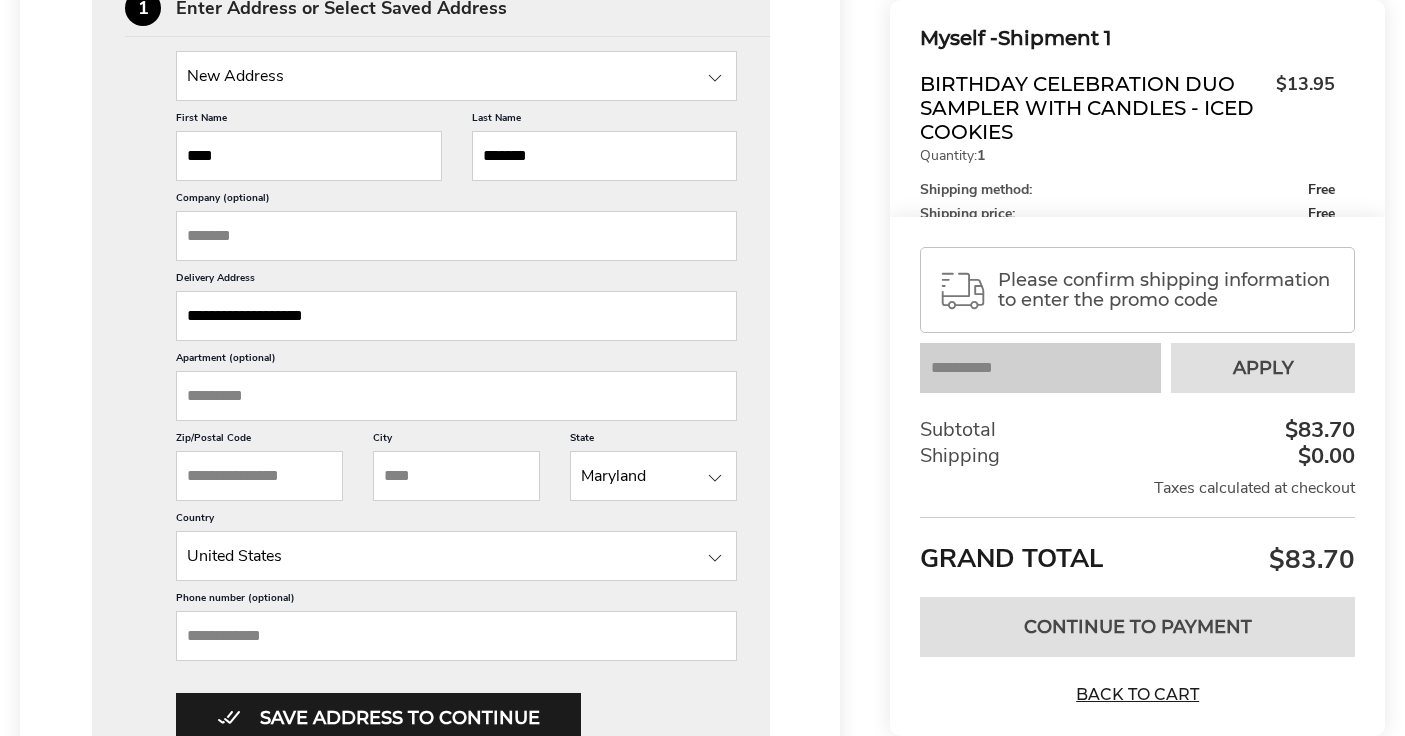 click on "New Address New Address  Coco Kanda, 7308 Mayhill Dr,  Gaithersburg, MD, 20879-4552, United States  Coco Kanda, 7308 Mayhill Dr,  Gaithersburg, MD, 20879-4552, United States  Richa Ahuja, 1215 Lawler Dr,  Frederick, MD, 21702-2159, United States  Gabriel Santa Cruz, 3814 Purdum Dr,  Mount Airy, MD, 21771-4504, United States  Christine Chapman, 311 Prettyman Dr,  Rockville, MD, 20850-4720, United States  Ferial Salahudeen, 13137 Brooktree Ln,  Laurel, MD, 20707-9499, United States  Andrea Mayo, 4295 Wendy Ct,  Monrovia, MD, 21770-9246, United States  Robin Conaway, 8242 Black Haw Ct,  Frederick, MD, 21701-3250, United States  Nathan Bible, 19853 Vaughn Landing Dr,  Germantown, MD, 20874-4670, United States  Blanca Jaime, 5263 Sudberry Ln,  Woodbridge, VA, 22193-3464, United States  Walter Blanco, 17933 Skymeadow Way,  Sandy Spring, MD, 20860-1032, United States  Dennis Houston, 9856 Ripple Dr,  Williamsport, MD, 21795-1622, United States  Goitom Berhe, 5824 35th Pl,  Hyattsville, MD, 20782-3220, United States" at bounding box center [431, 397] 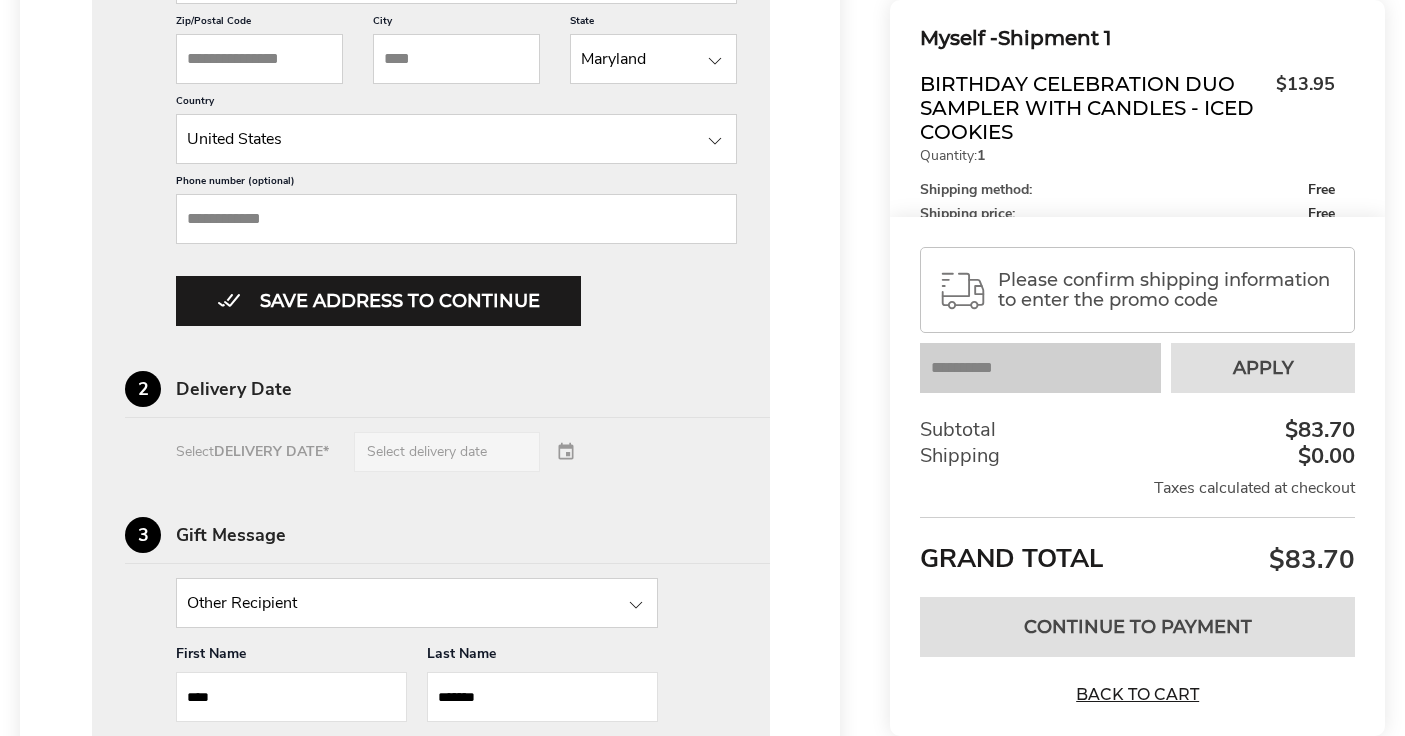 scroll, scrollTop: 3382, scrollLeft: 0, axis: vertical 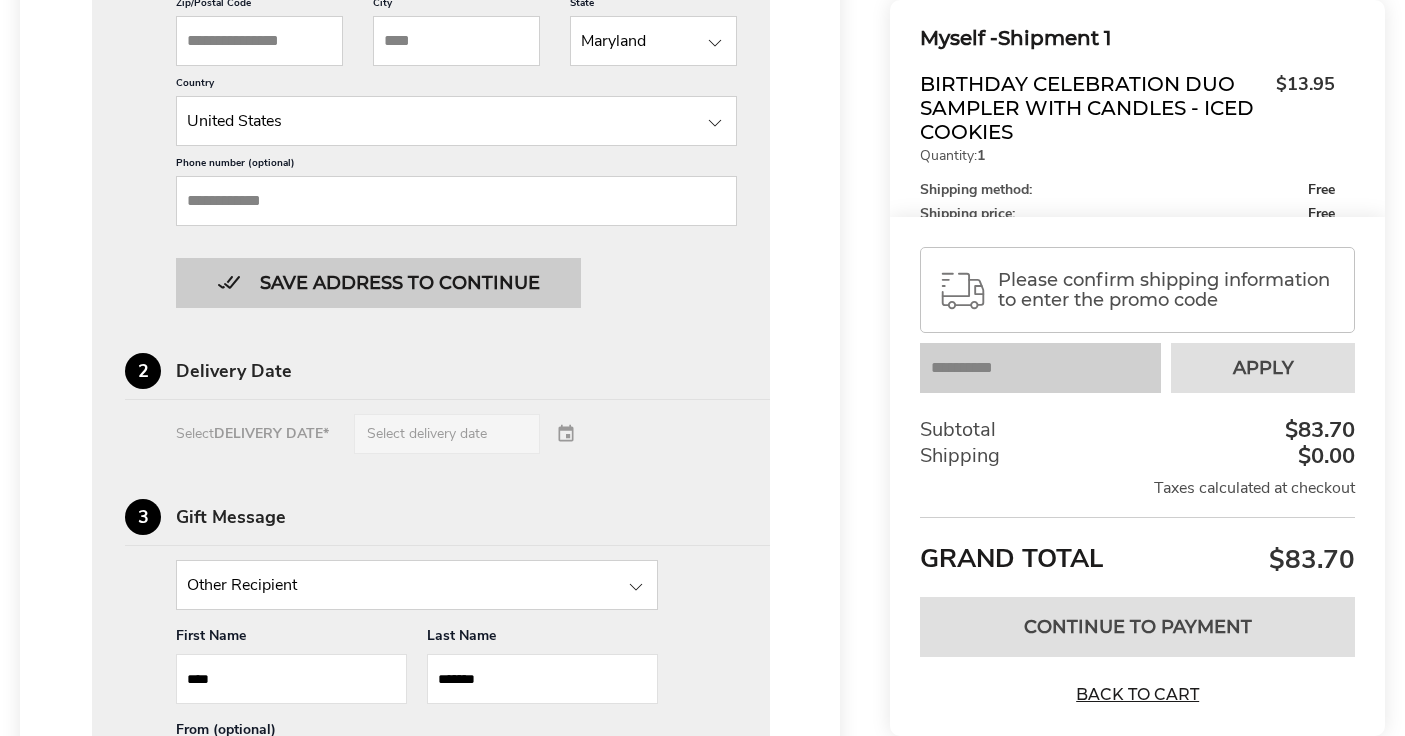 click on "Save address to continue" at bounding box center (378, 283) 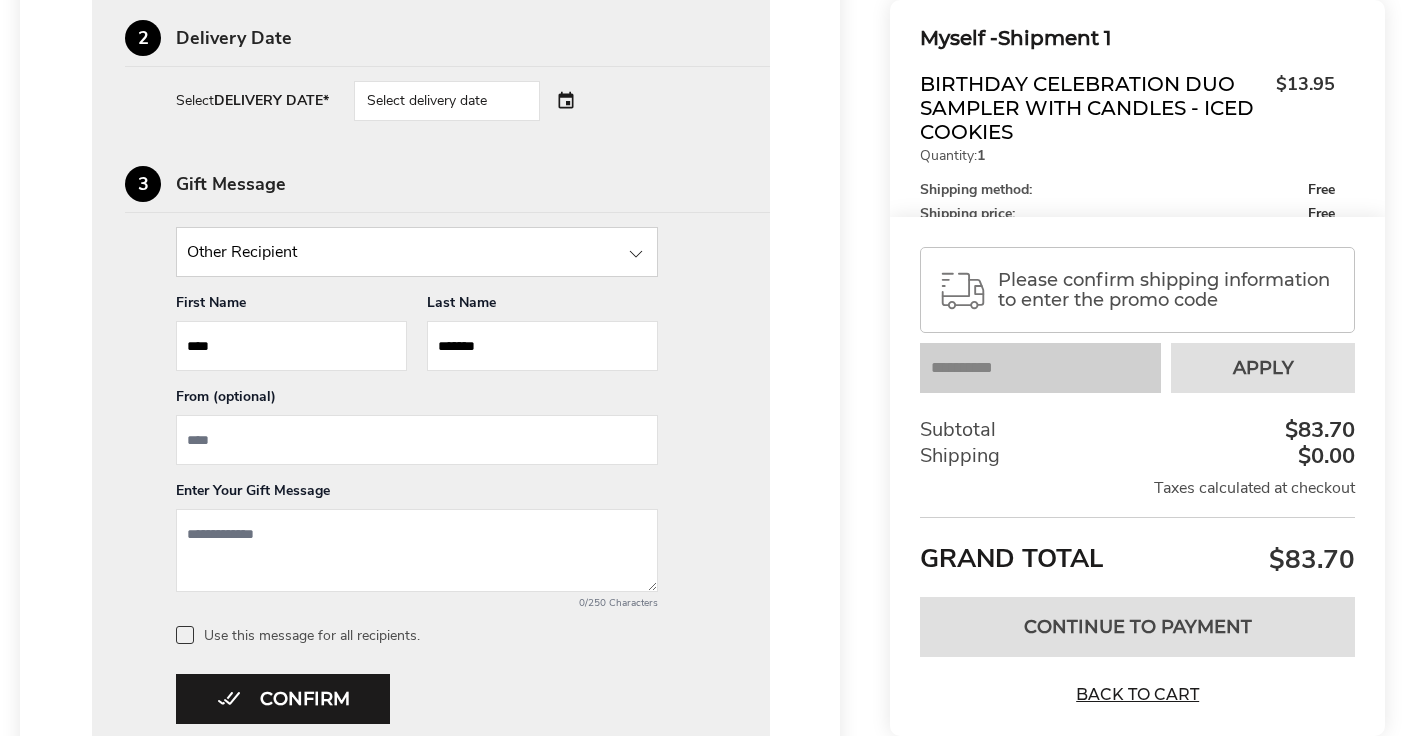 scroll, scrollTop: 3102, scrollLeft: 0, axis: vertical 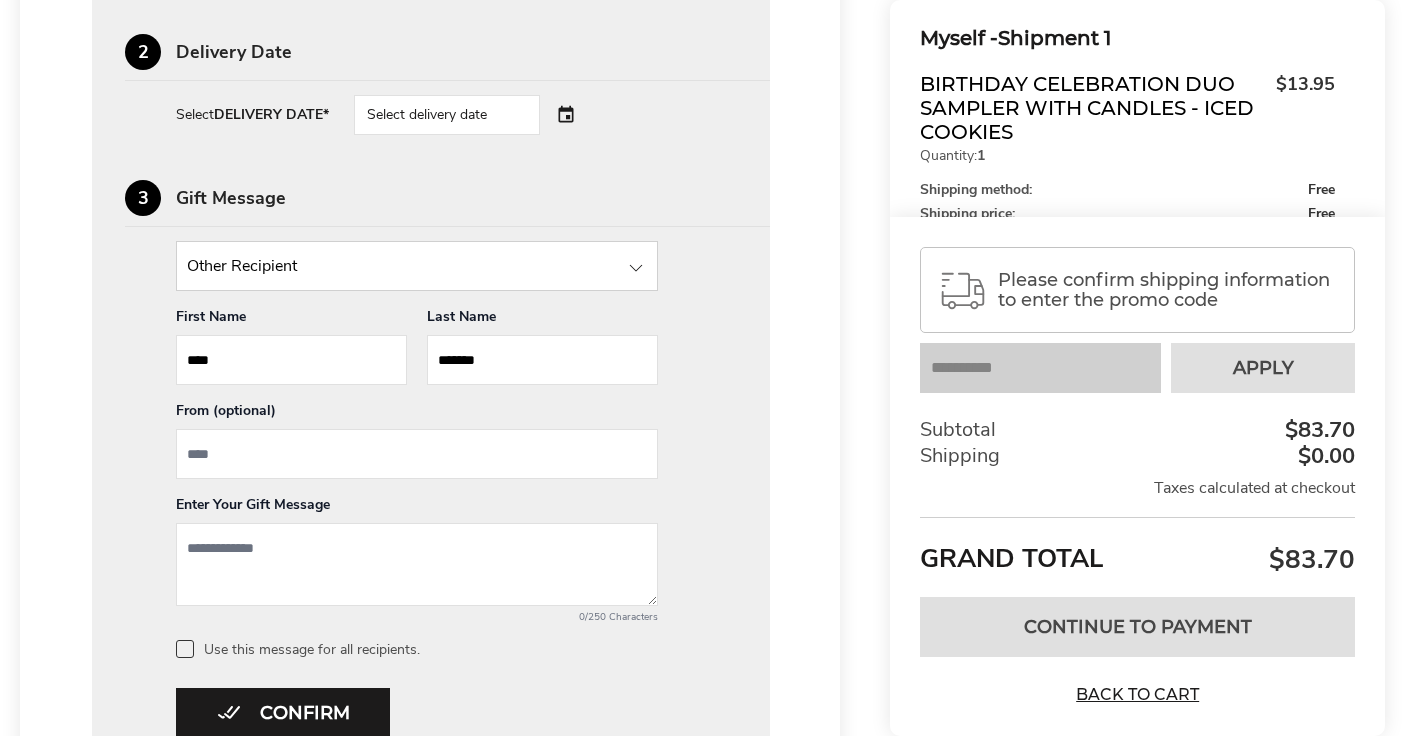 click on "Select delivery date" at bounding box center (475, 115) 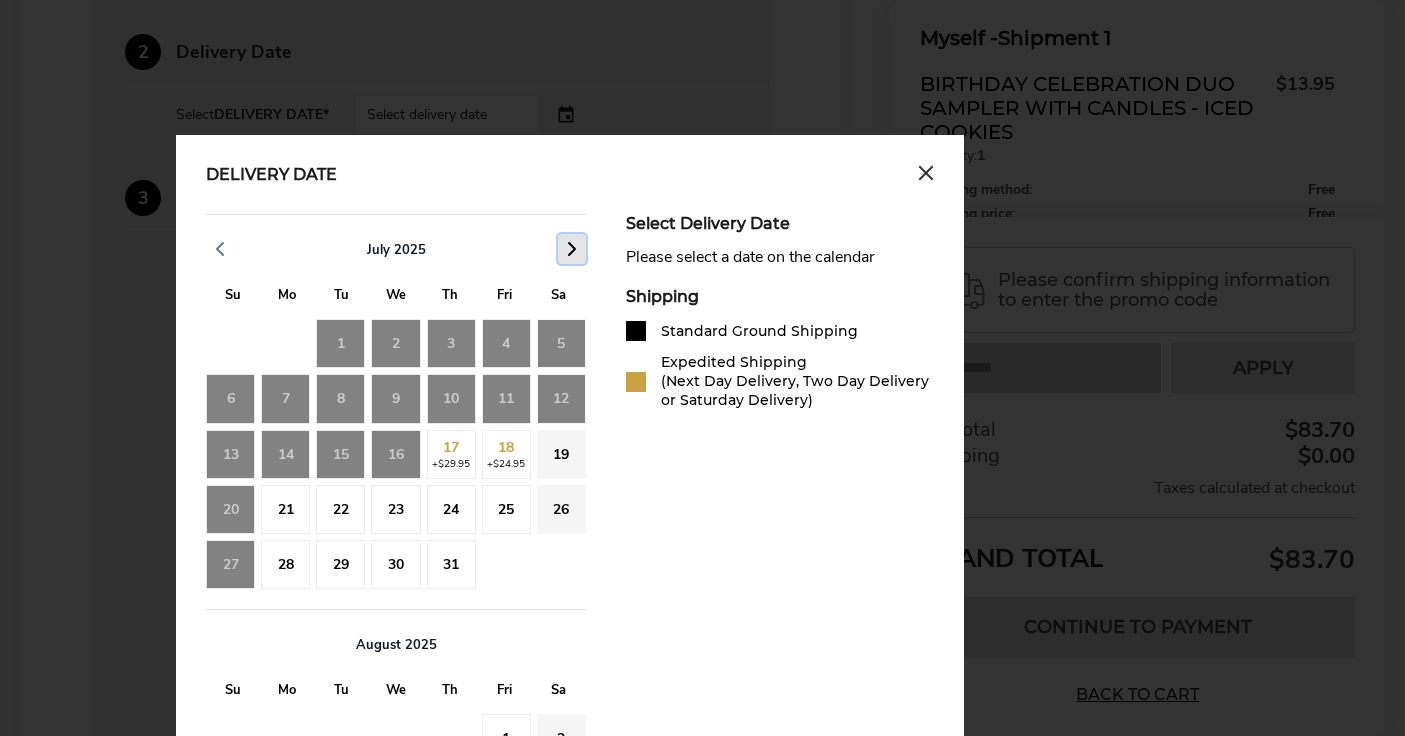 click 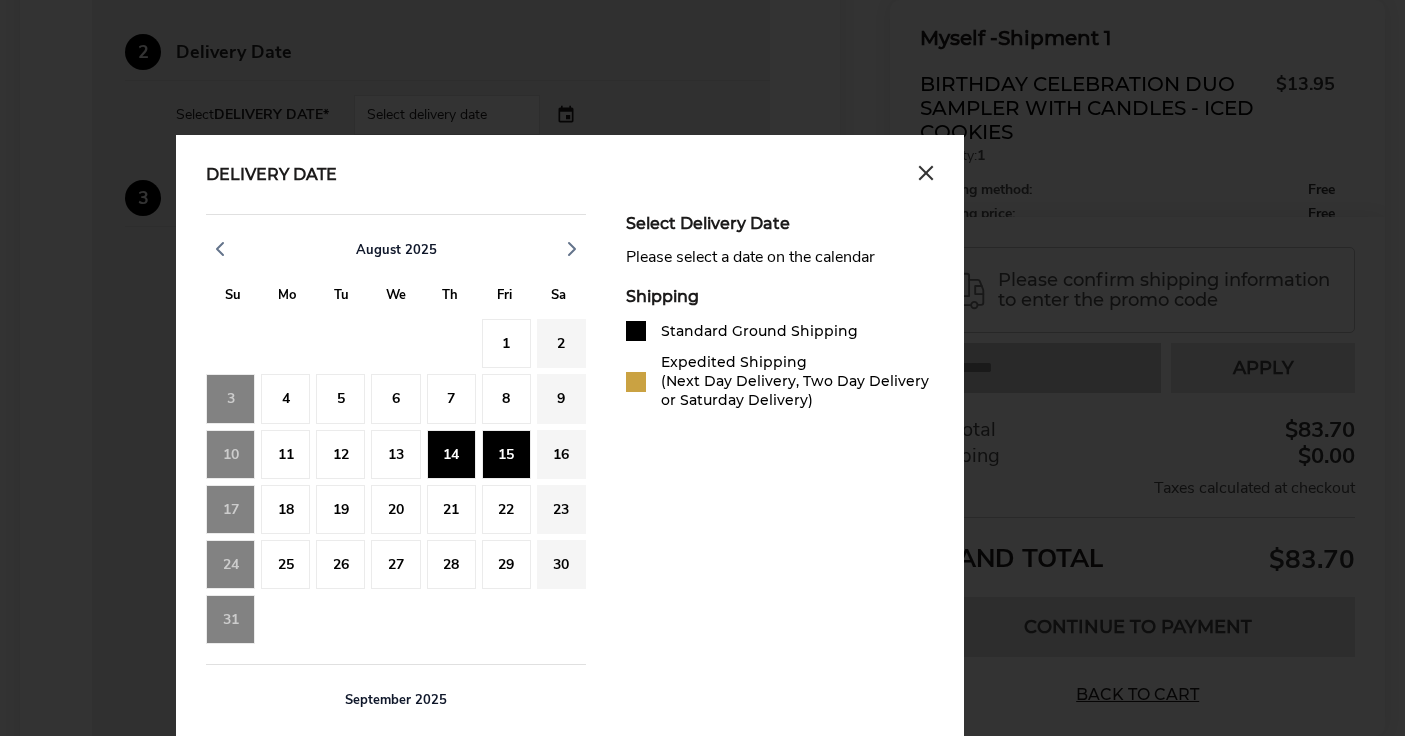 click on "15" 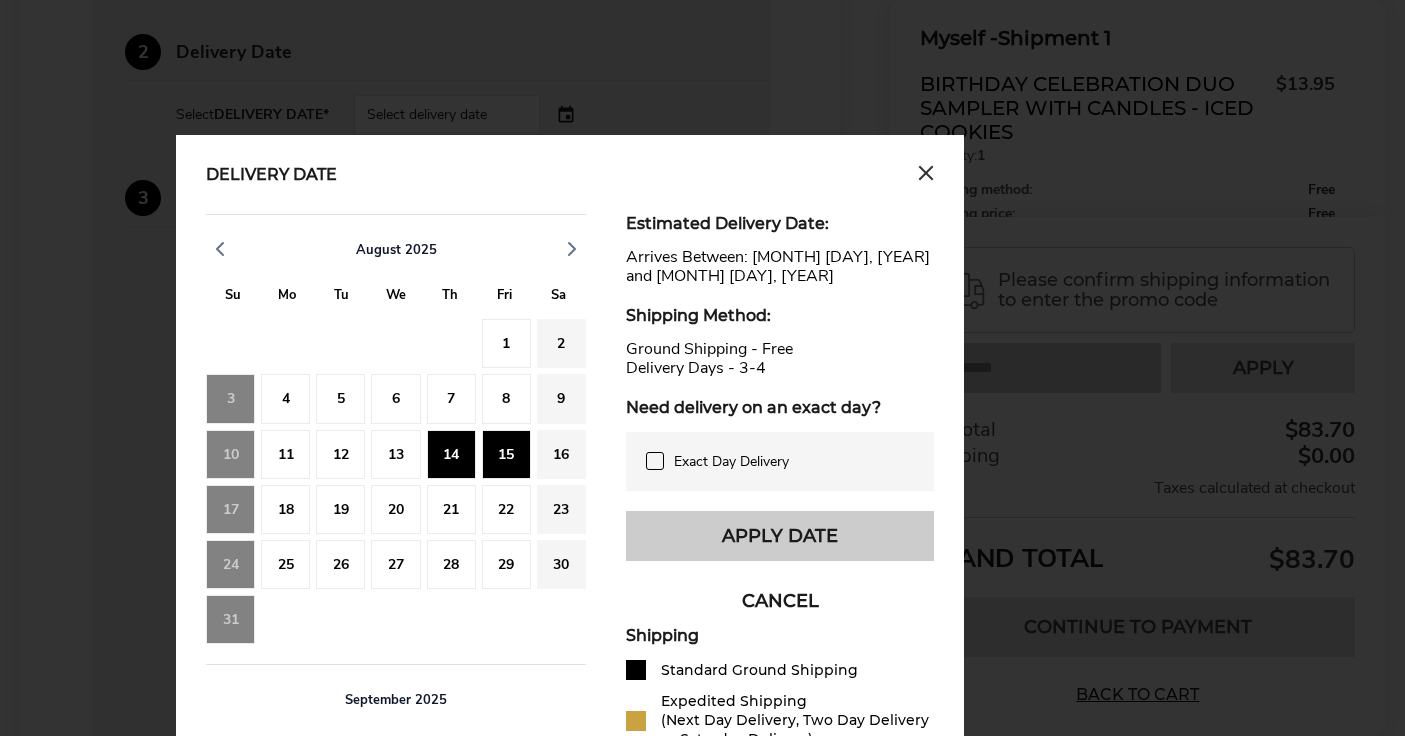 click on "Apply Date" at bounding box center (780, 536) 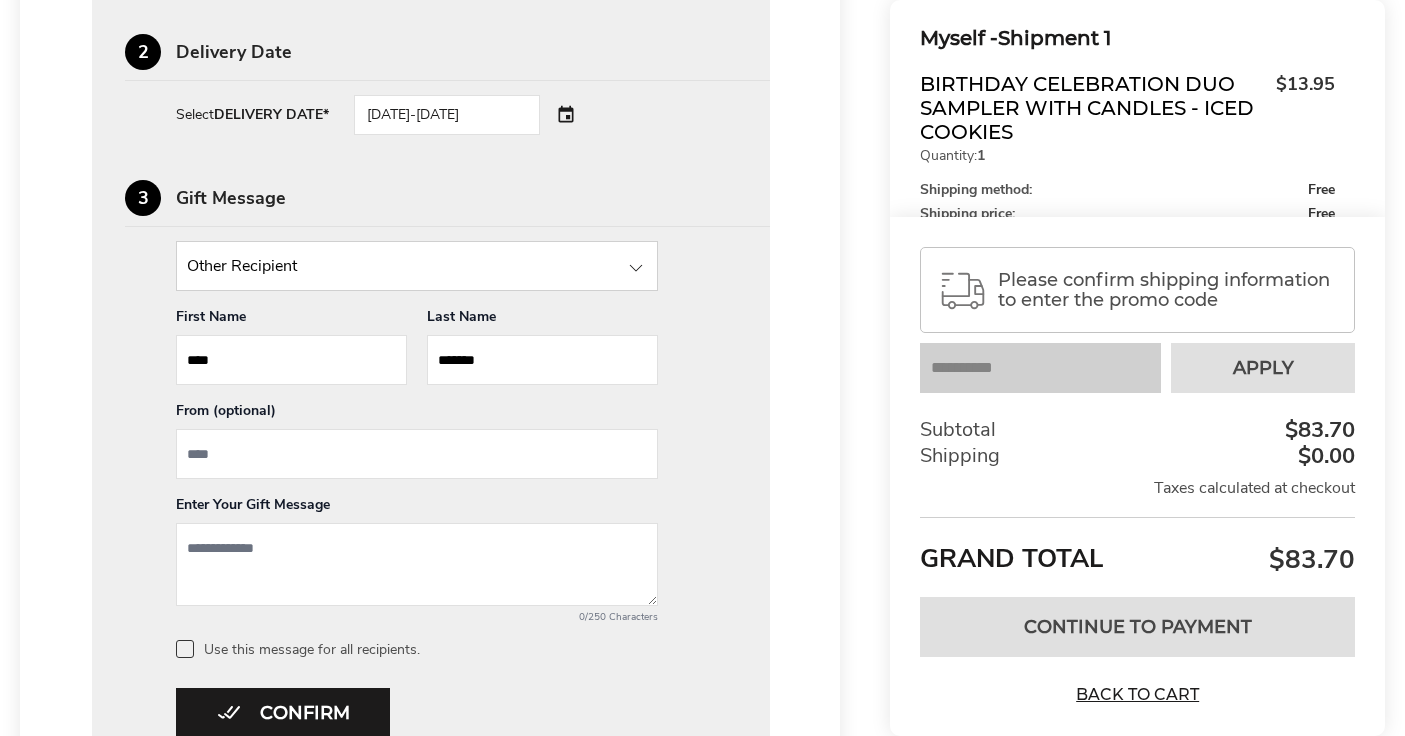 click on "****" at bounding box center (291, 360) 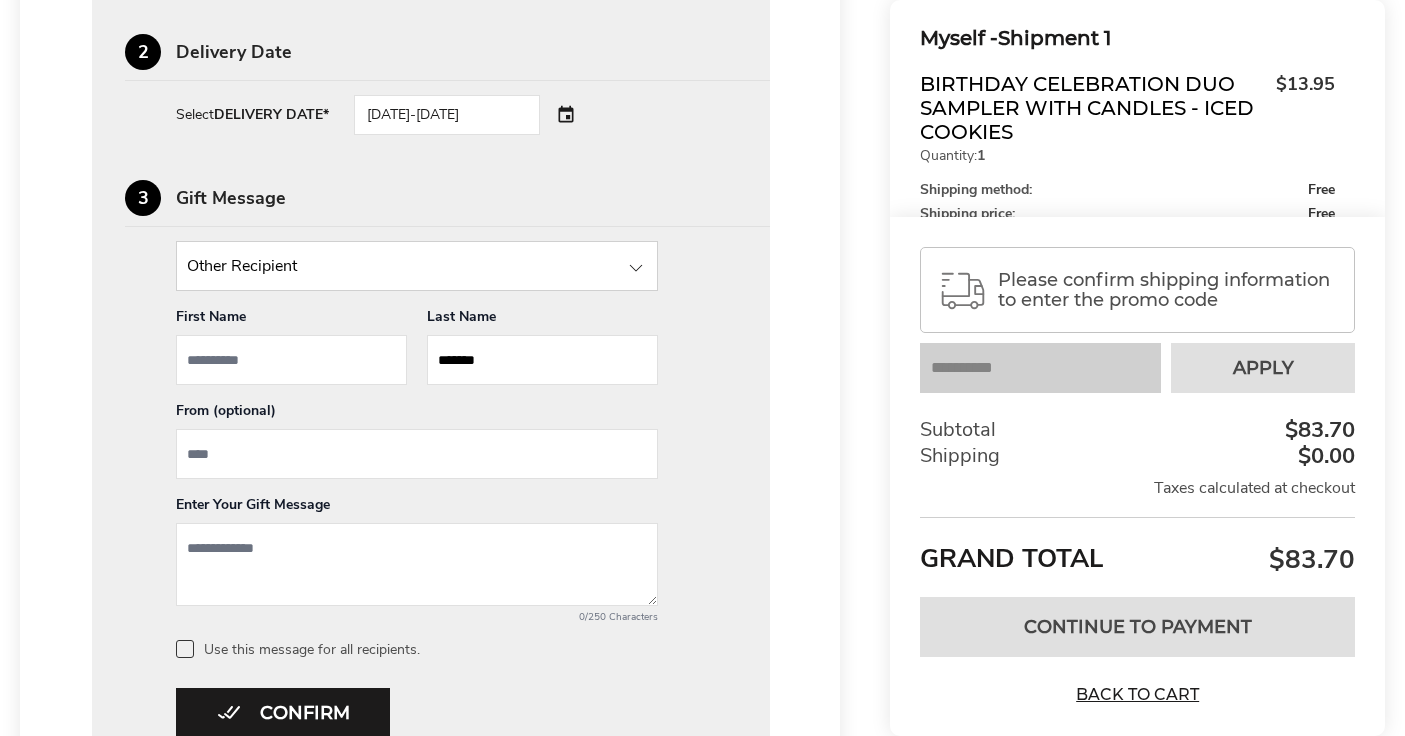 type 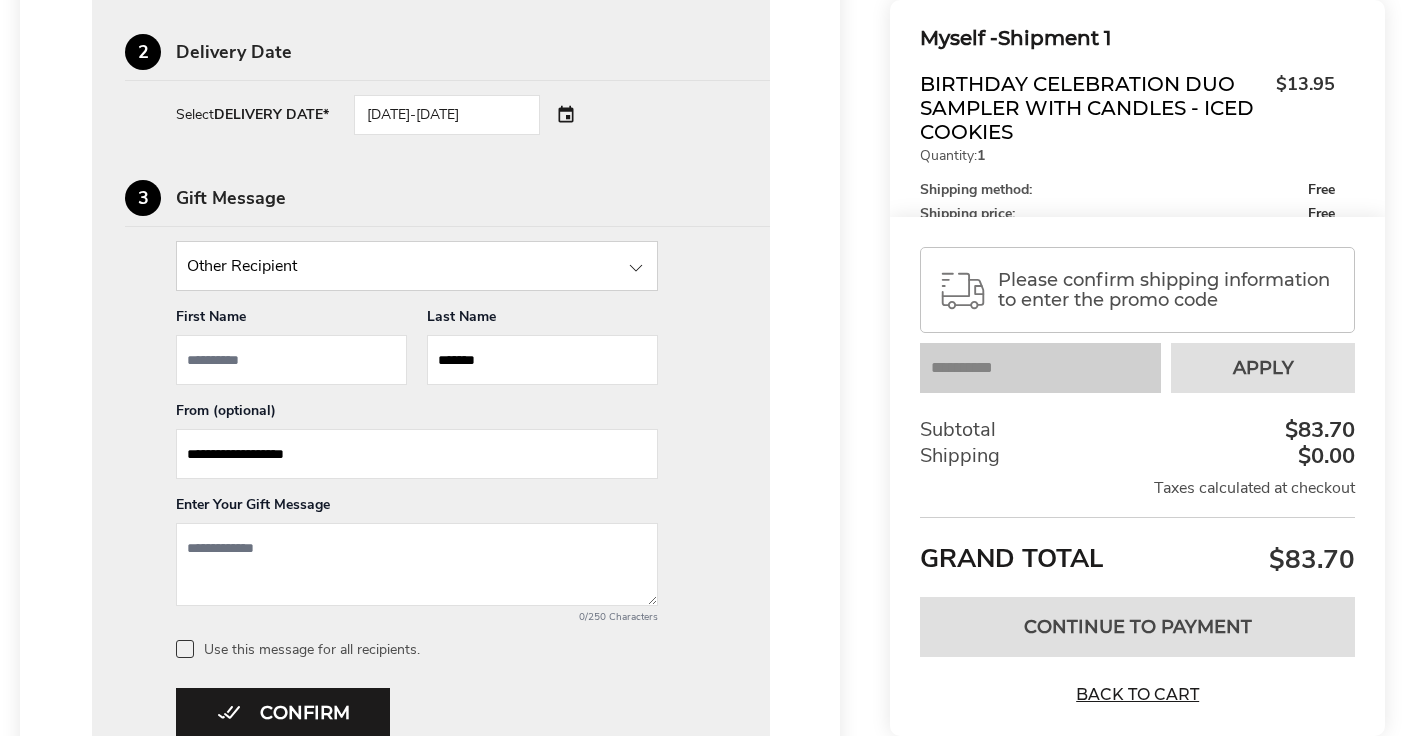 type on "**********" 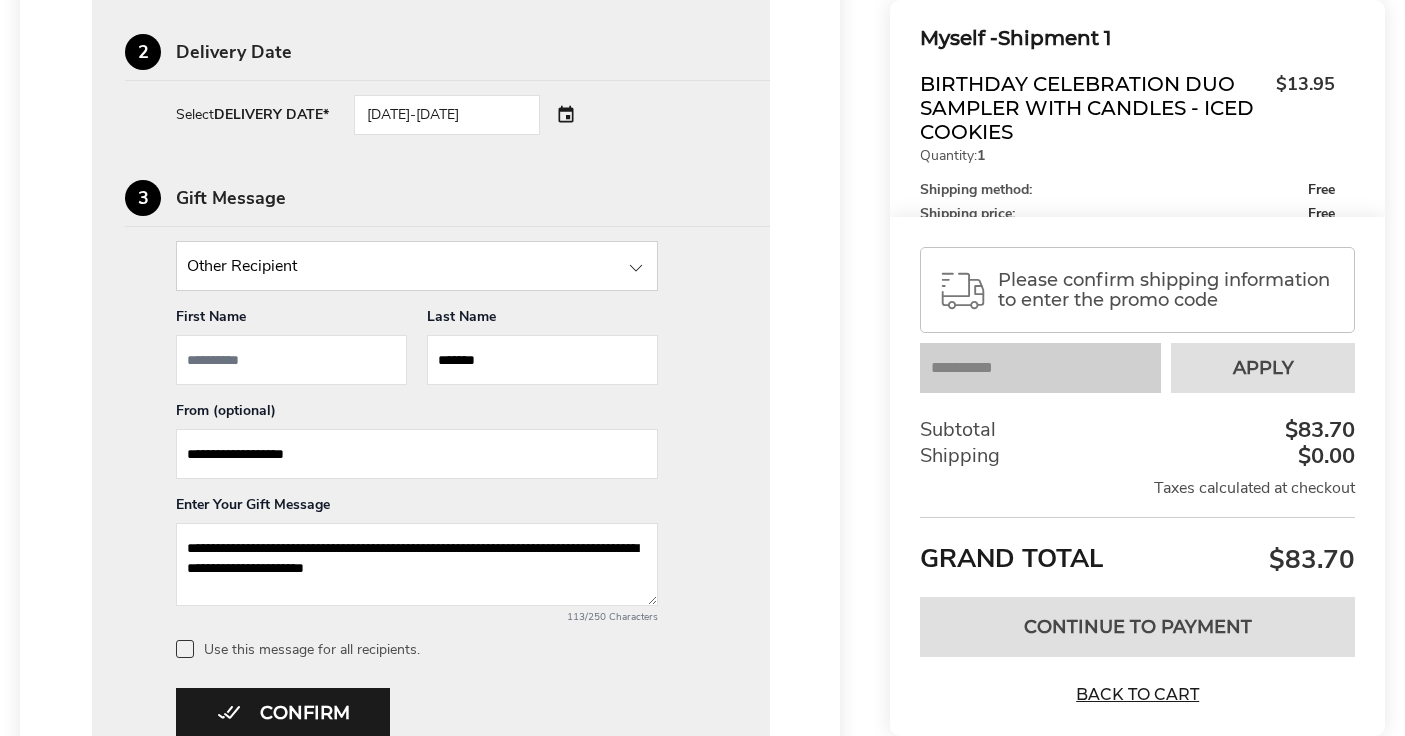 click on "**********" at bounding box center [417, 564] 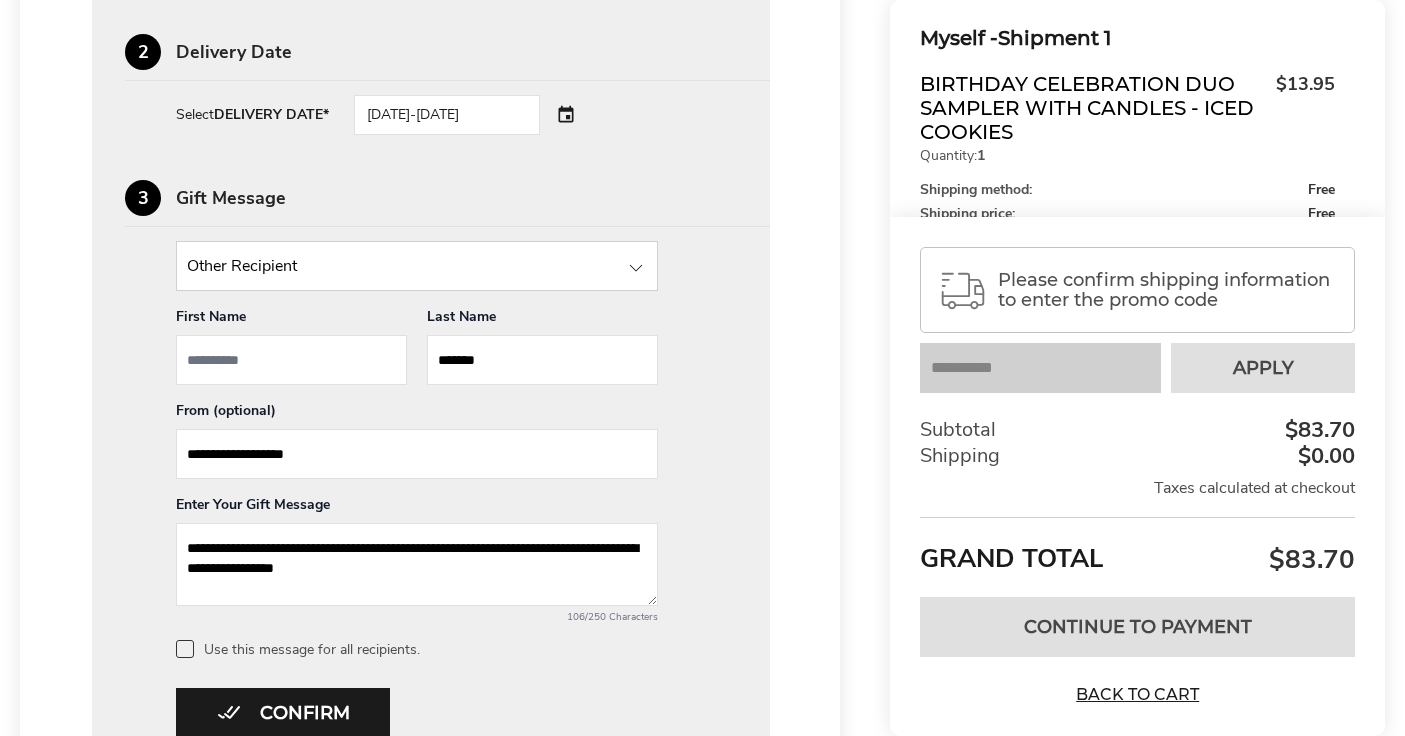 type on "**********" 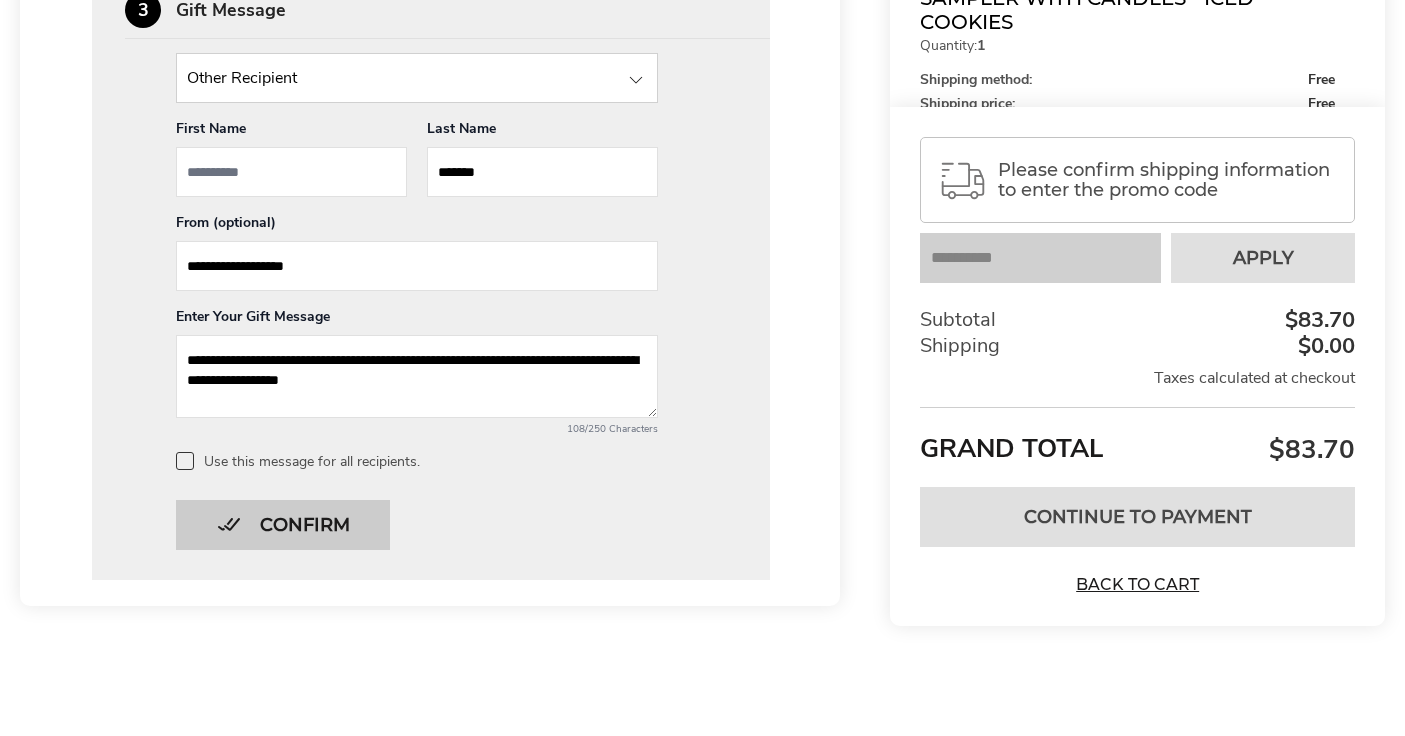 click on "Confirm" at bounding box center [283, 525] 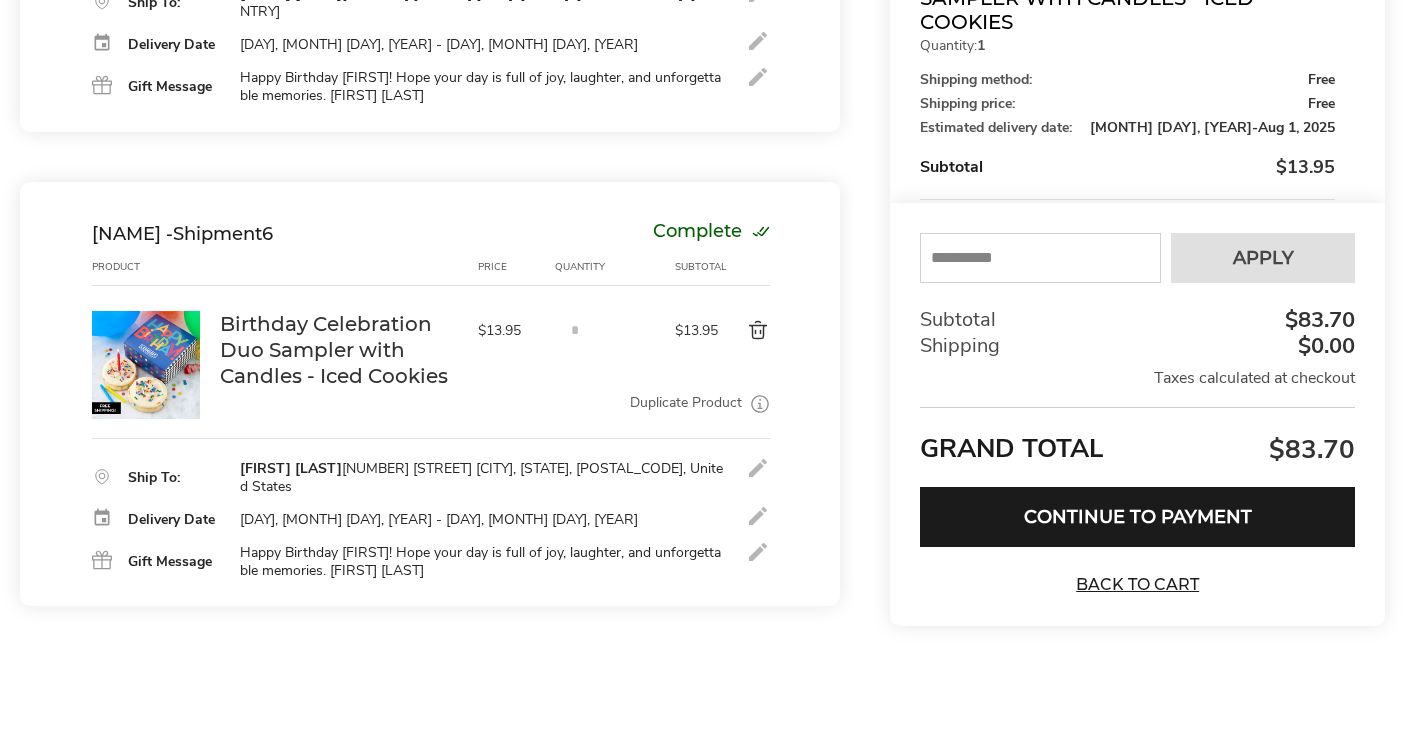 scroll, scrollTop: 2436, scrollLeft: 0, axis: vertical 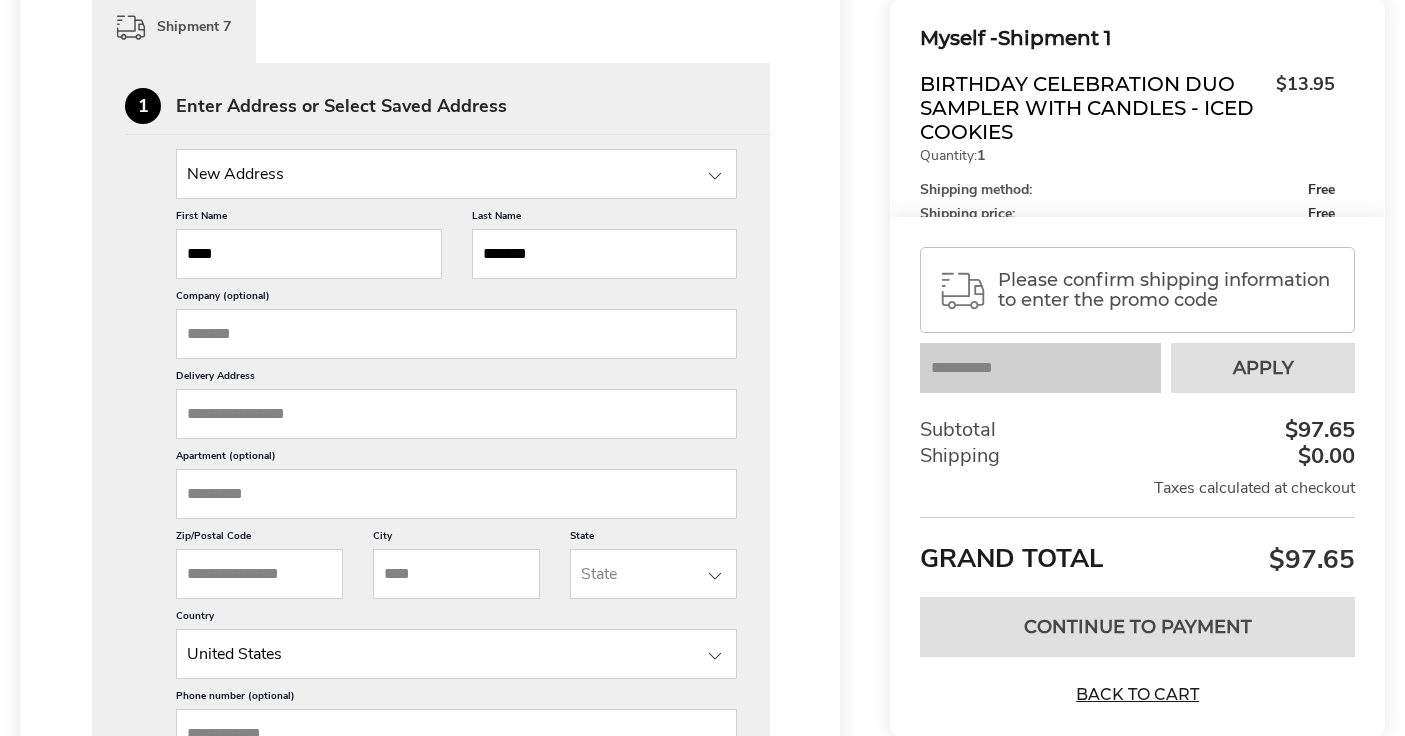 click on "****" at bounding box center (309, 254) 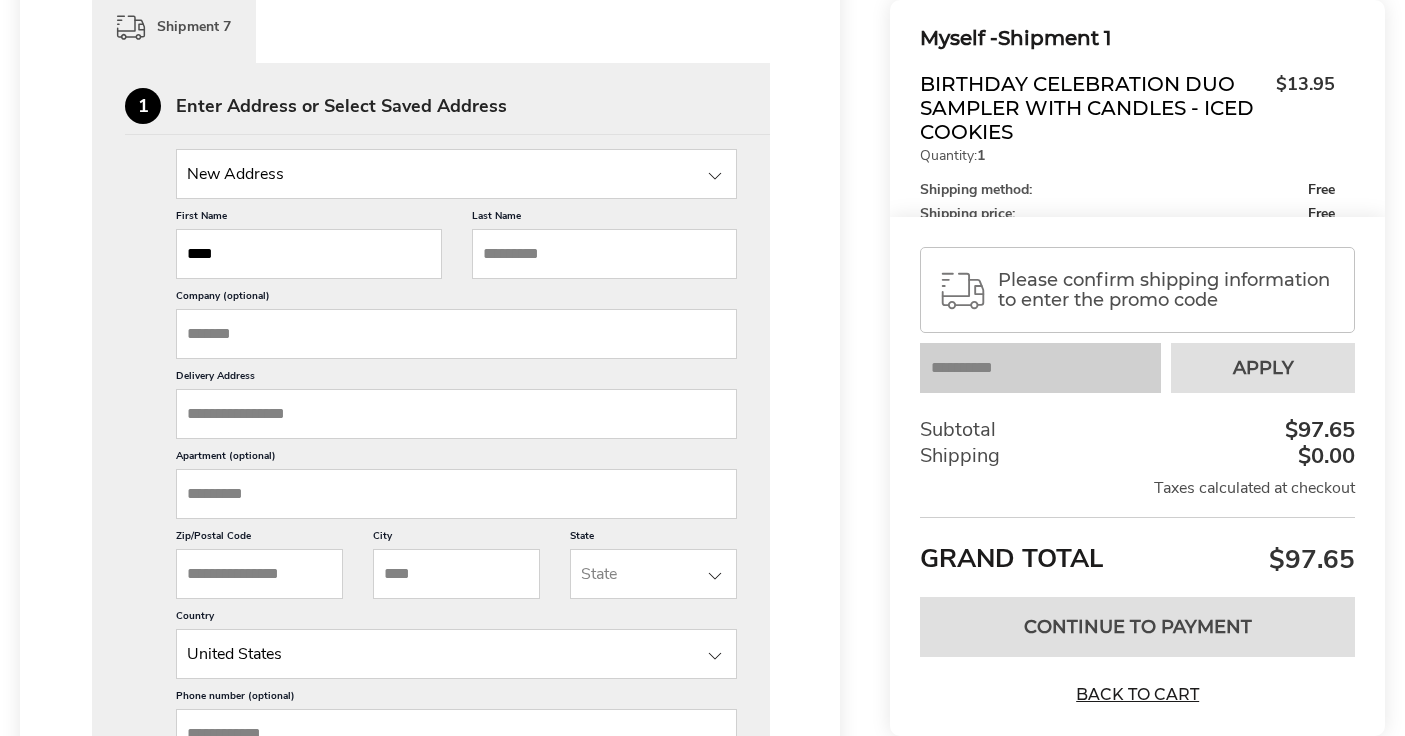 paste on "**********" 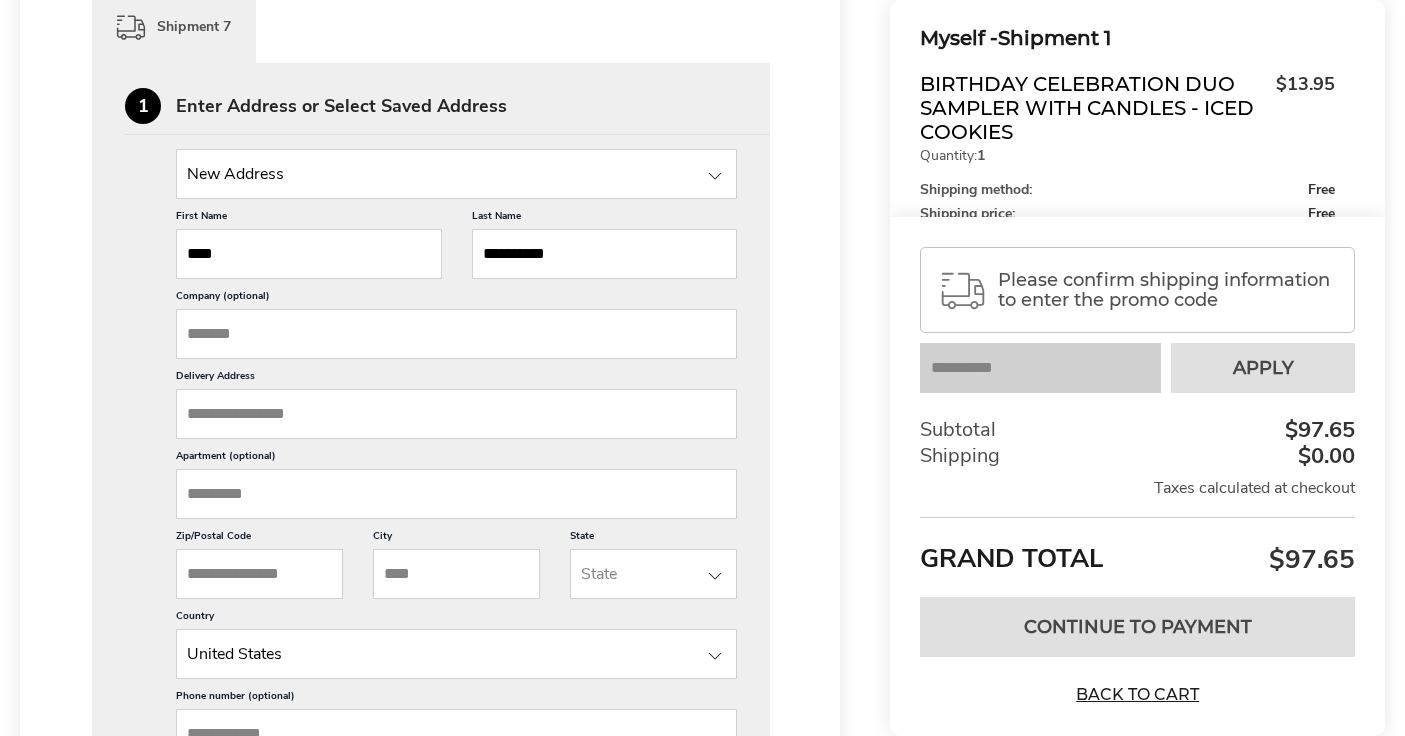 type on "**********" 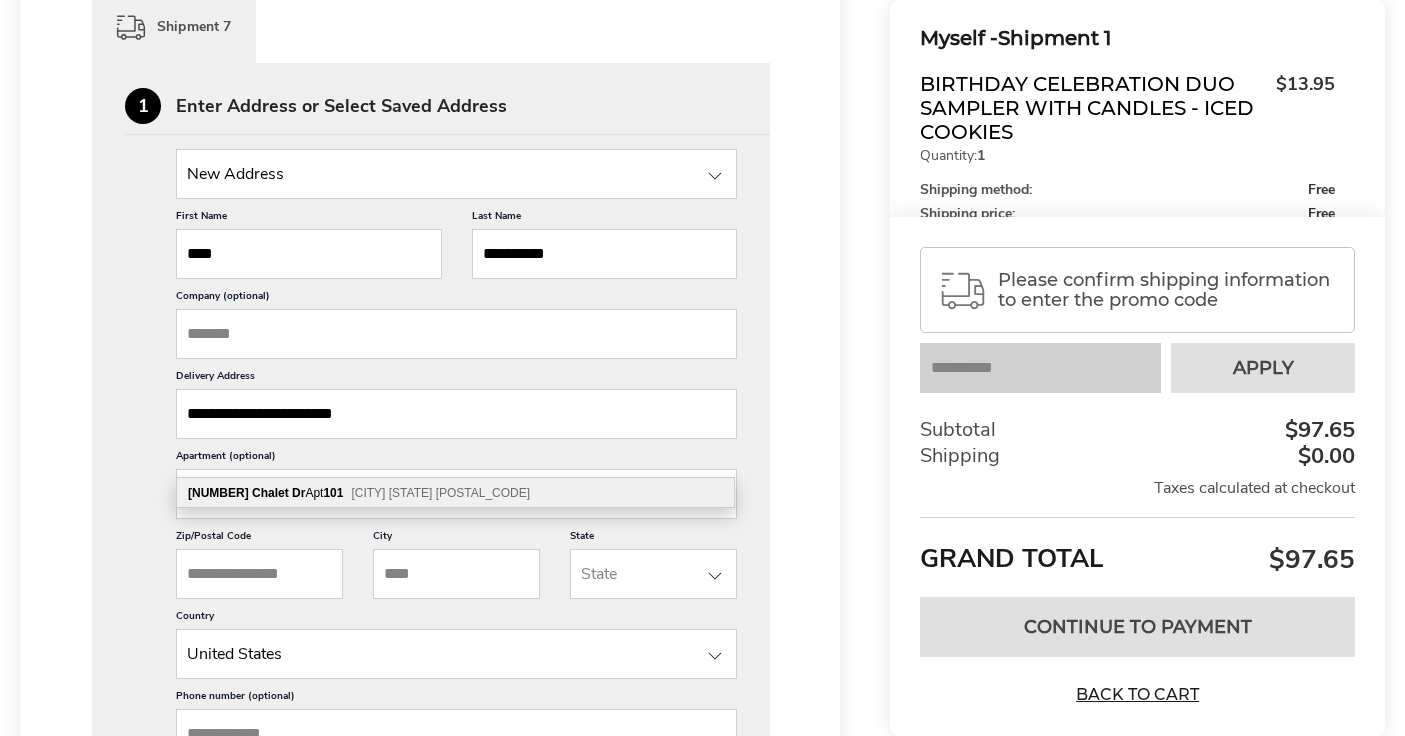type on "**********" 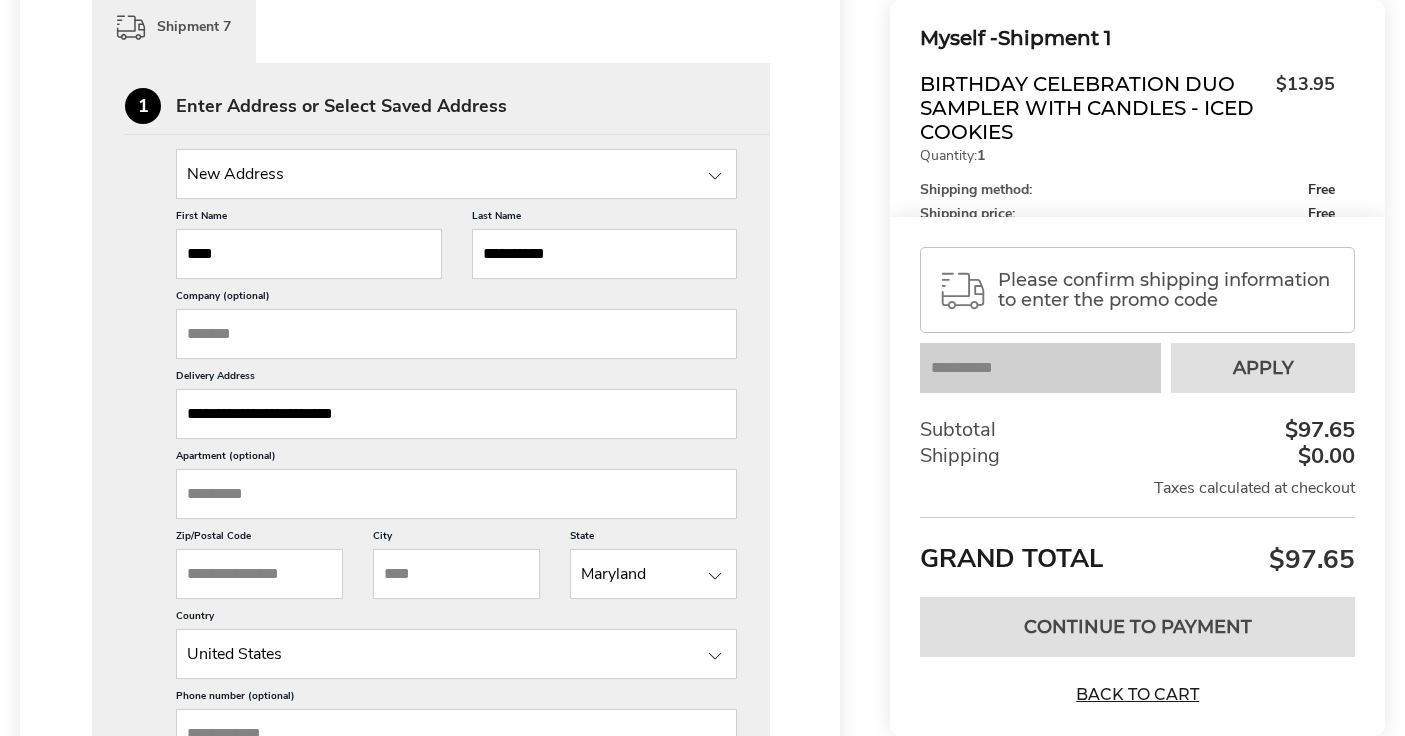 click on "New Address New Address  Coco Kanda, 7308 Mayhill Dr,  Gaithersburg, MD, 20879-4552, United States  Coco Kanda, 7308 Mayhill Dr,  Gaithersburg, MD, 20879-4552, United States  Richa Ahuja, 1215 Lawler Dr,  Frederick, MD, 21702-2159, United States  Gabriel Santa Cruz, 3814 Purdum Dr,  Mount Airy, MD, 21771-4504, United States  Christine Chapman, 311 Prettyman Dr,  Rockville, MD, 20850-4720, United States  Ferial Salahudeen, 13137 Brooktree Ln,  Laurel, MD, 20707-9499, United States  Andrea Mayo, 4295 Wendy Ct,  Monrovia, MD, 21770-9246, United States  Robin Conaway, 8242 Black Haw Ct,  Frederick, MD, 21701-3250, United States  Nathan Bible, 19853 Vaughn Landing Dr,  Germantown, MD, 20874-4670, United States  Blanca Jaime, 5263 Sudberry Ln,  Woodbridge, VA, 22193-3464, United States  Walter Blanco, 17933 Skymeadow Way,  Sandy Spring, MD, 20860-1032, United States  Dennis Houston, 9856 Ripple Dr,  Williamsport, MD, 21795-1622, United States  Goitom Berhe, 5824 35th Pl,  Hyattsville, MD, 20782-3220, United States" at bounding box center [431, 495] 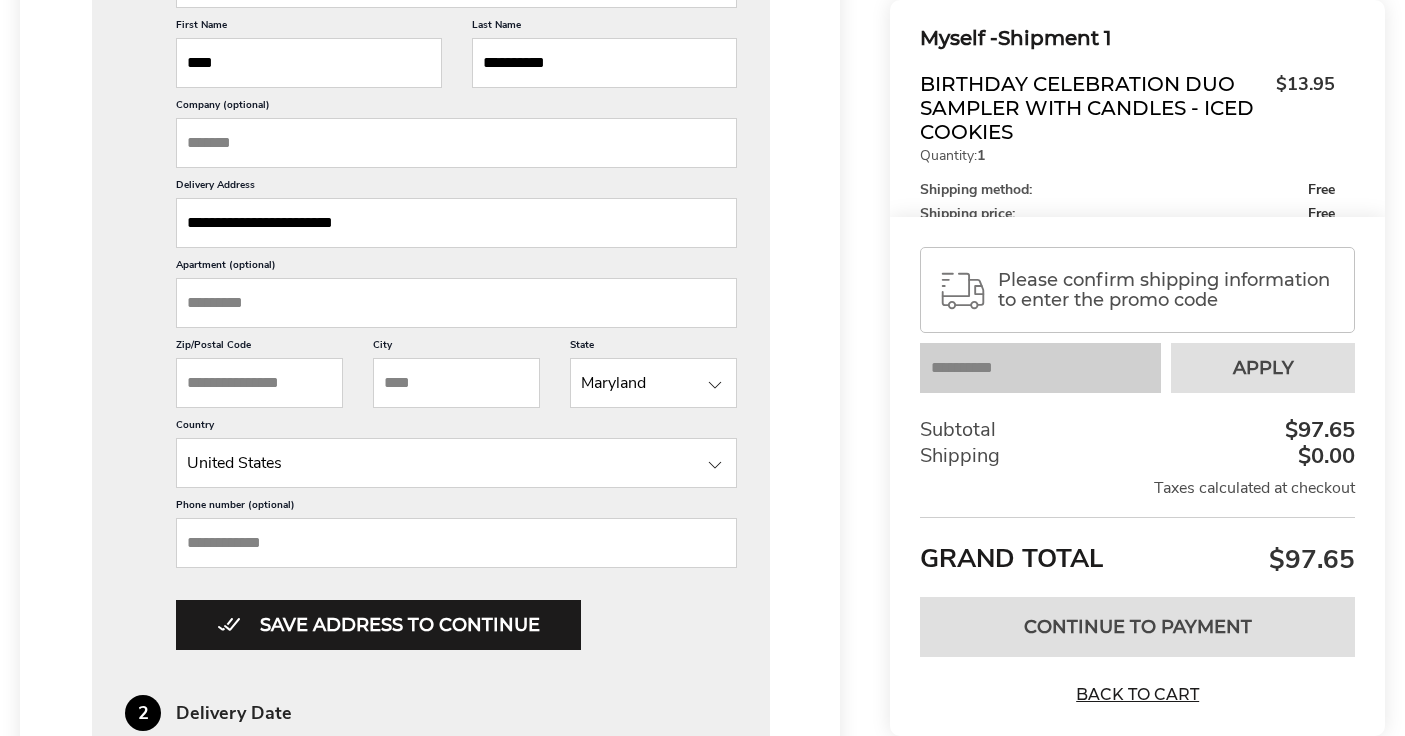 scroll, scrollTop: 3697, scrollLeft: 0, axis: vertical 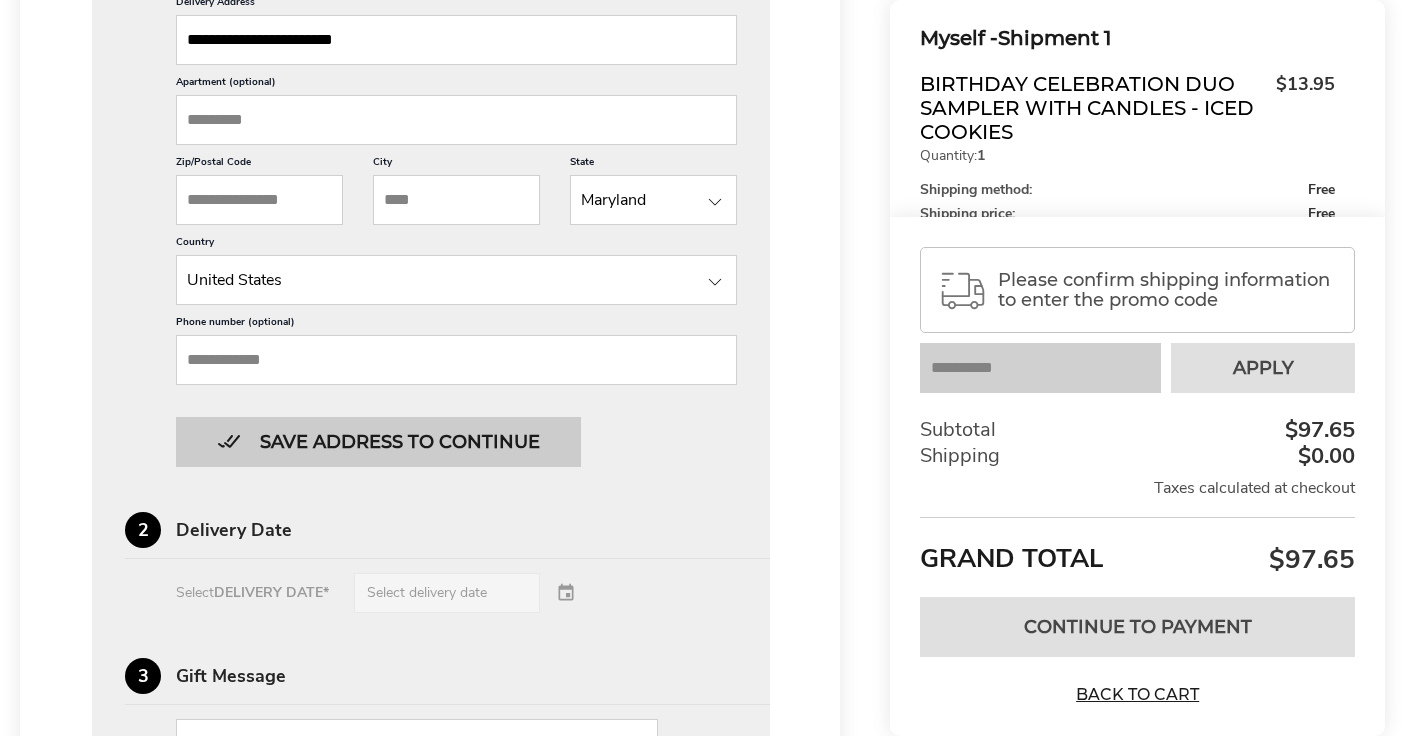 click on "Save address to continue" at bounding box center (378, 442) 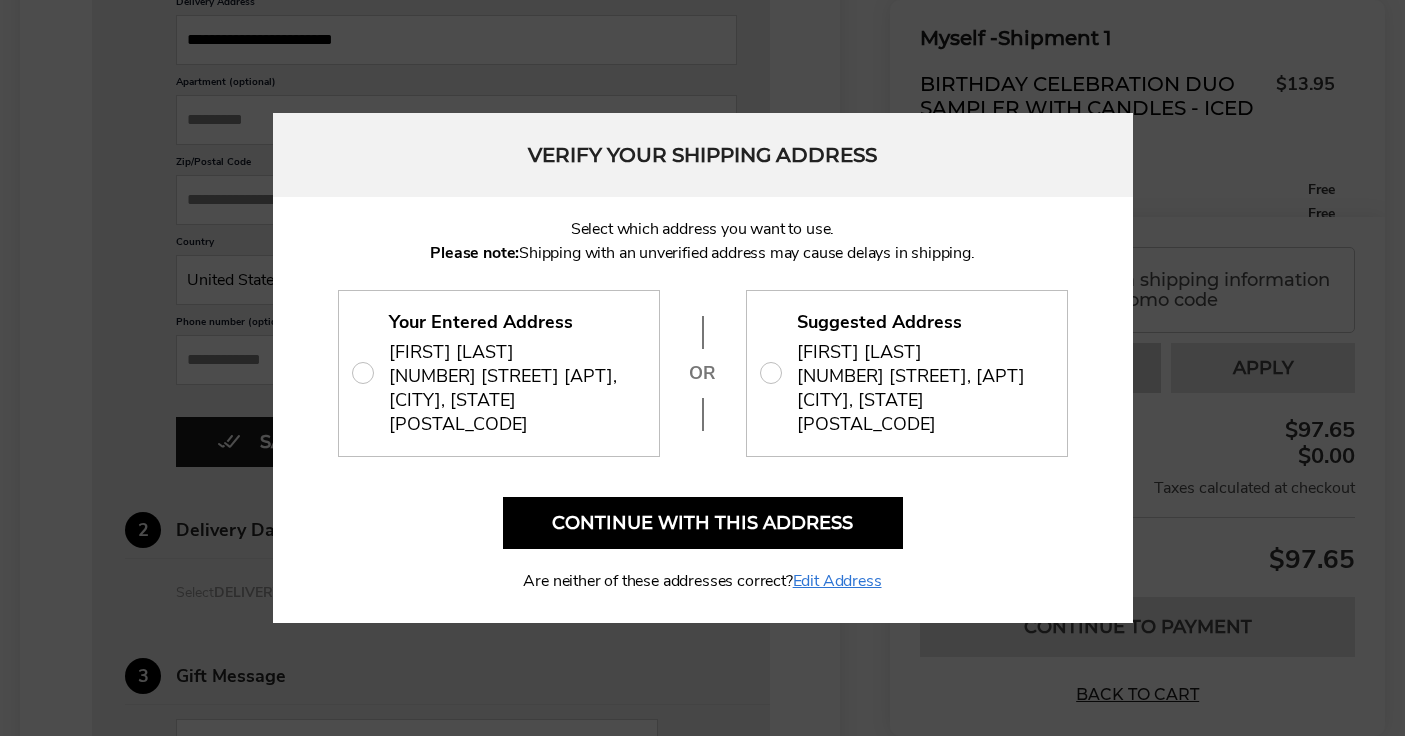 click on "Your Entered Address Eric Valladares 18040 Chalet Dr Apt 101,   Germantown, MD 20874-5881 OR Suggested Address Eric Valladares 18040 CHALET DR, APT 101  GERMANTOWN, MD 20874-5881" at bounding box center (703, 393) 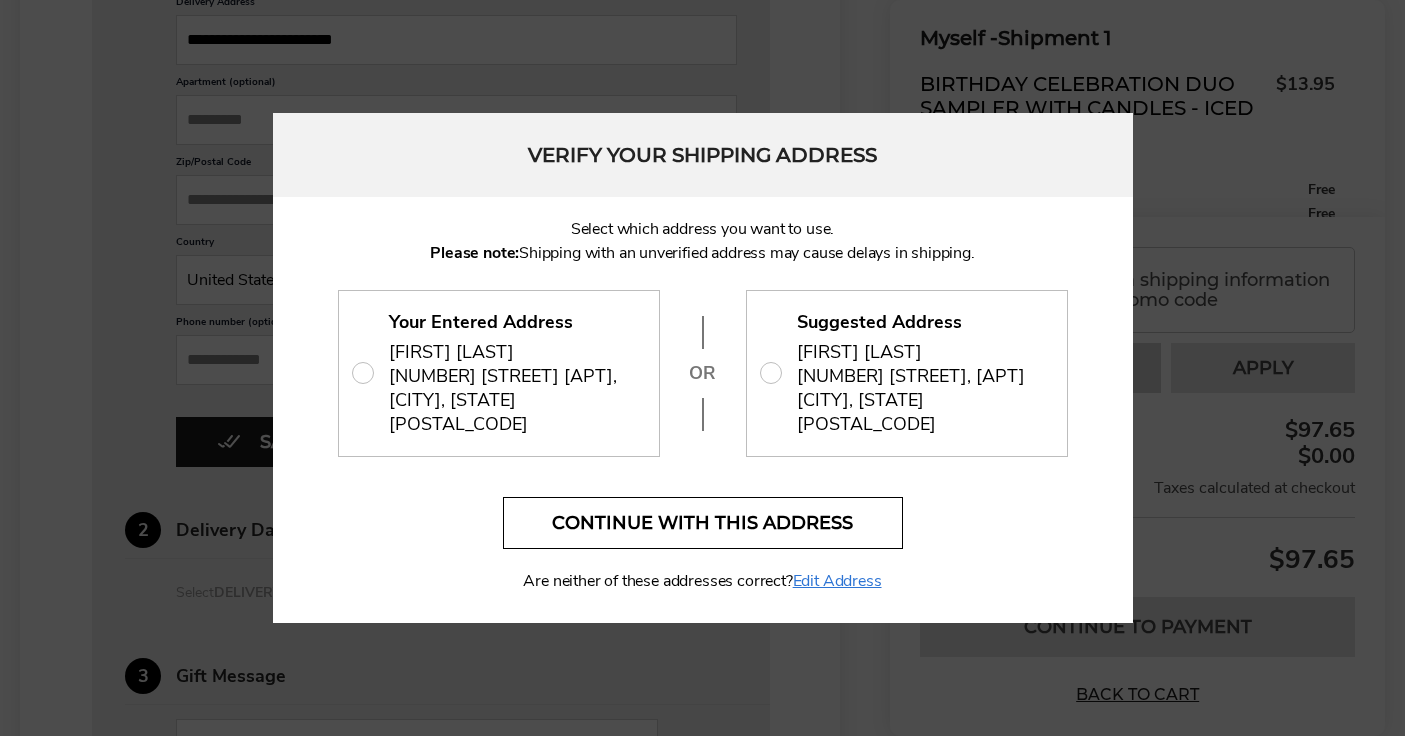 click on "Continue with this address" at bounding box center (703, 523) 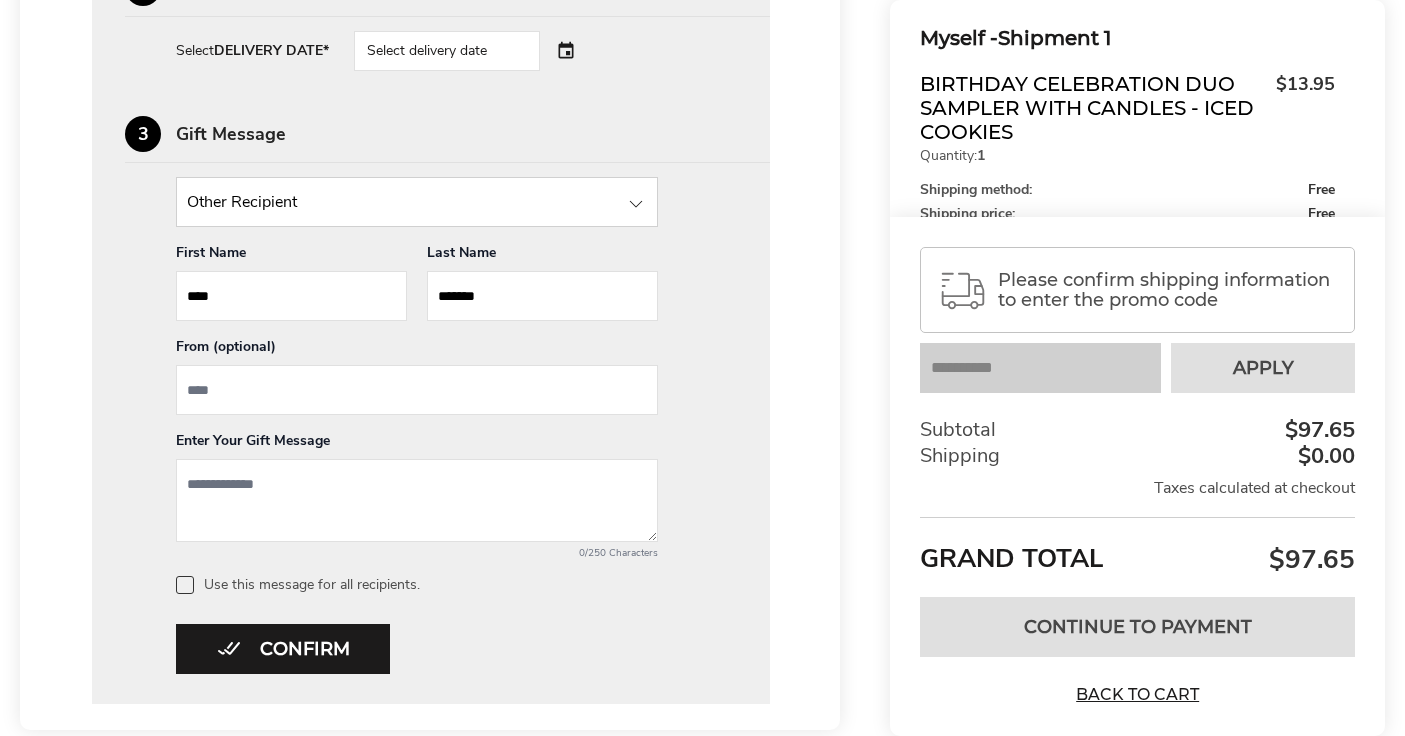 scroll, scrollTop: 3623, scrollLeft: 0, axis: vertical 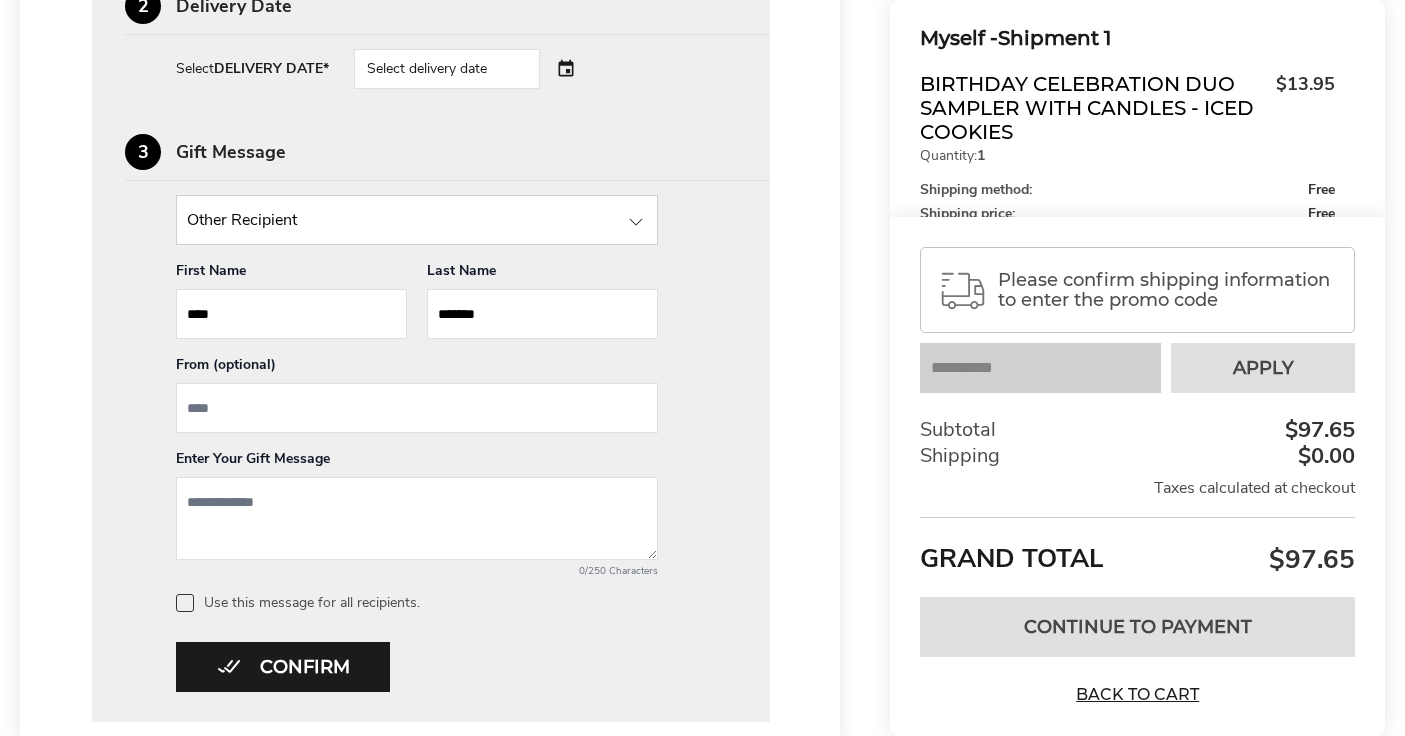 click on "Select delivery date" at bounding box center [475, 69] 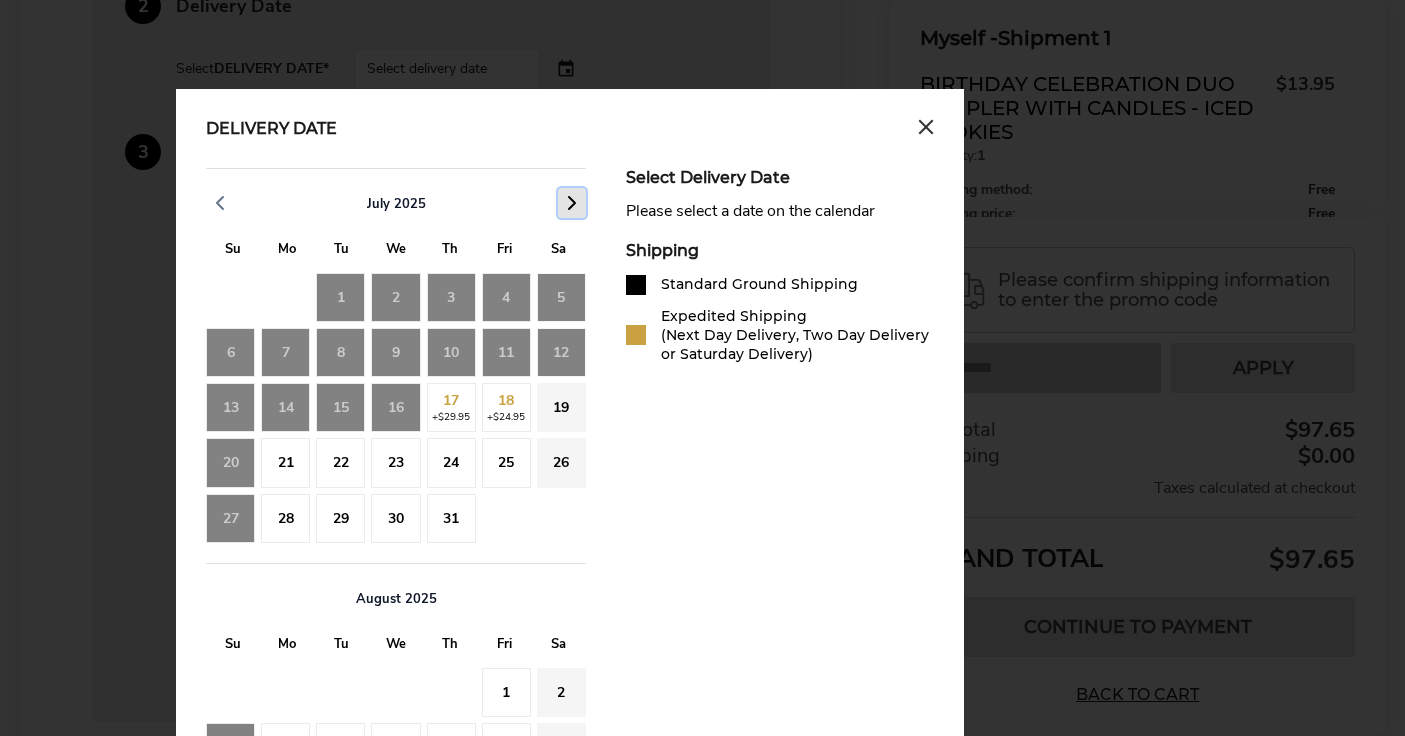 click 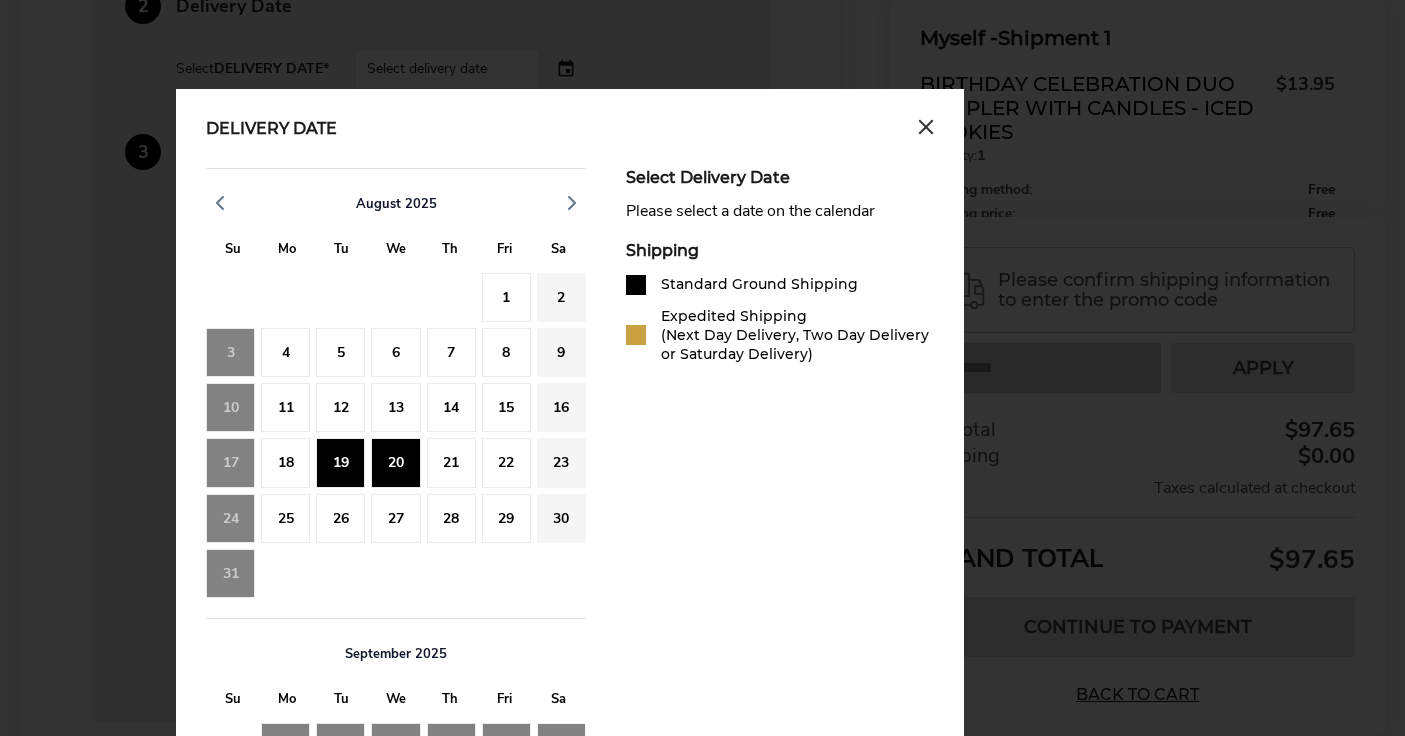 click on "20" 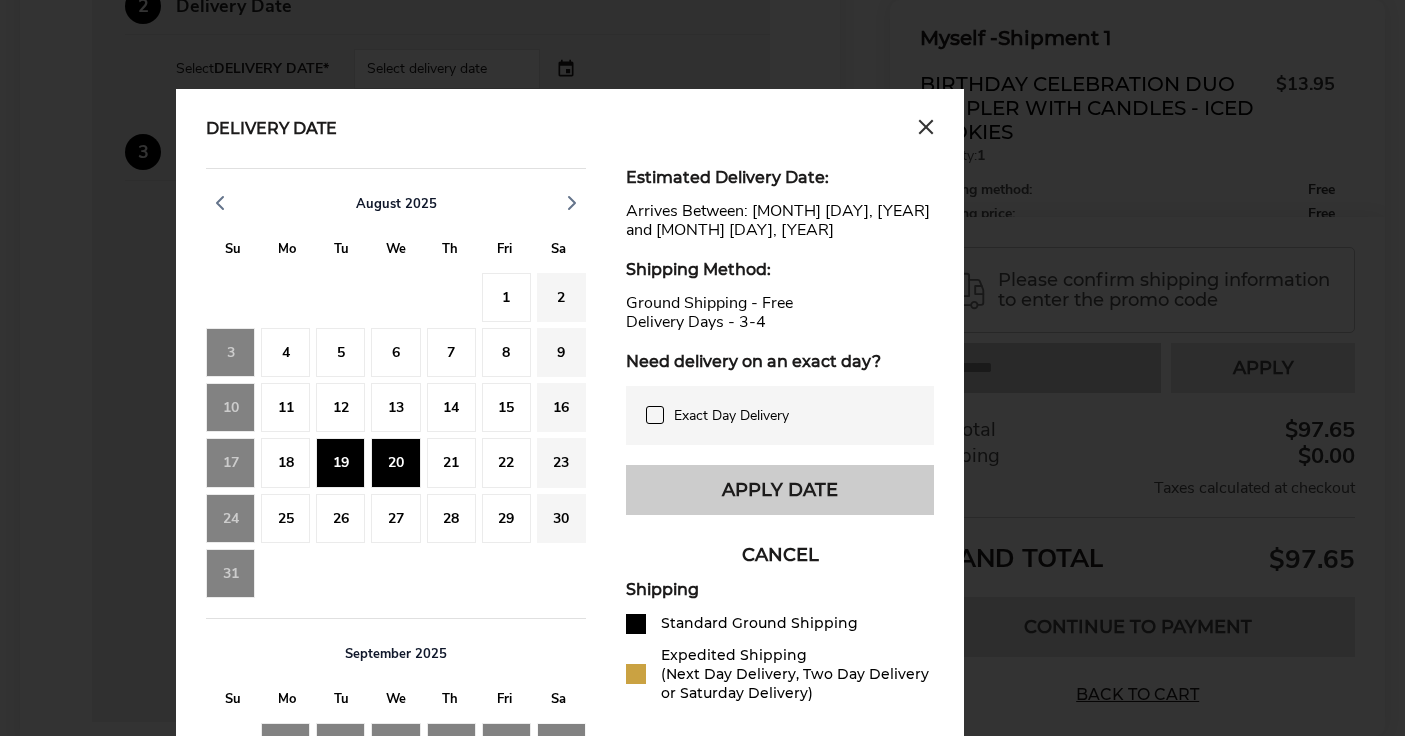 click on "Apply Date" at bounding box center (780, 490) 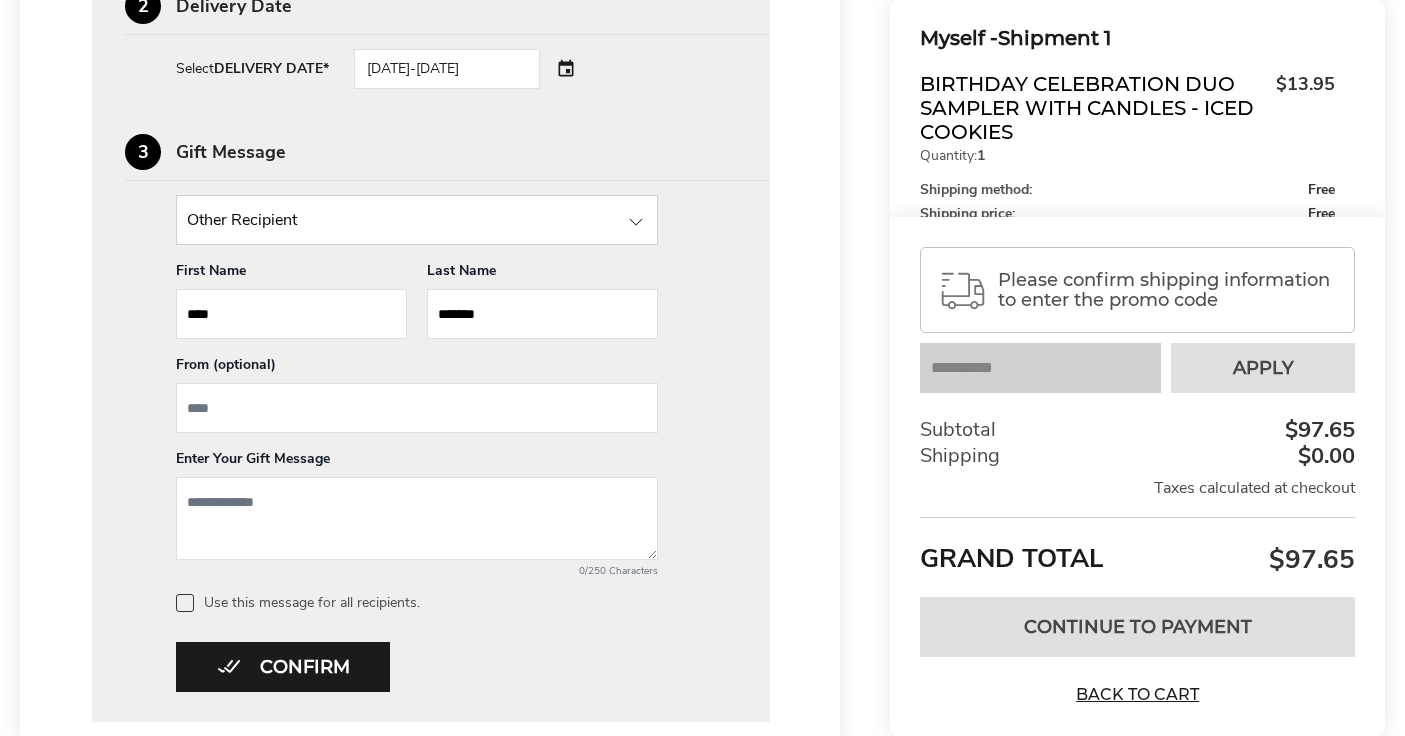 click on "****" at bounding box center [291, 314] 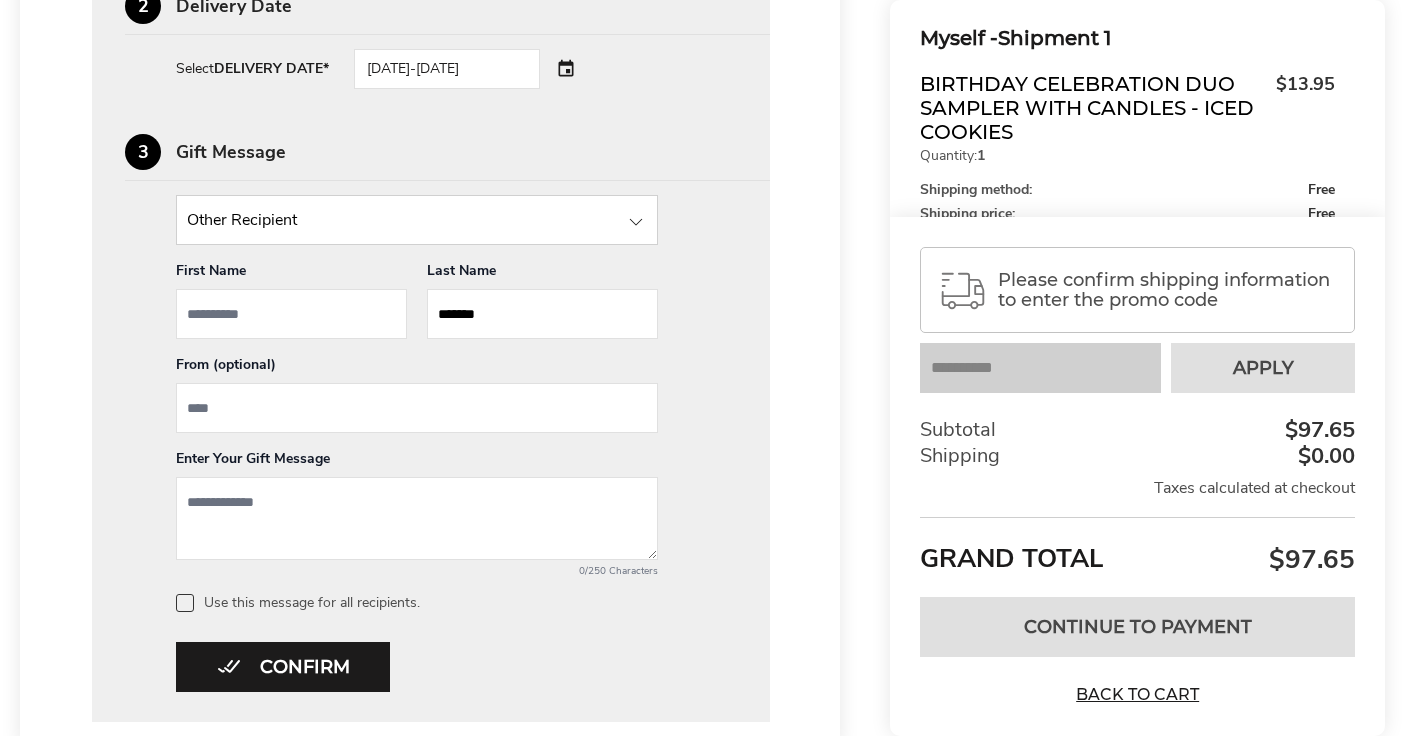 type 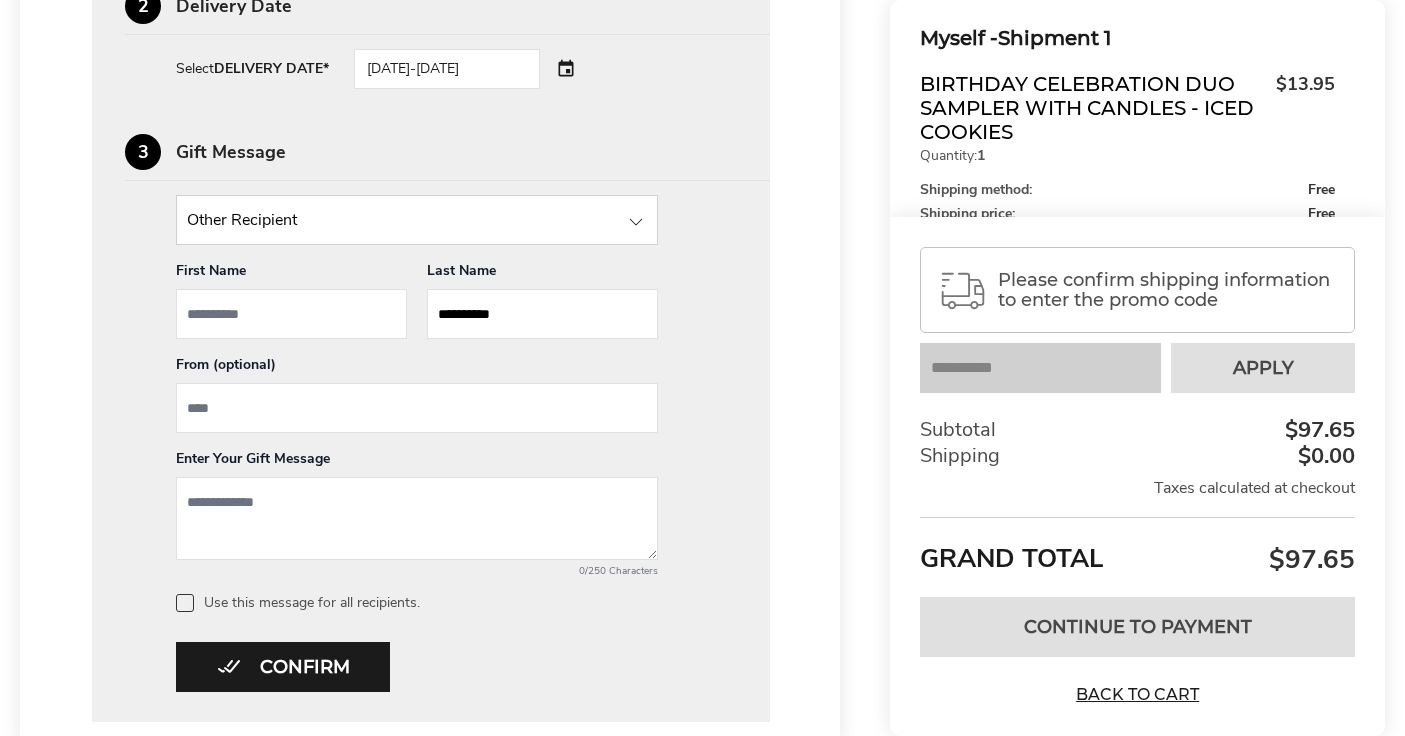 type on "**********" 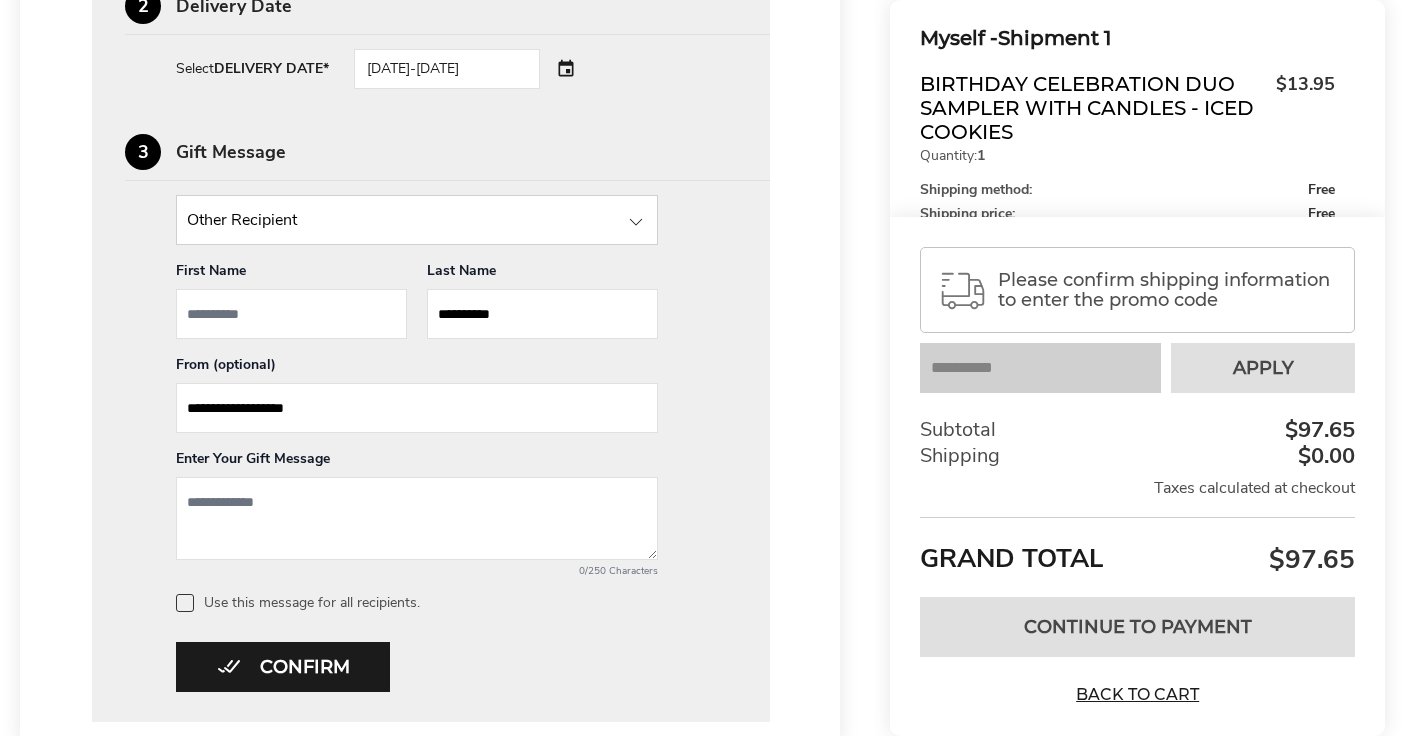 type on "**********" 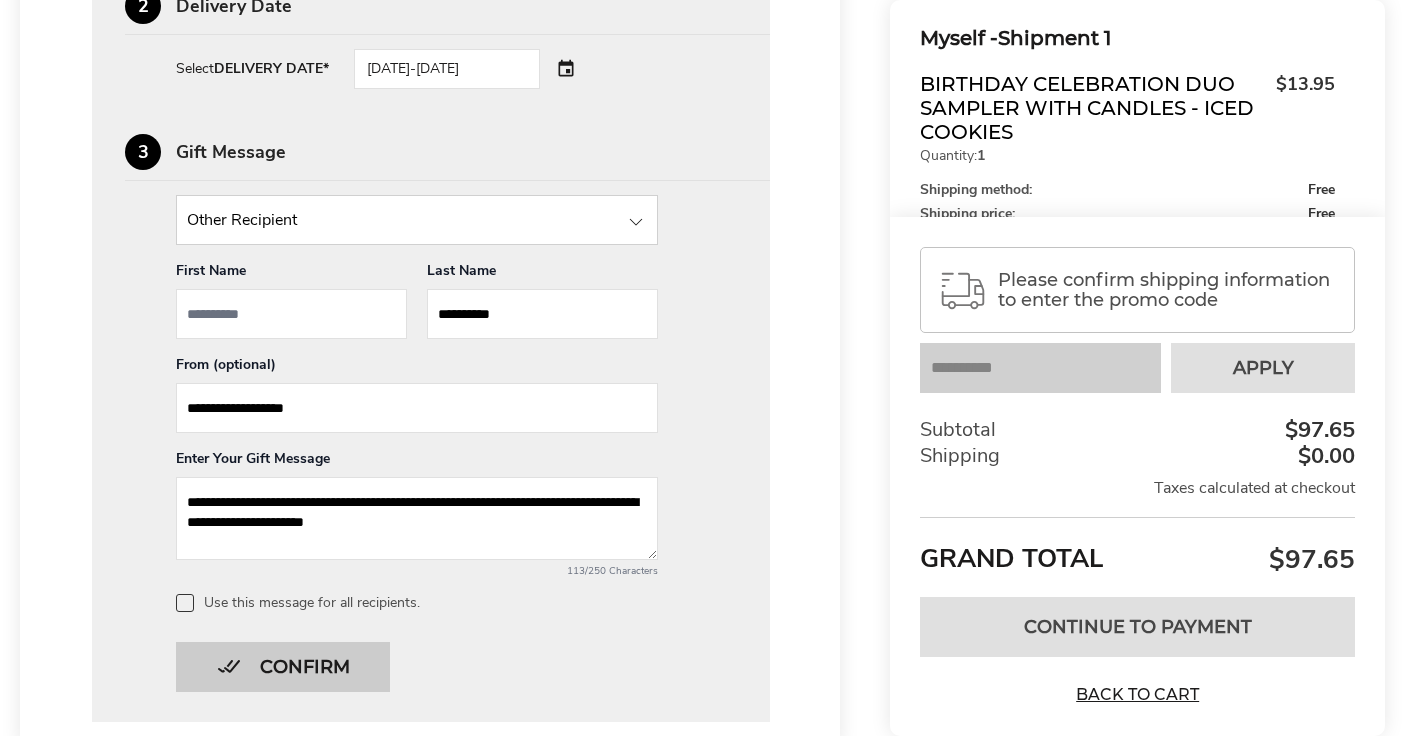 click on "Confirm" at bounding box center [283, 667] 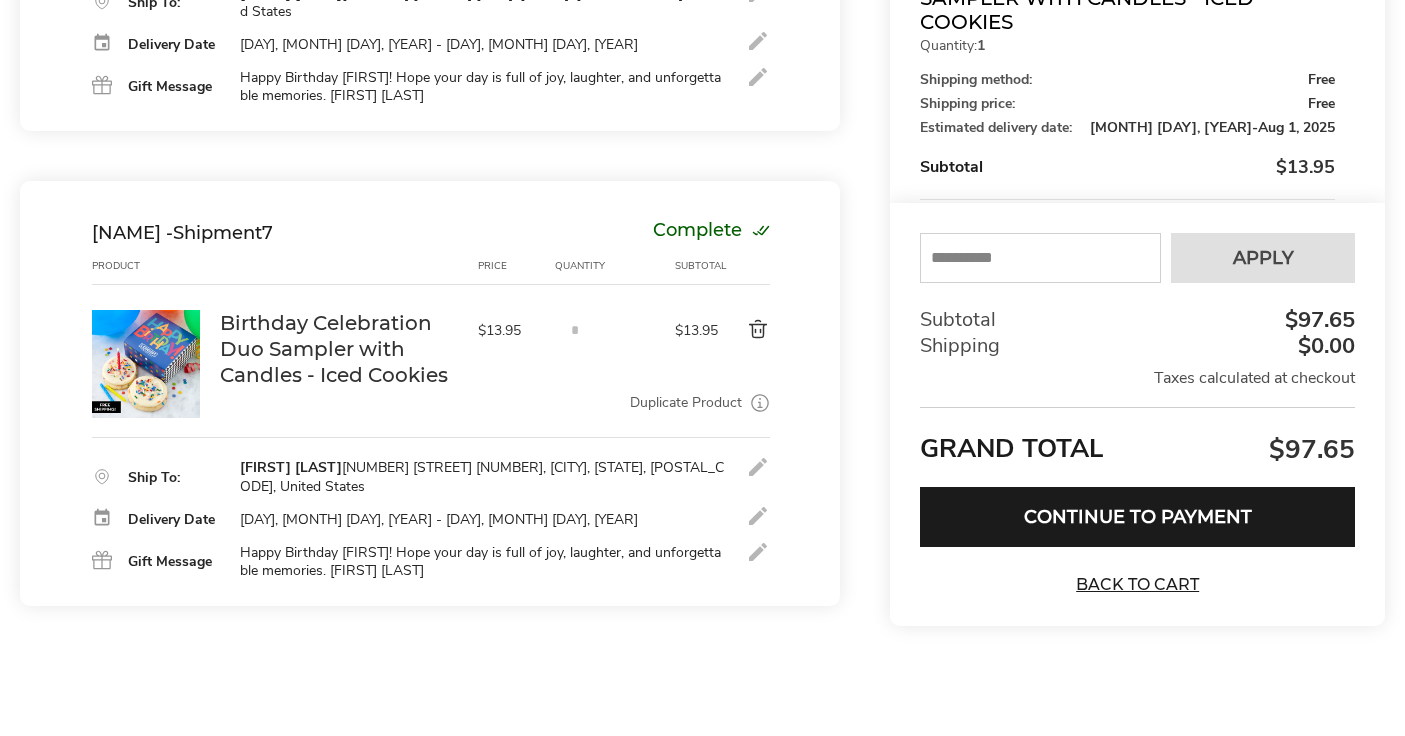 scroll, scrollTop: 2911, scrollLeft: 0, axis: vertical 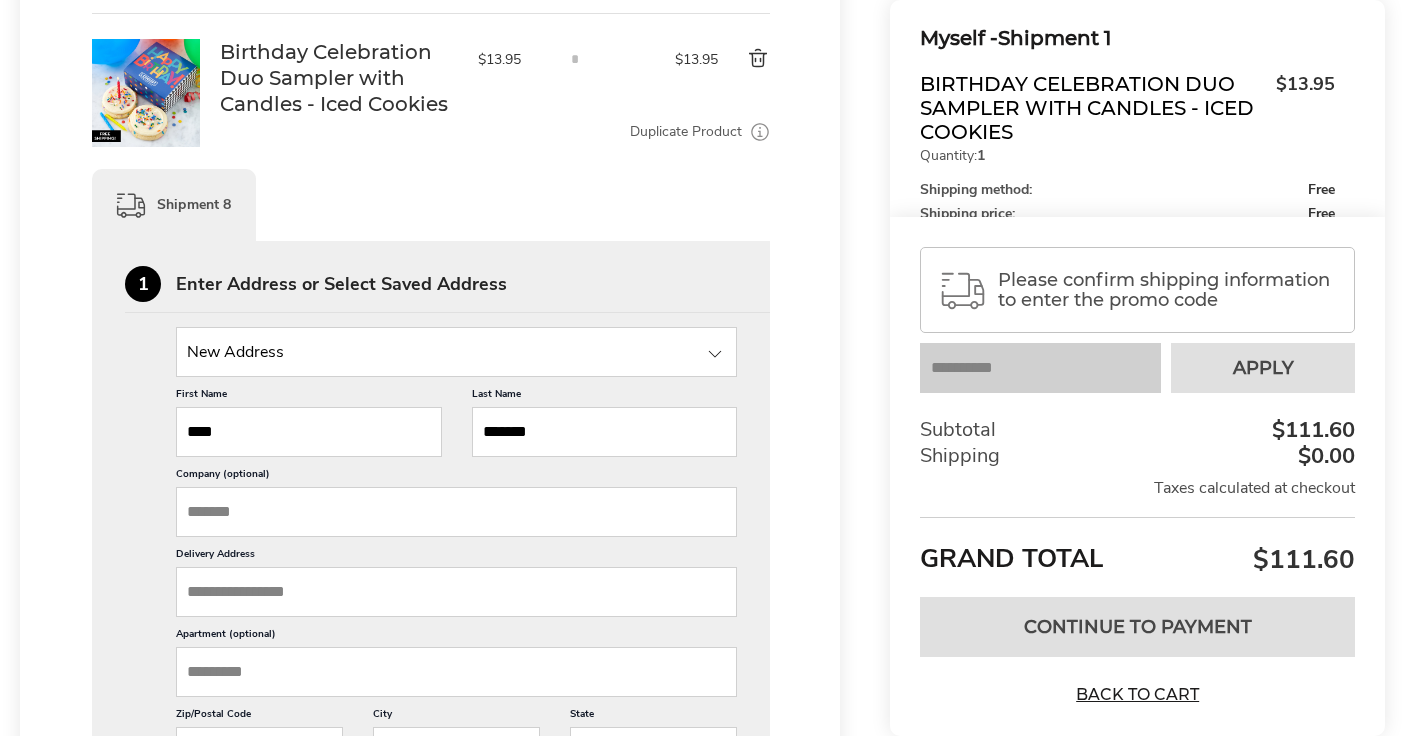click on "****" at bounding box center (309, 432) 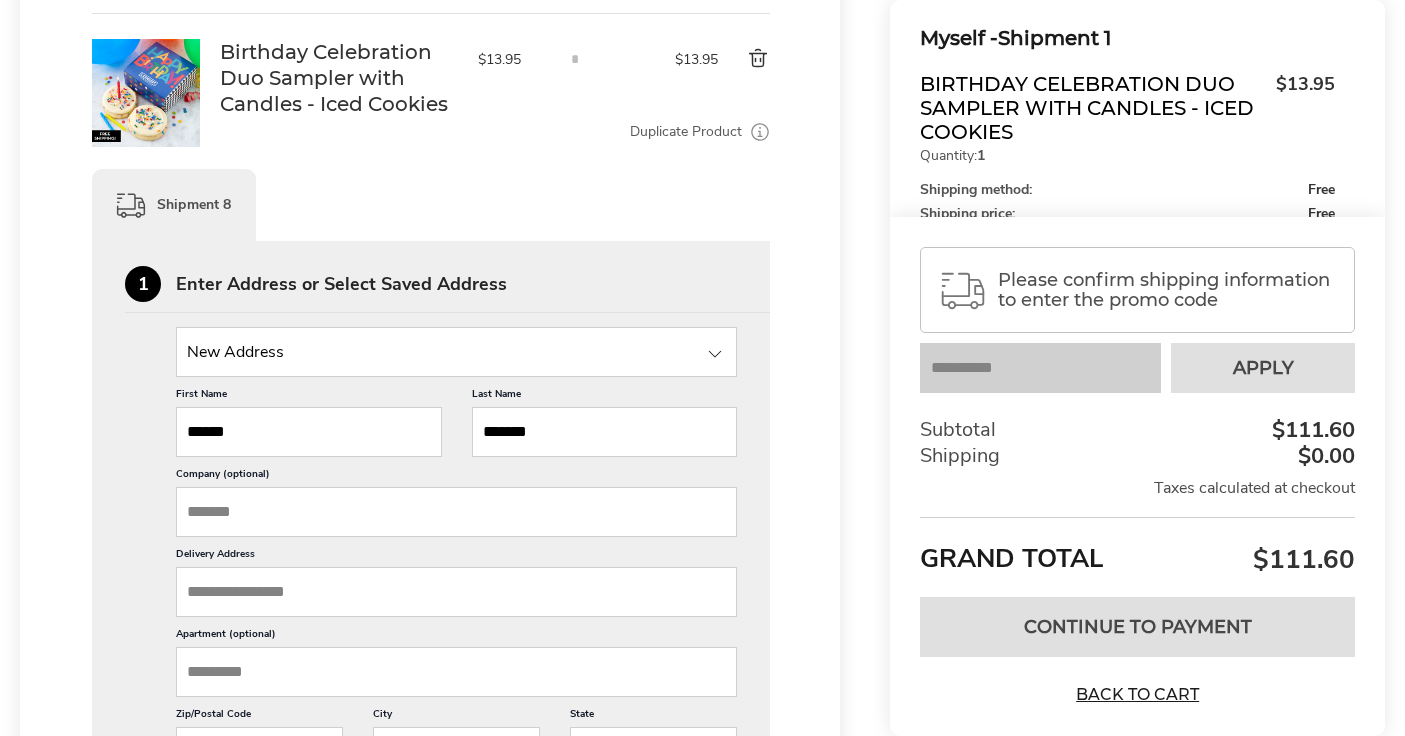 type on "******" 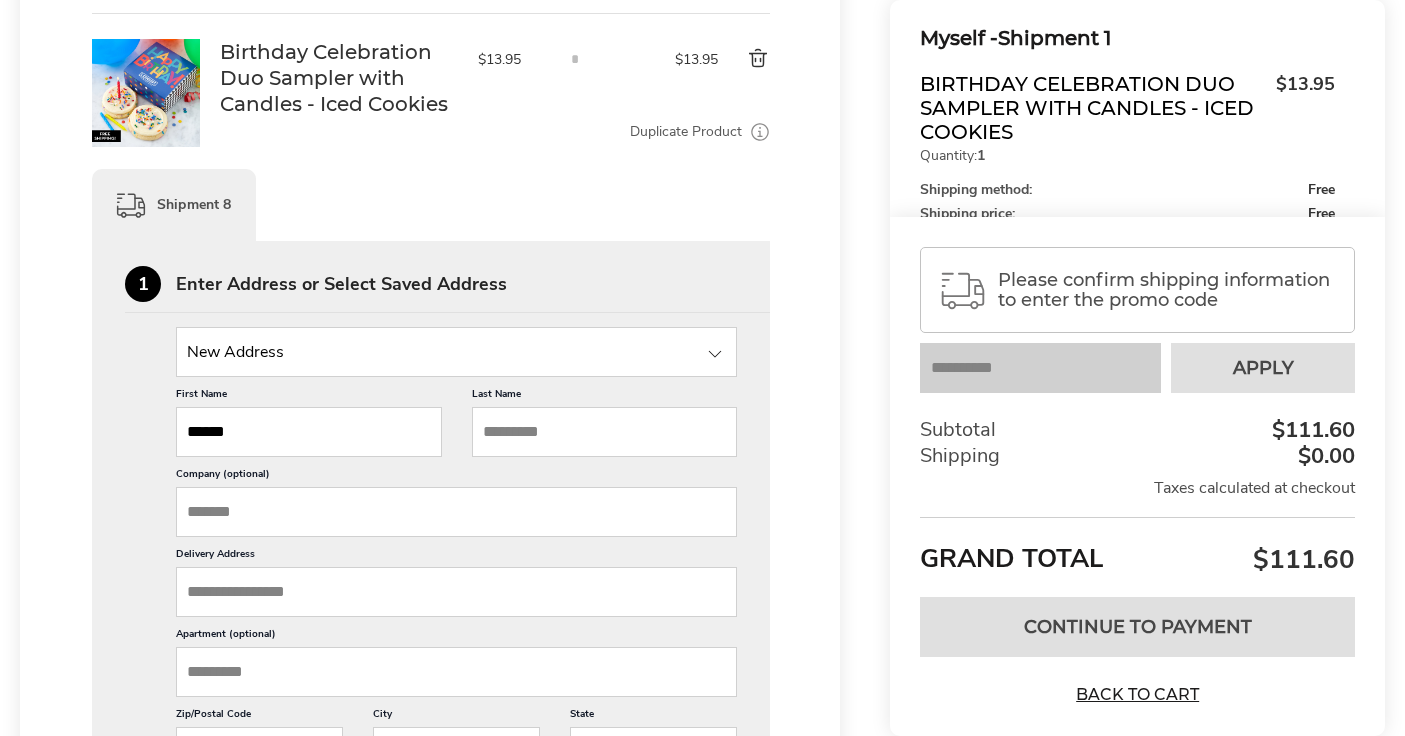 paste on "*******" 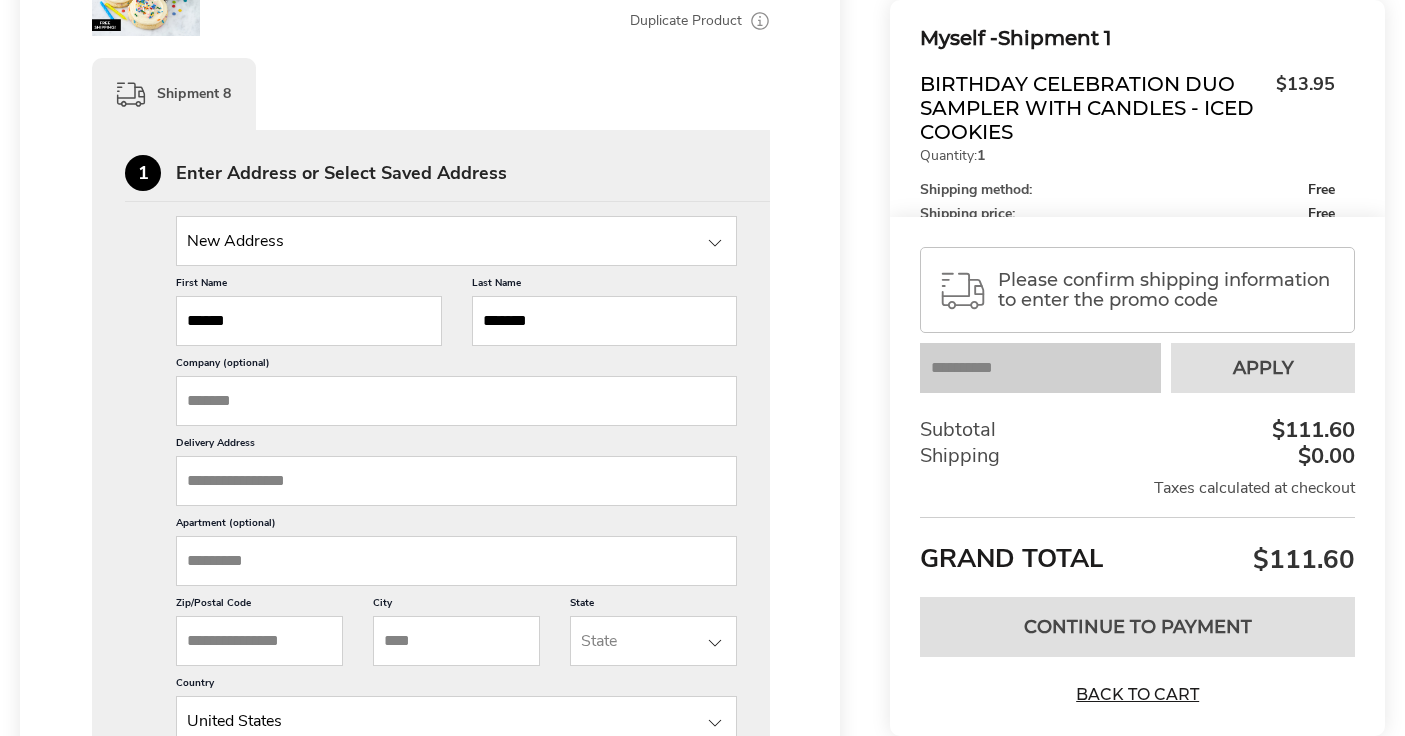 scroll, scrollTop: 3790, scrollLeft: 0, axis: vertical 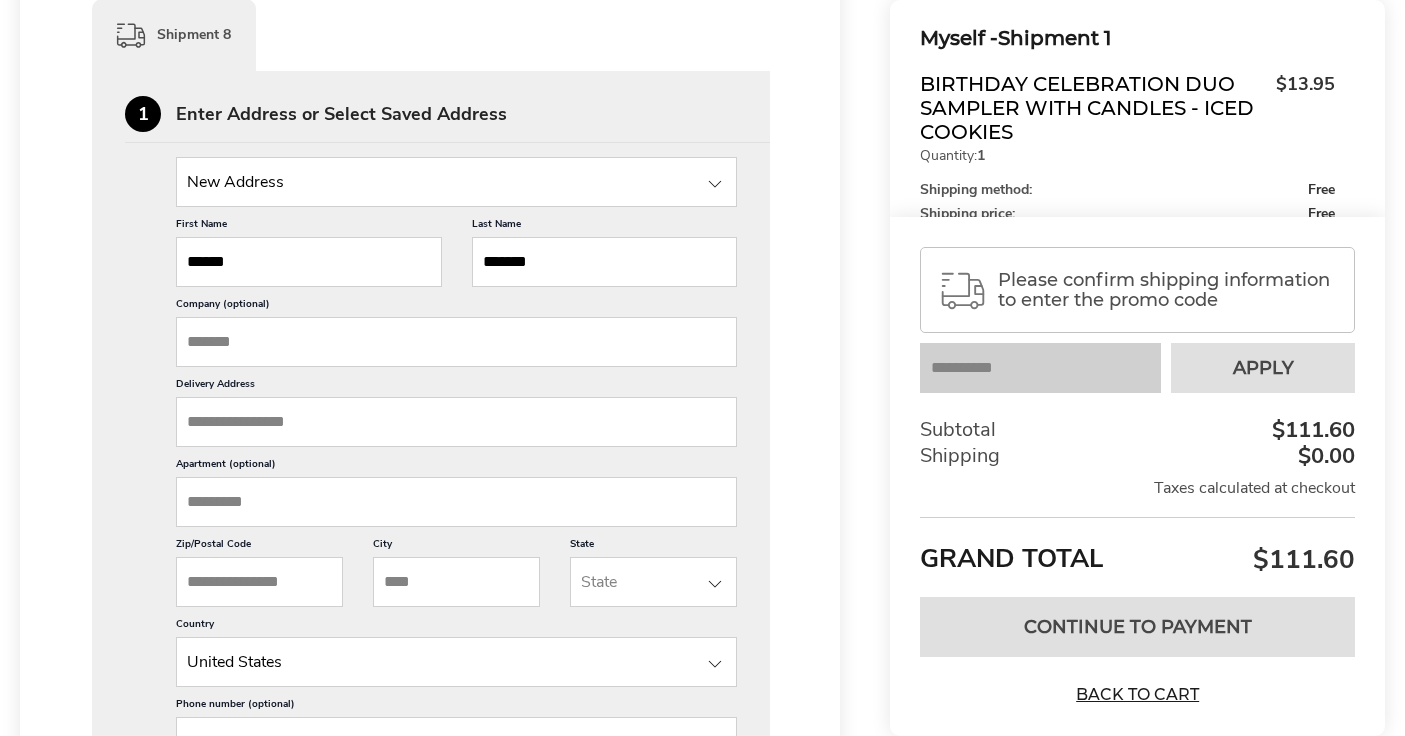 type on "*******" 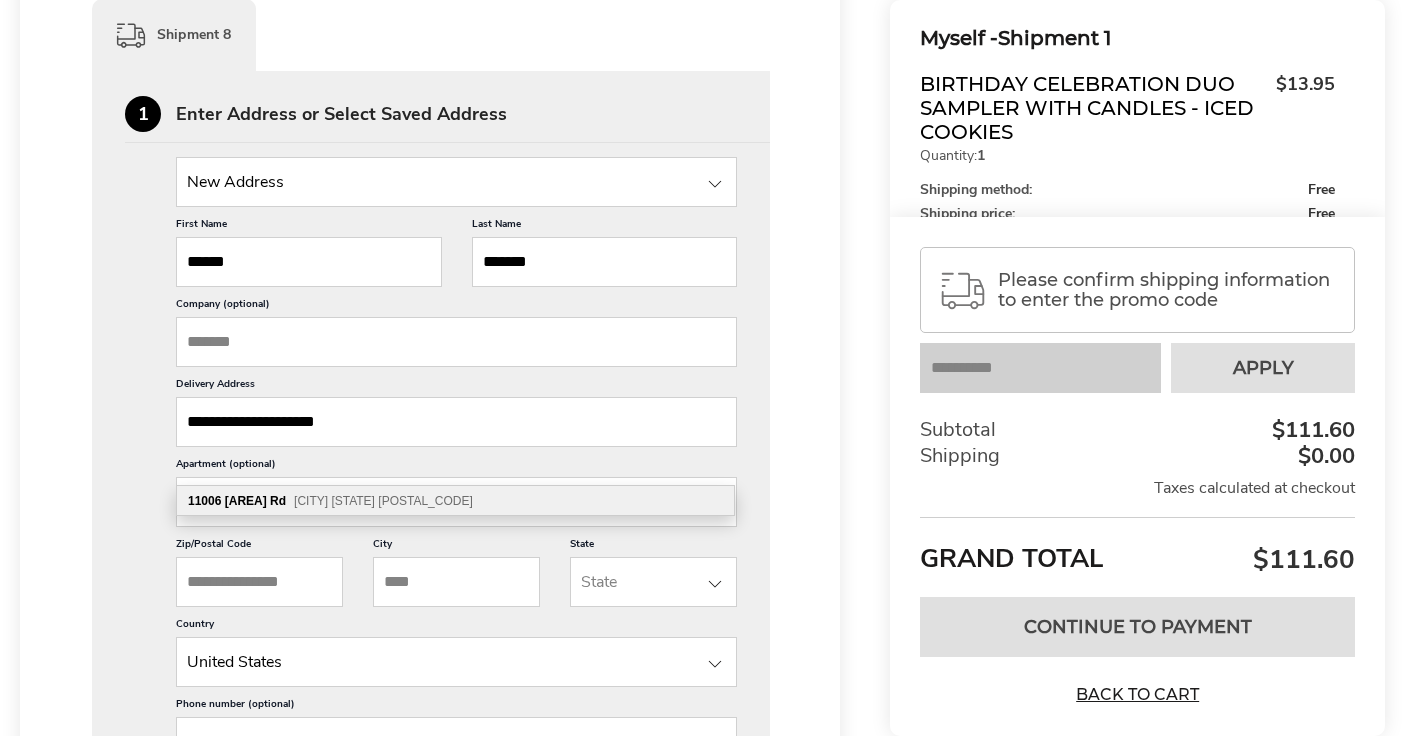 type on "**********" 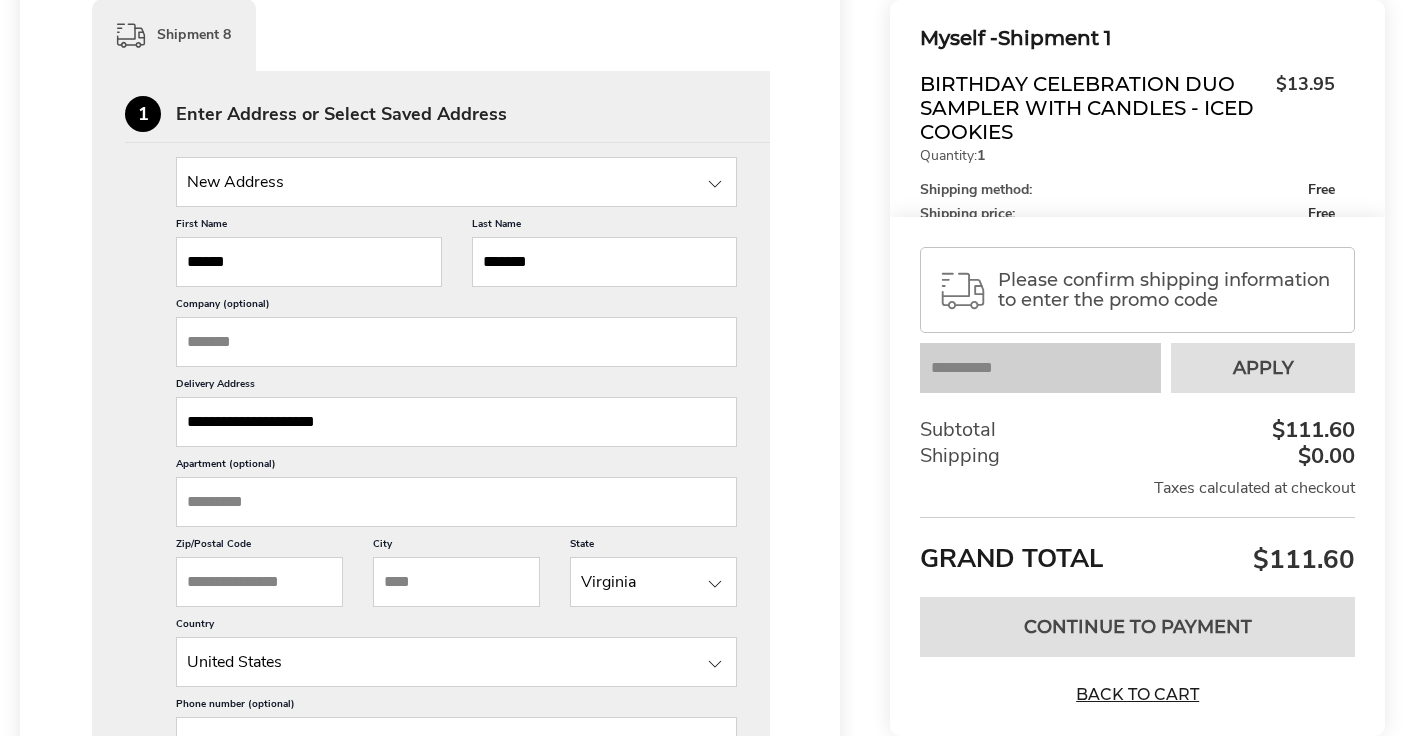 click on "New Address New Address  Coco Kanda, 7308 Mayhill Dr,  Gaithersburg, MD, 20879-4552, United States  Coco Kanda, 7308 Mayhill Dr,  Gaithersburg, MD, 20879-4552, United States  Richa Ahuja, 1215 Lawler Dr,  Frederick, MD, 21702-2159, United States  Gabriel Santa Cruz, 3814 Purdum Dr,  Mount Airy, MD, 21771-4504, United States  Christine Chapman, 311 Prettyman Dr,  Rockville, MD, 20850-4720, United States  Ferial Salahudeen, 13137 Brooktree Ln,  Laurel, MD, 20707-9499, United States  Andrea Mayo, 4295 Wendy Ct,  Monrovia, MD, 21770-9246, United States  Robin Conaway, 8242 Black Haw Ct,  Frederick, MD, 21701-3250, United States  Nathan Bible, 19853 Vaughn Landing Dr,  Germantown, MD, 20874-4670, United States  Blanca Jaime, 5263 Sudberry Ln,  Woodbridge, VA, 22193-3464, United States  Walter Blanco, 17933 Skymeadow Way,  Sandy Spring, MD, 20860-1032, United States  Dennis Houston, 9856 Ripple Dr,  Williamsport, MD, 21795-1622, United States  Goitom Berhe, 5824 35th Pl,  Hyattsville, MD, 20782-3220, United States" at bounding box center (431, 503) 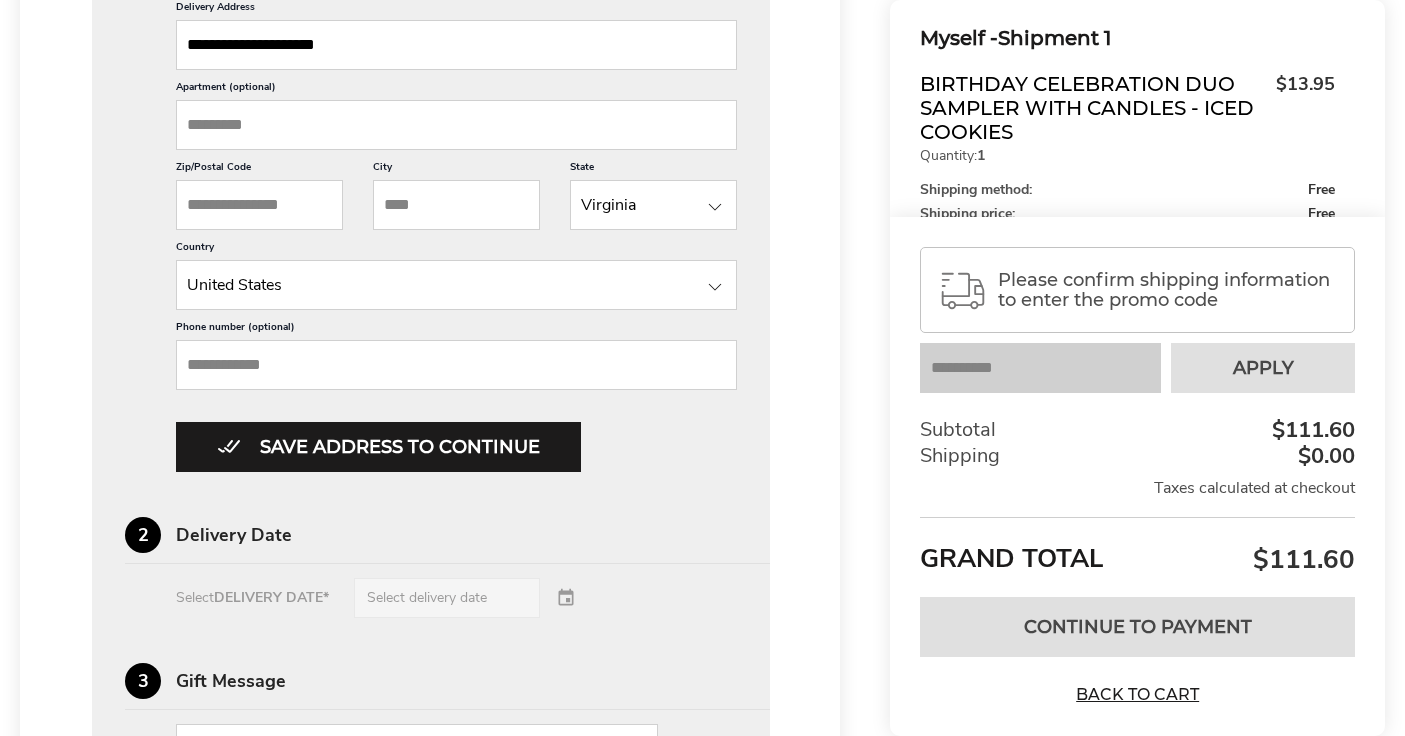 scroll, scrollTop: 4203, scrollLeft: 0, axis: vertical 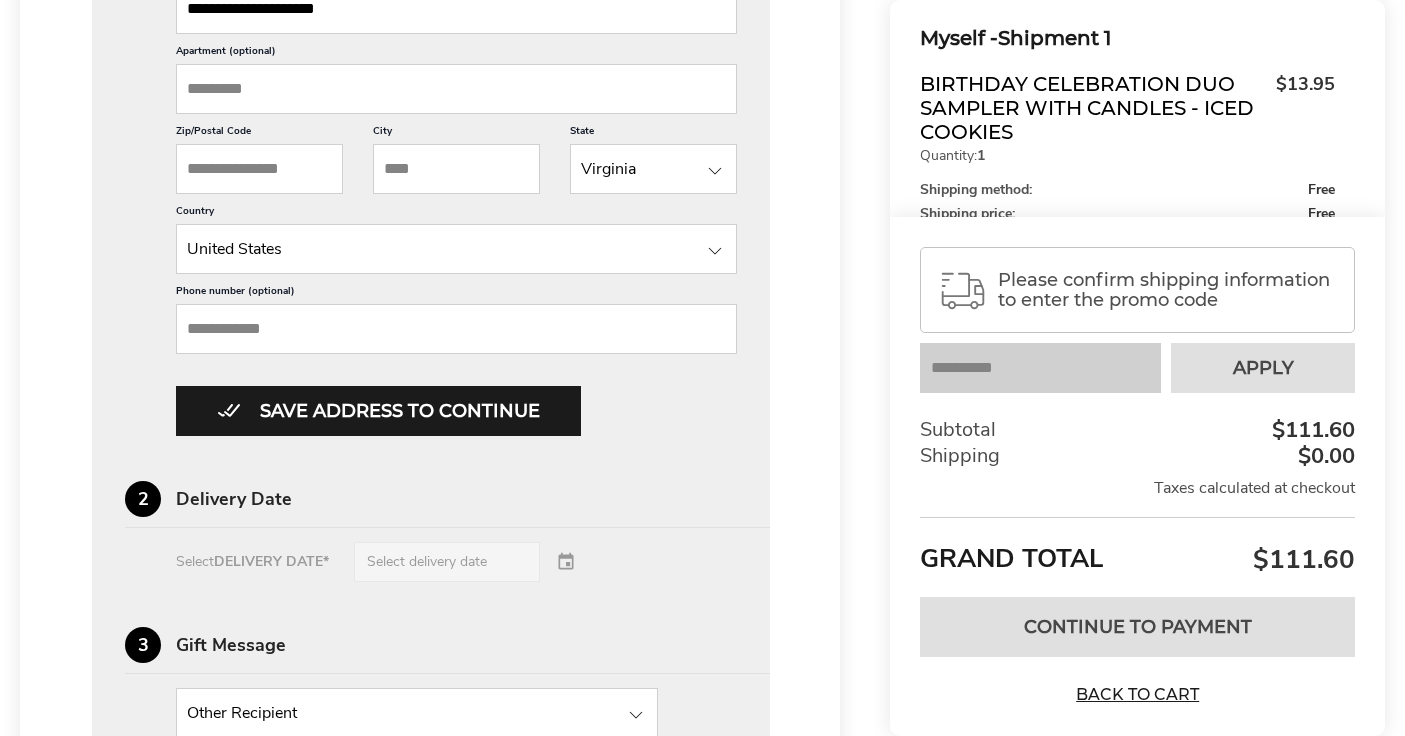click on "Save address to continue" at bounding box center [378, 411] 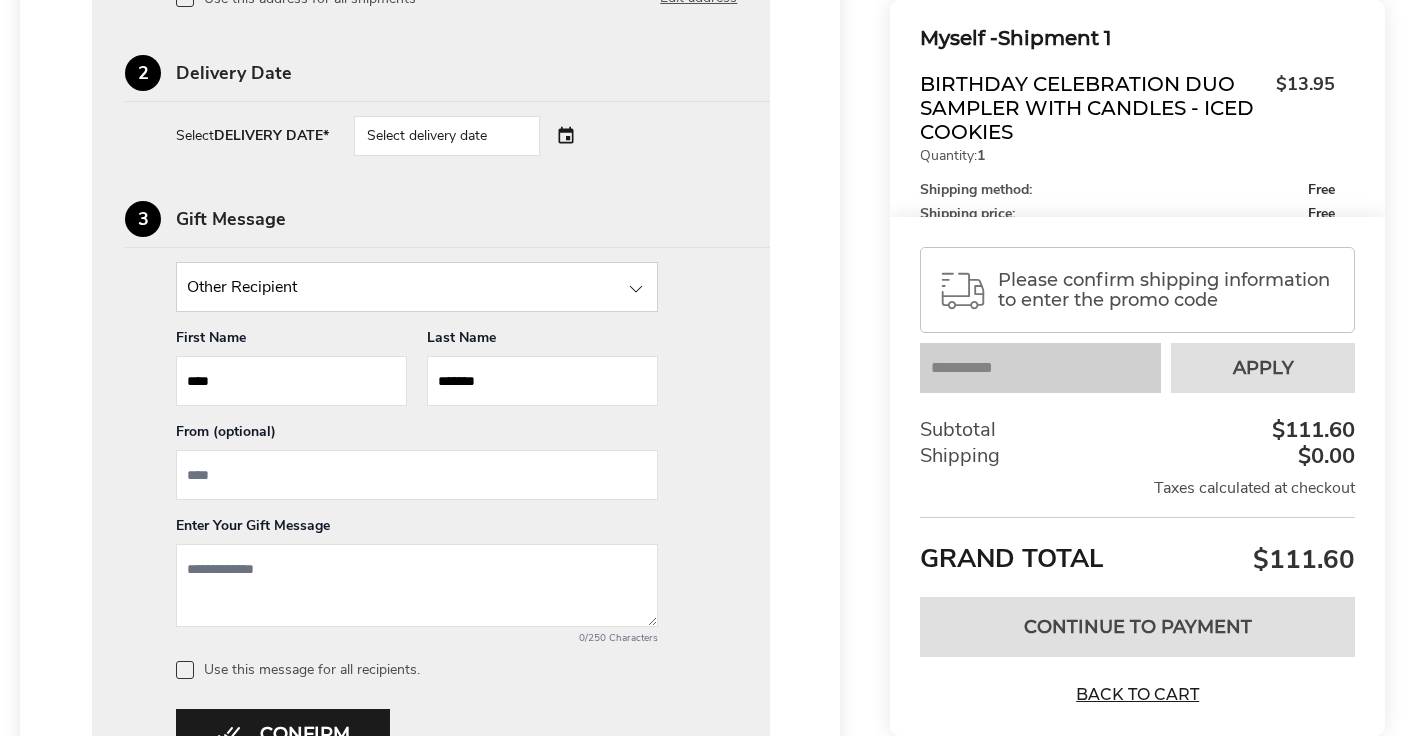 scroll, scrollTop: 4016, scrollLeft: 0, axis: vertical 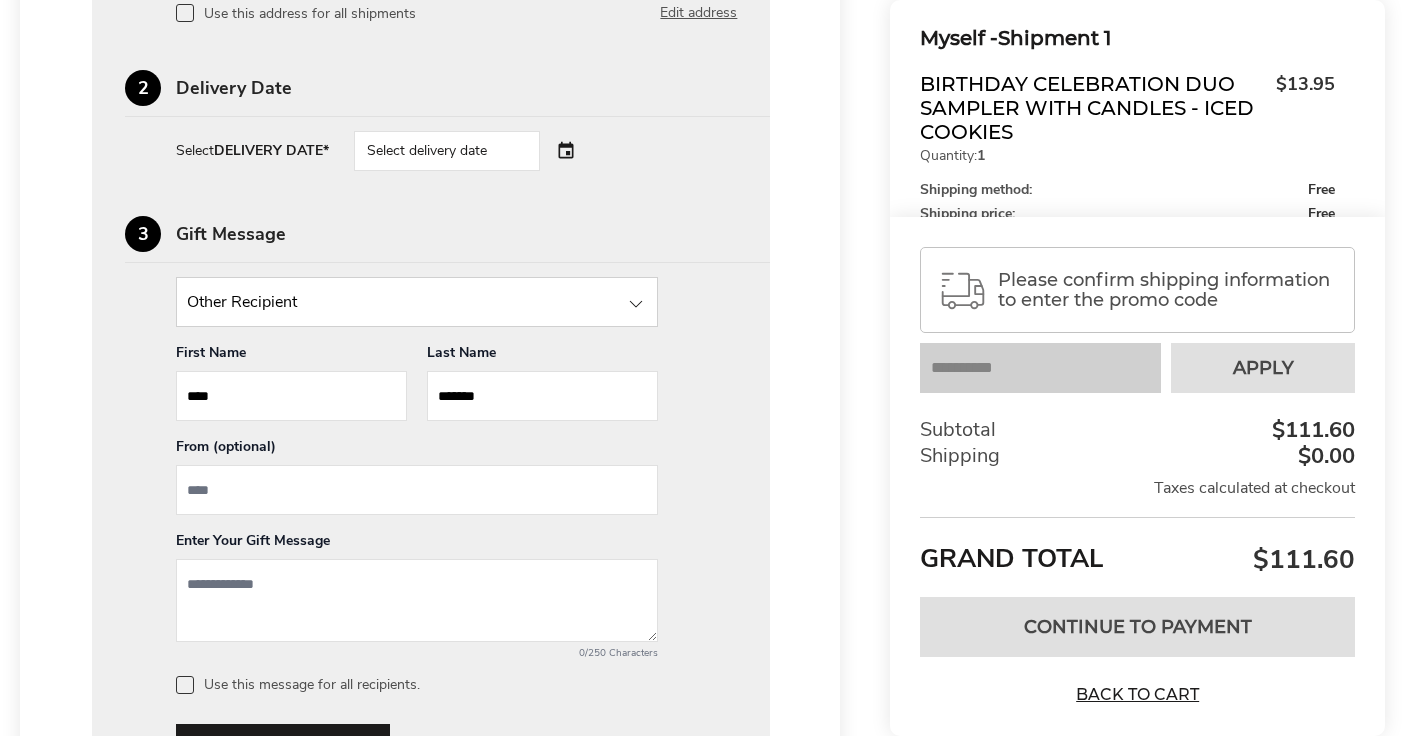 click on "Select delivery date" at bounding box center (475, 151) 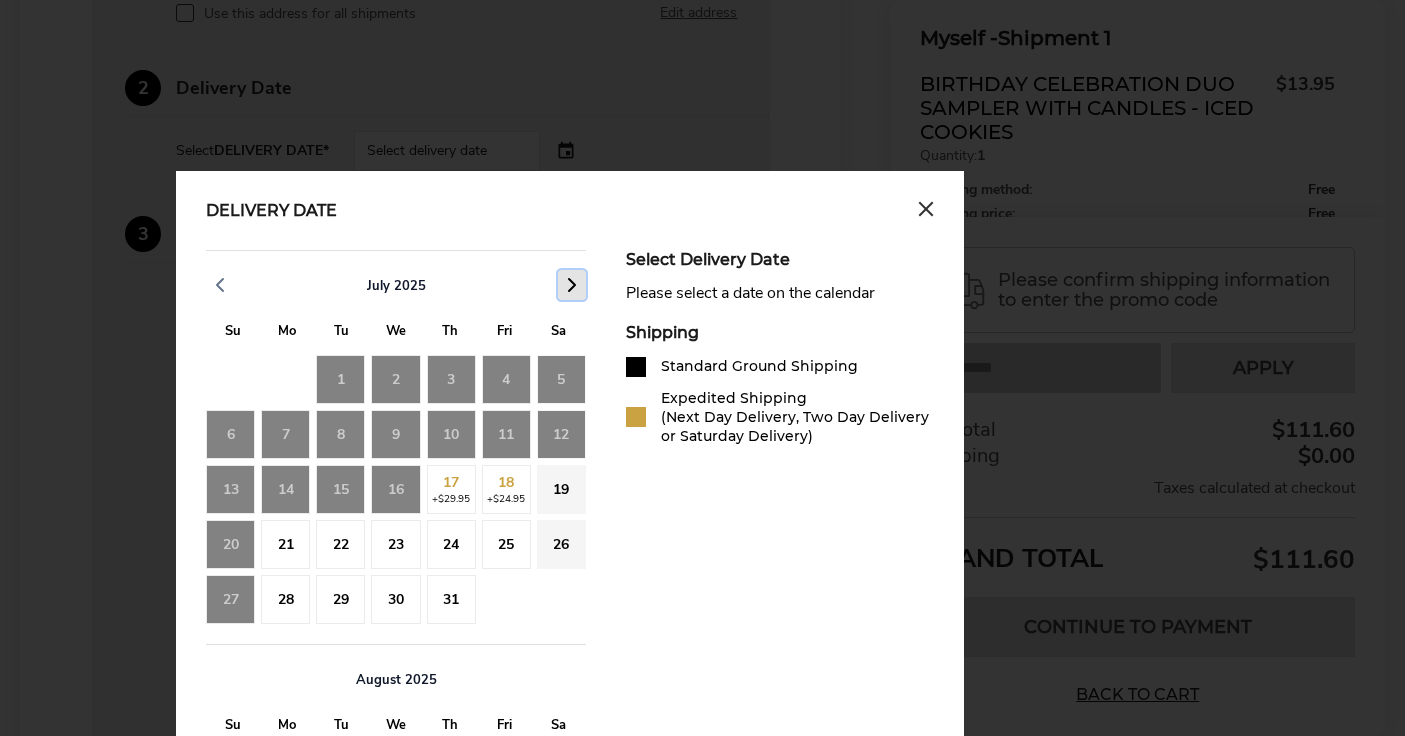 click 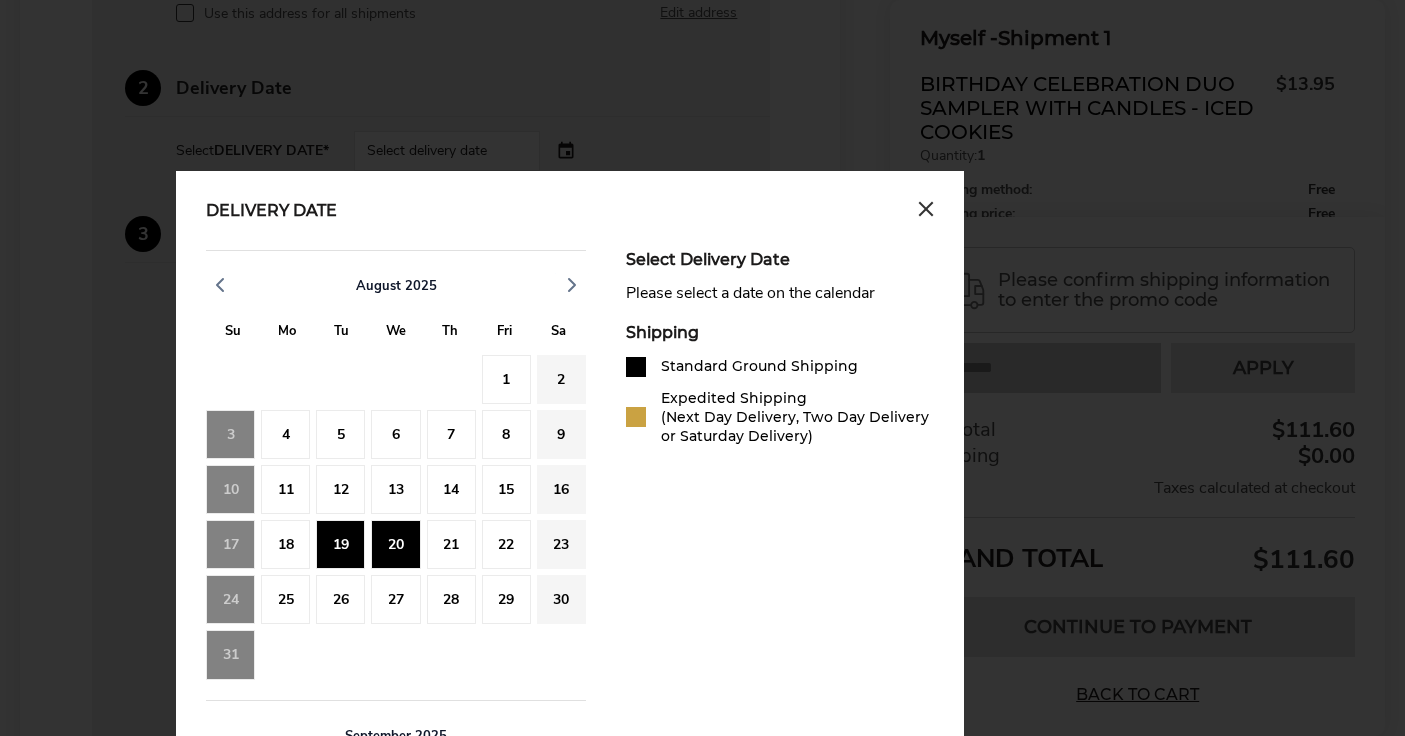 click on "20" 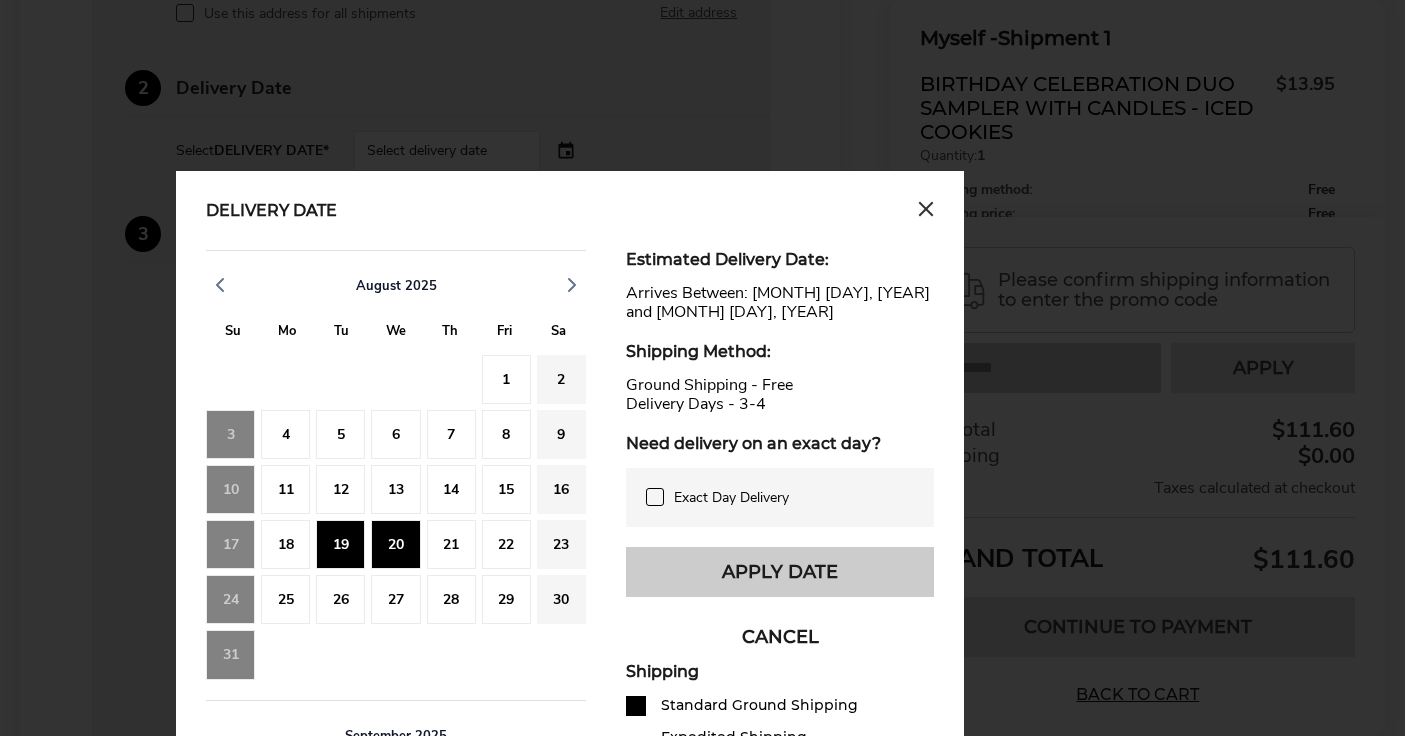 click on "Apply Date" at bounding box center [780, 572] 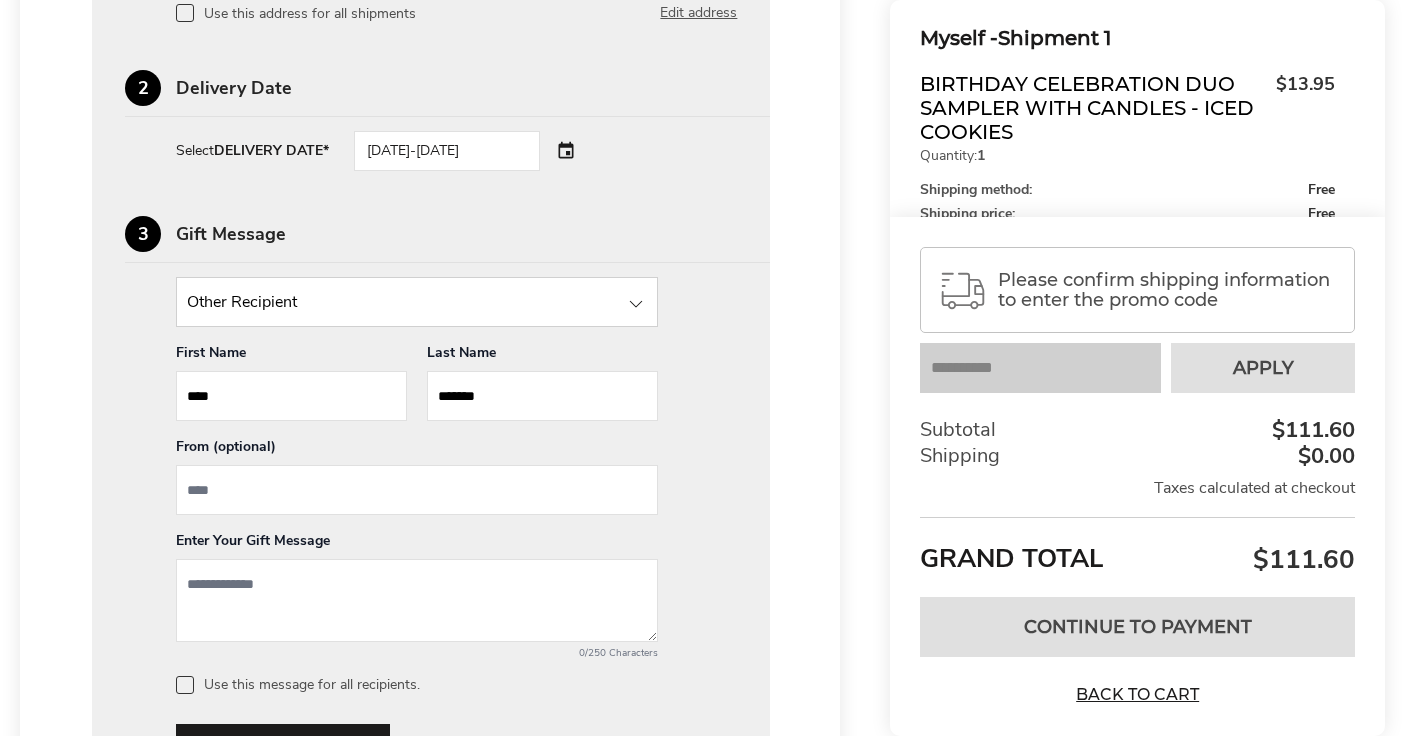 click on "****" at bounding box center (291, 396) 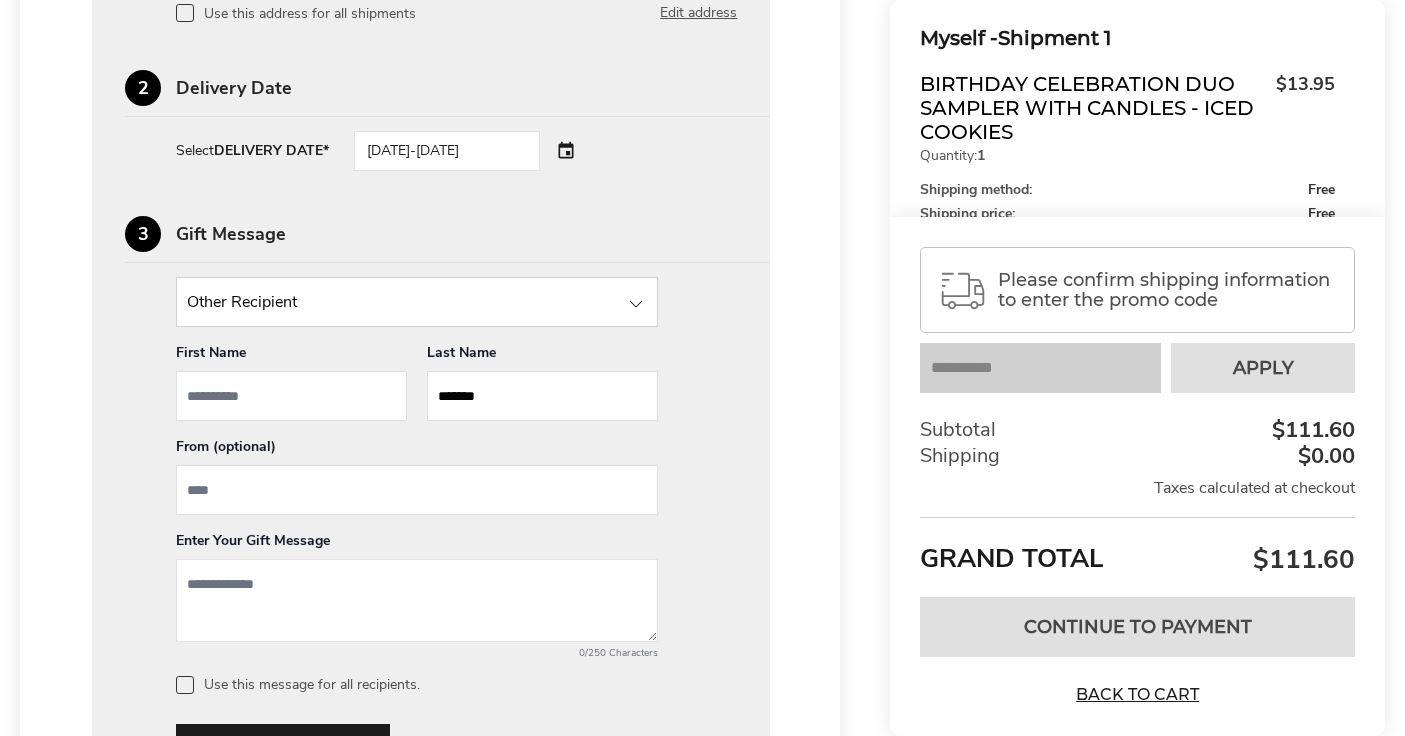 type 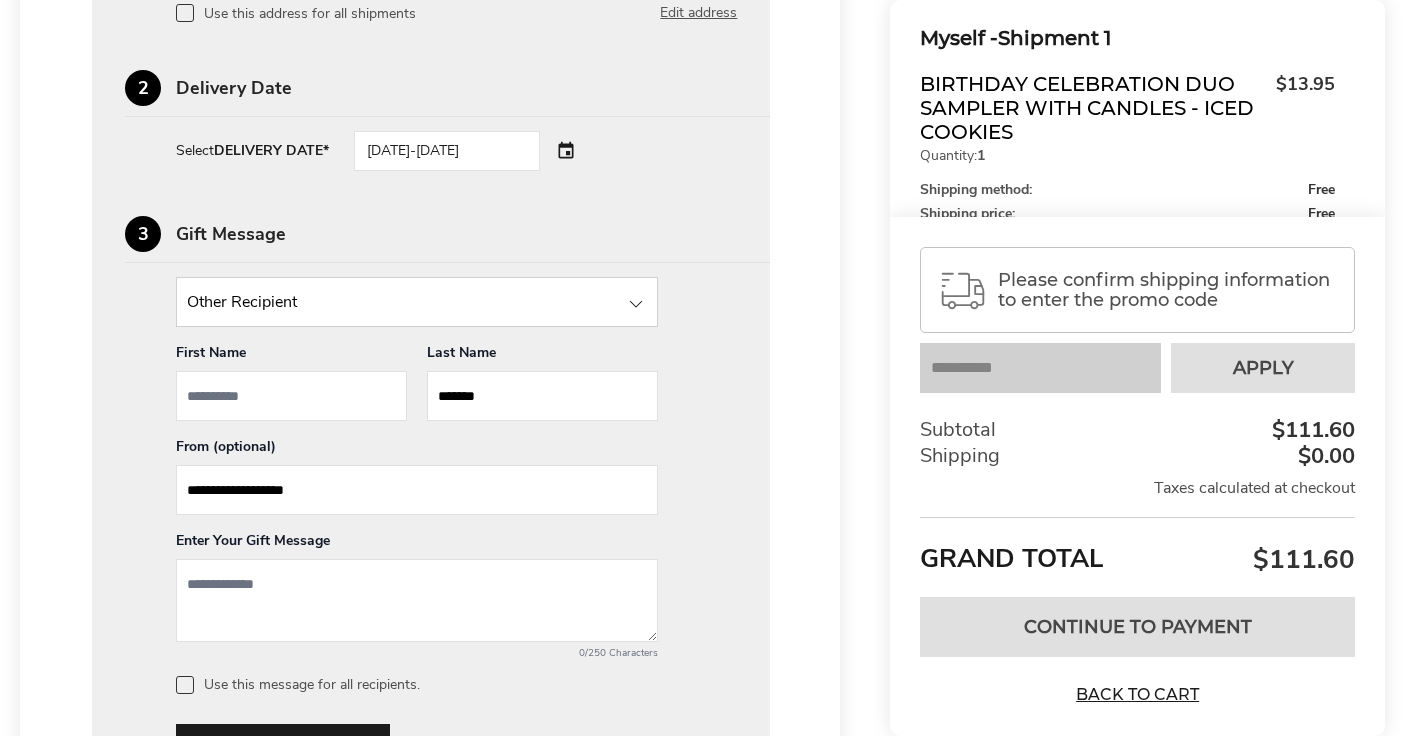 type on "**********" 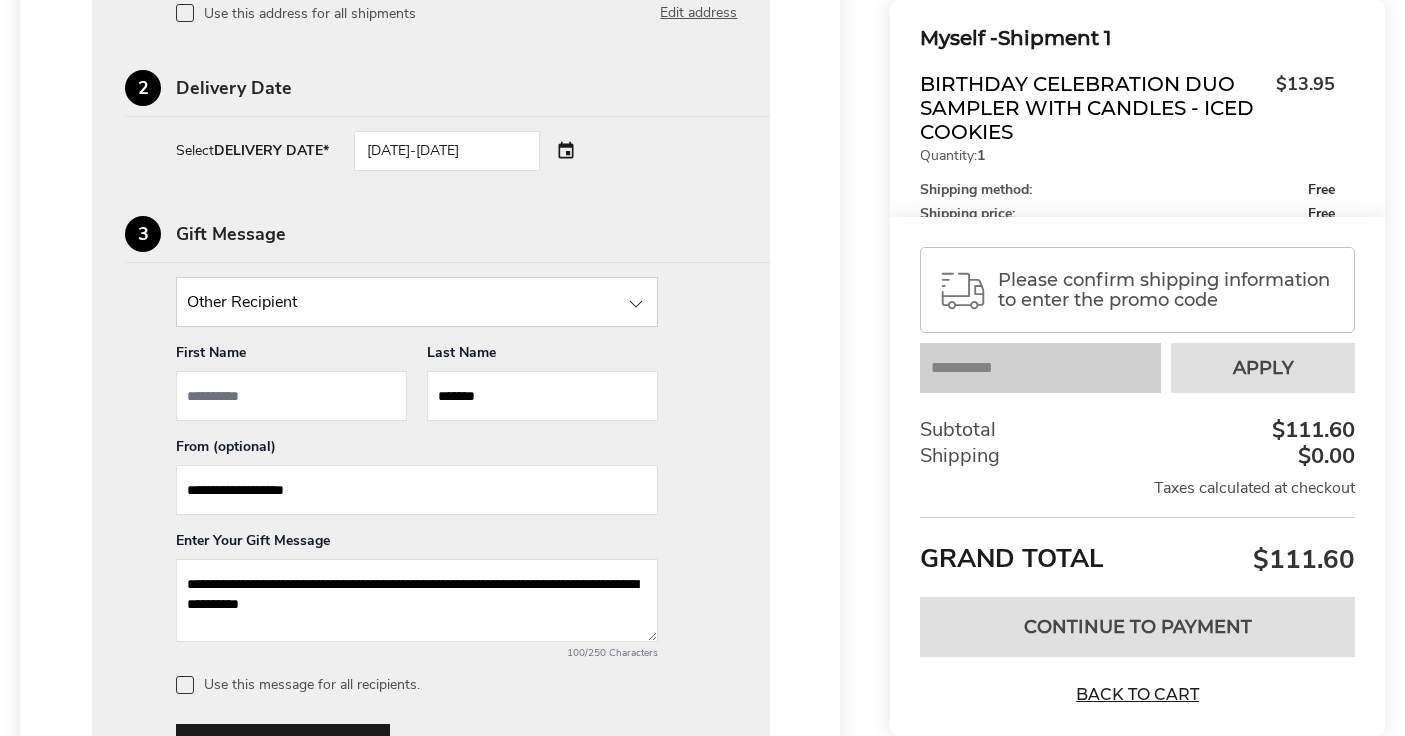 click on "**********" at bounding box center (417, 600) 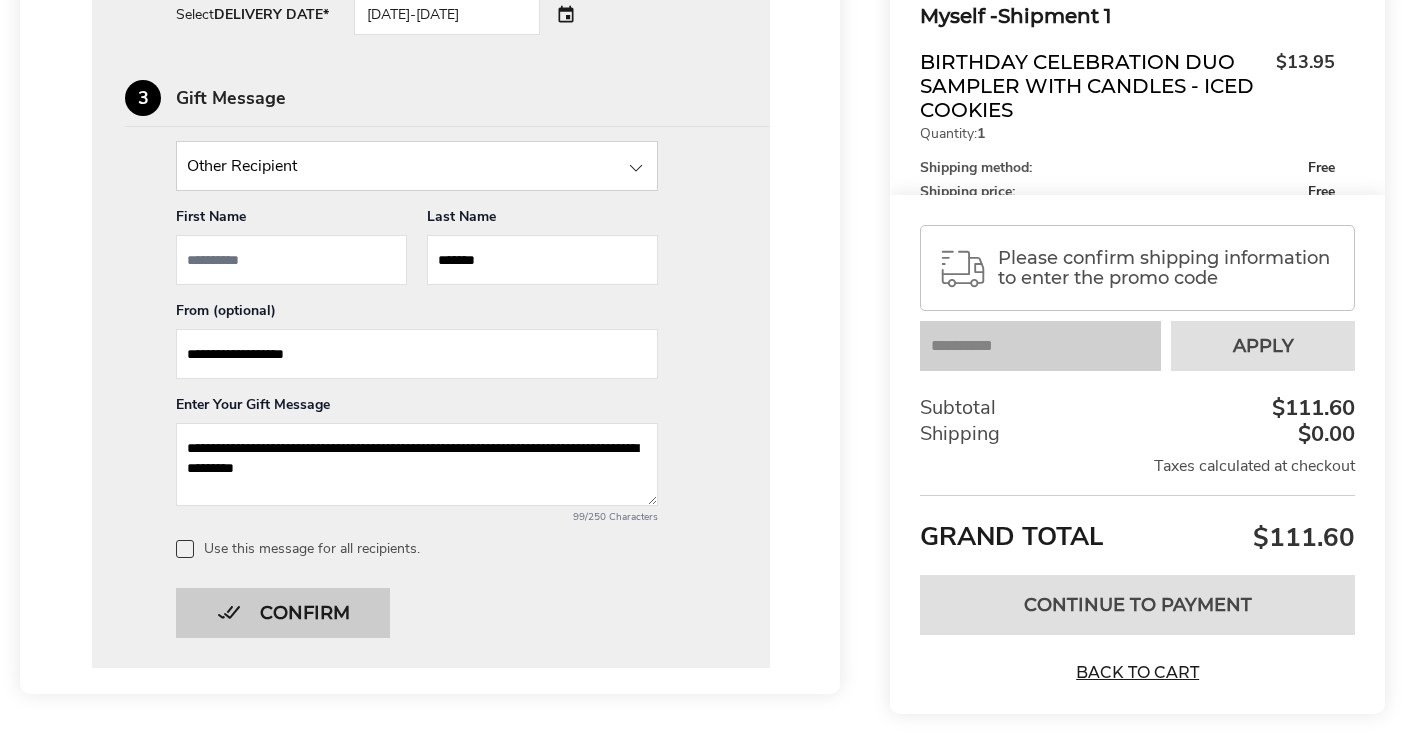 type on "**********" 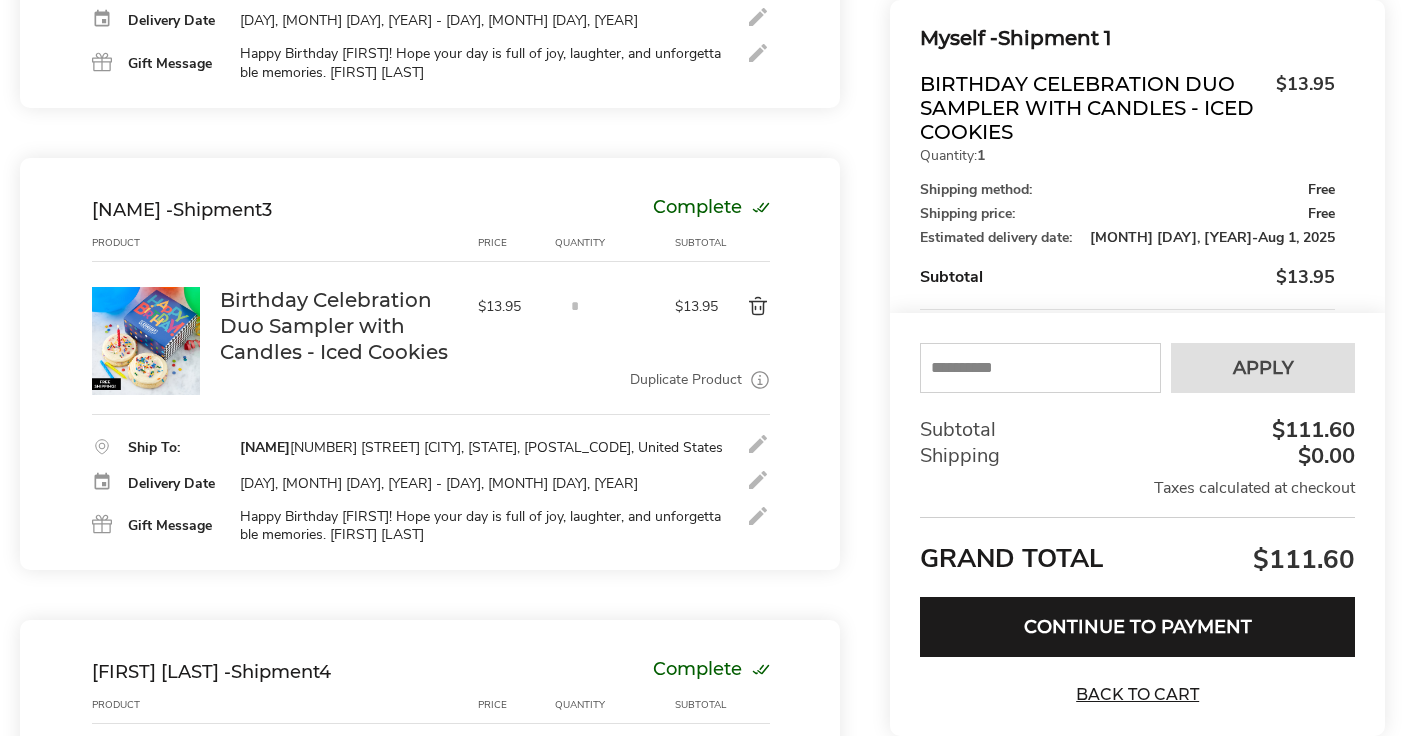 scroll, scrollTop: 1057, scrollLeft: 0, axis: vertical 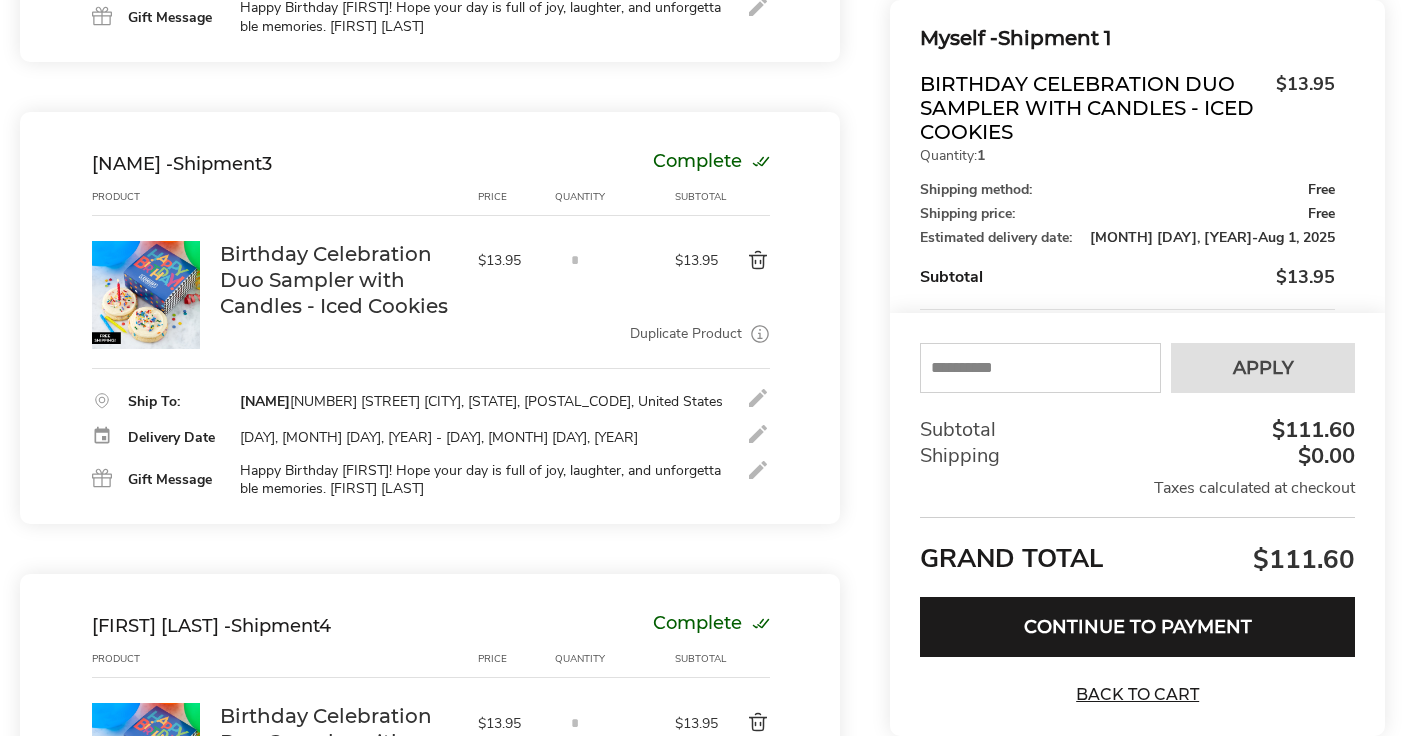click on "Continue to Payment" at bounding box center (1137, 627) 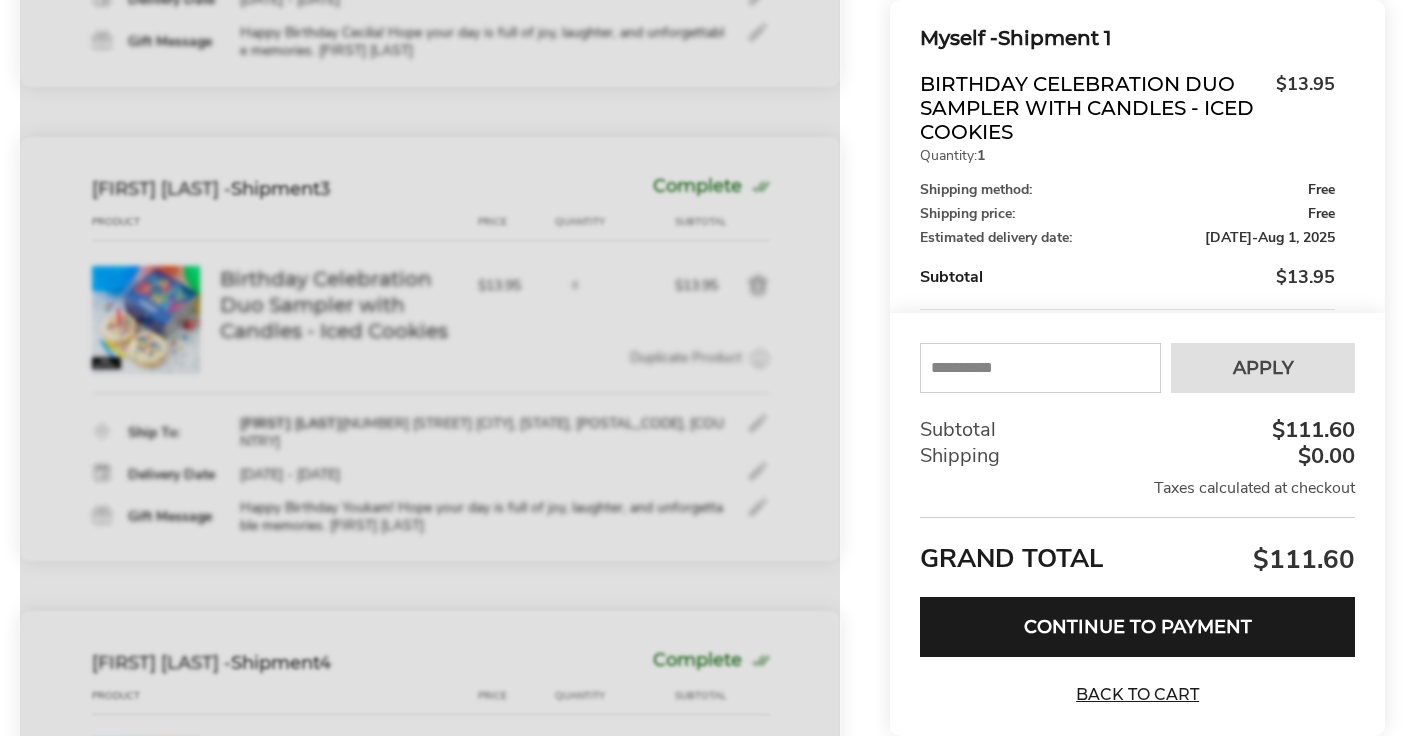 scroll, scrollTop: 0, scrollLeft: 0, axis: both 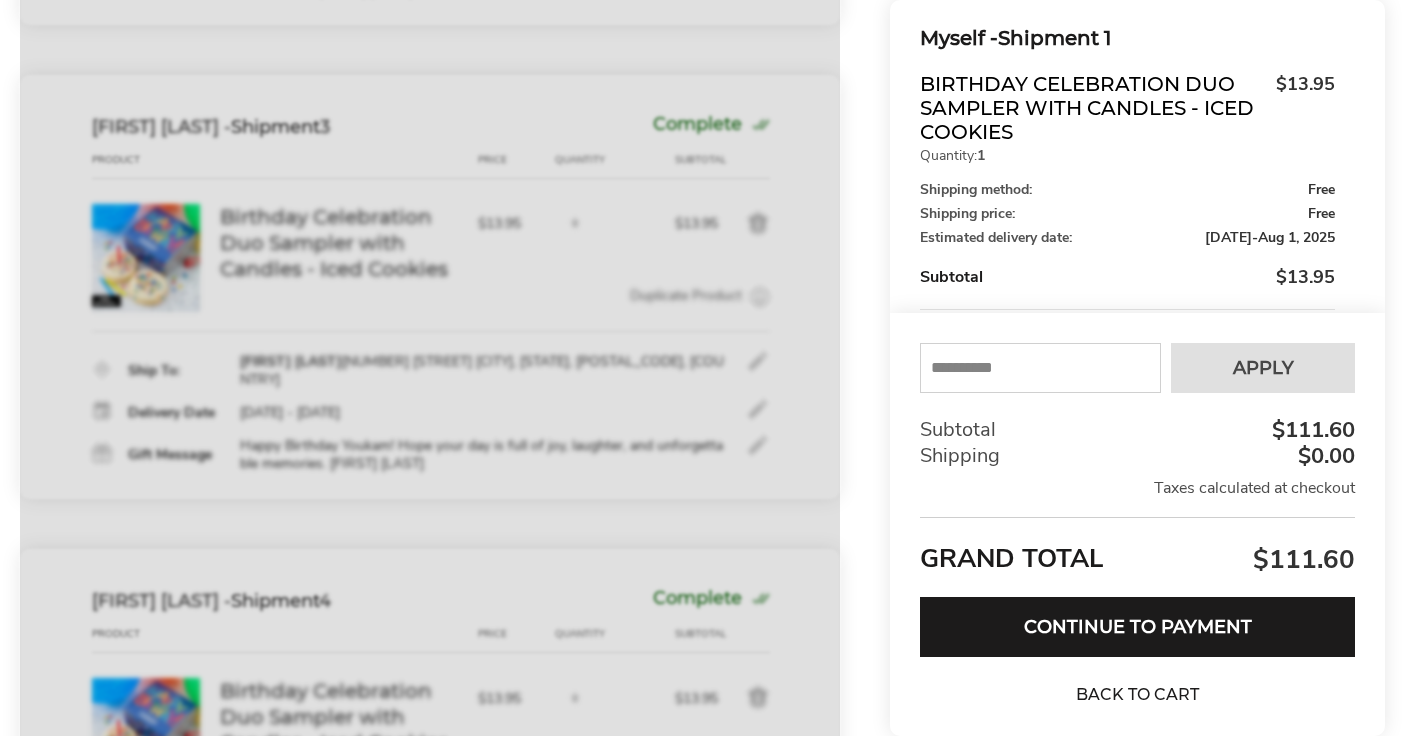 click on "Back to Cart" at bounding box center [1138, 695] 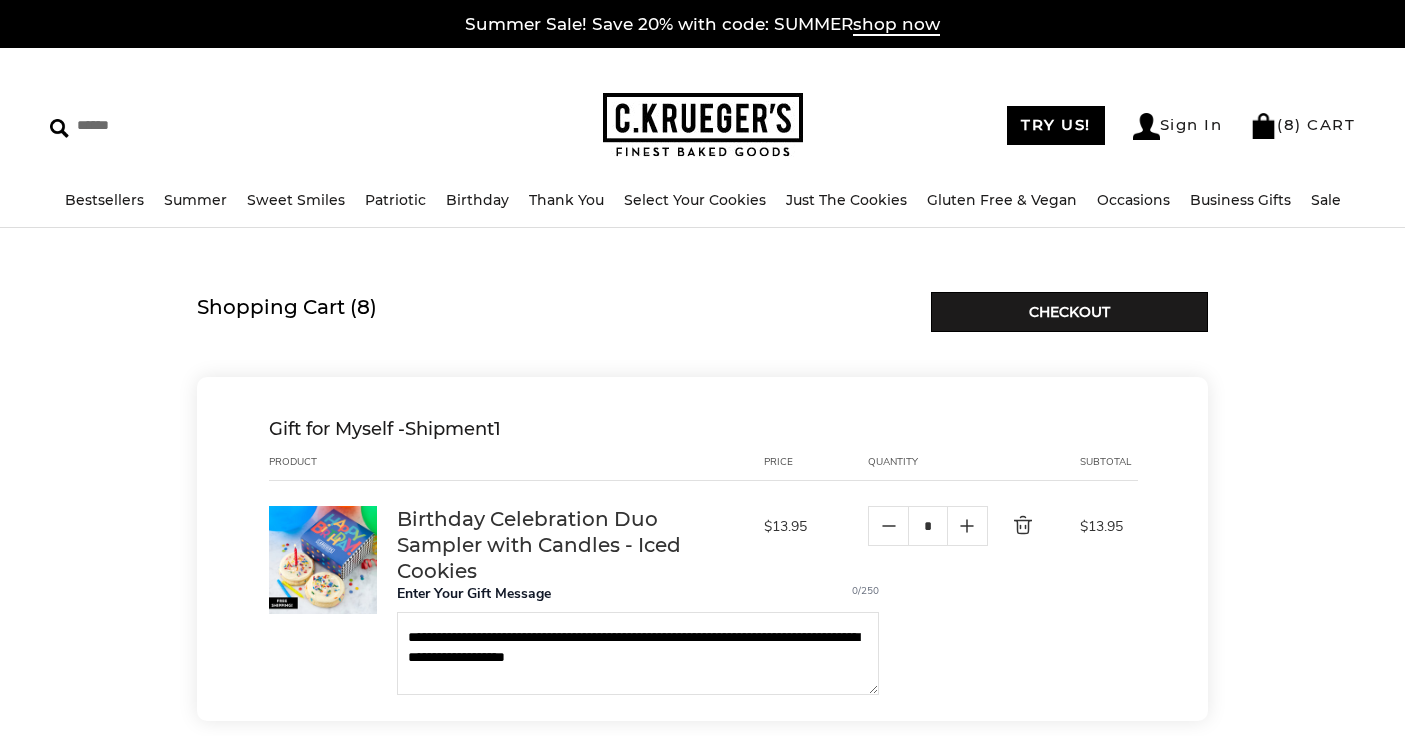 scroll, scrollTop: 0, scrollLeft: 0, axis: both 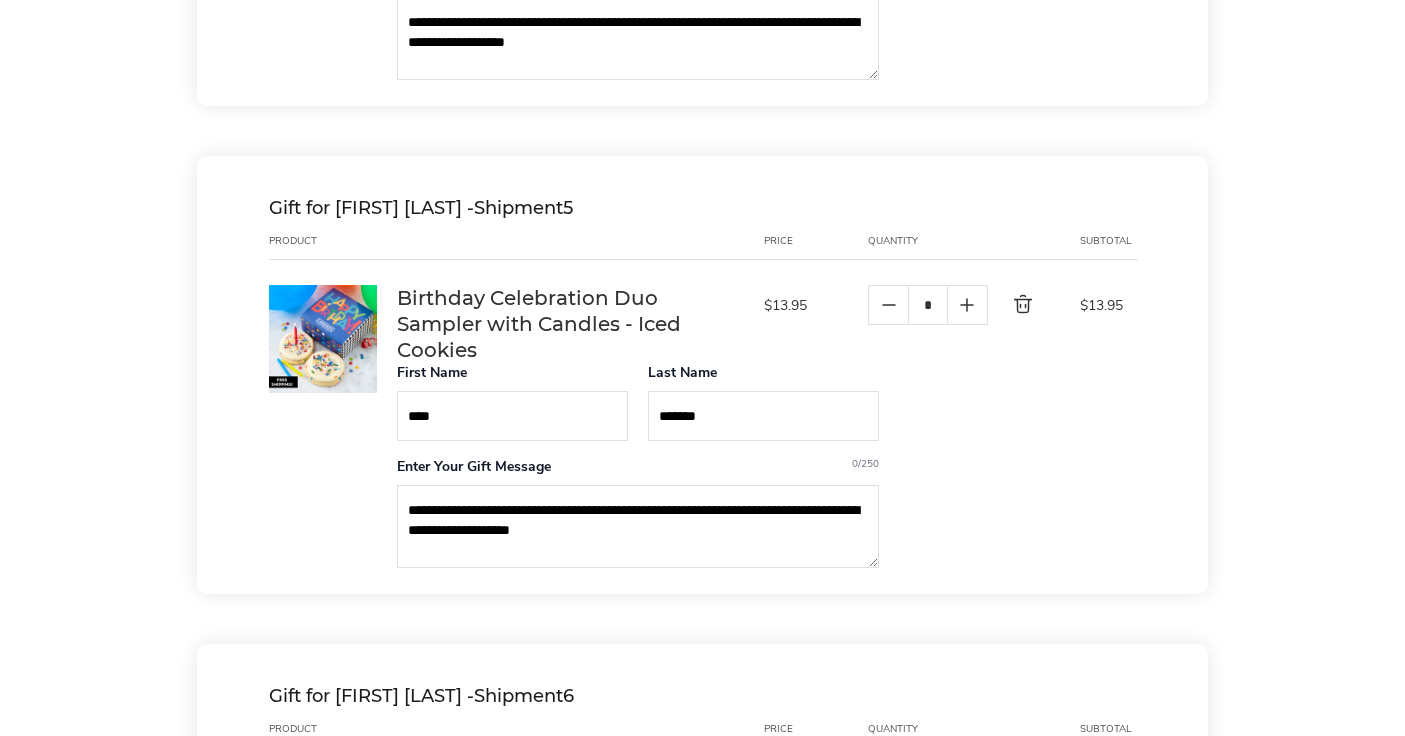click on "****" at bounding box center (512, 416) 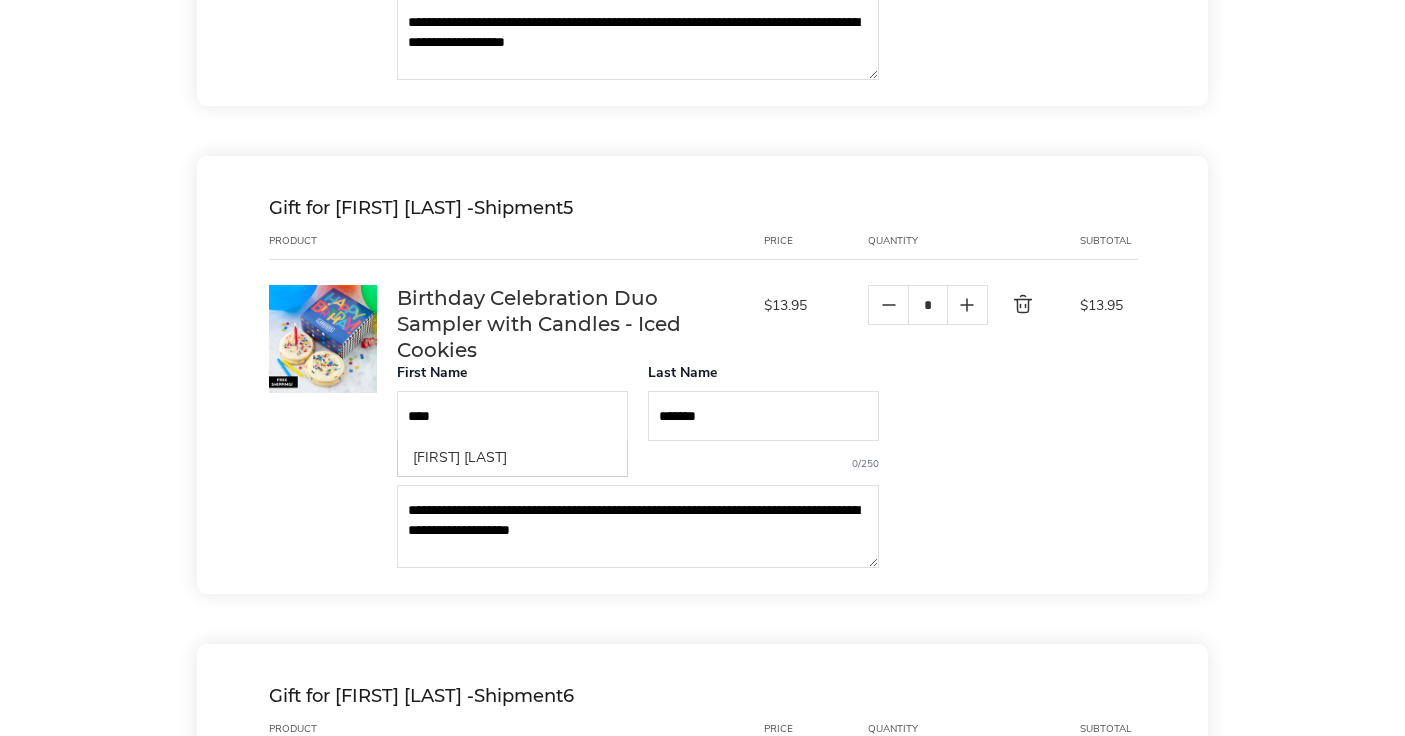 click on "****" at bounding box center (512, 416) 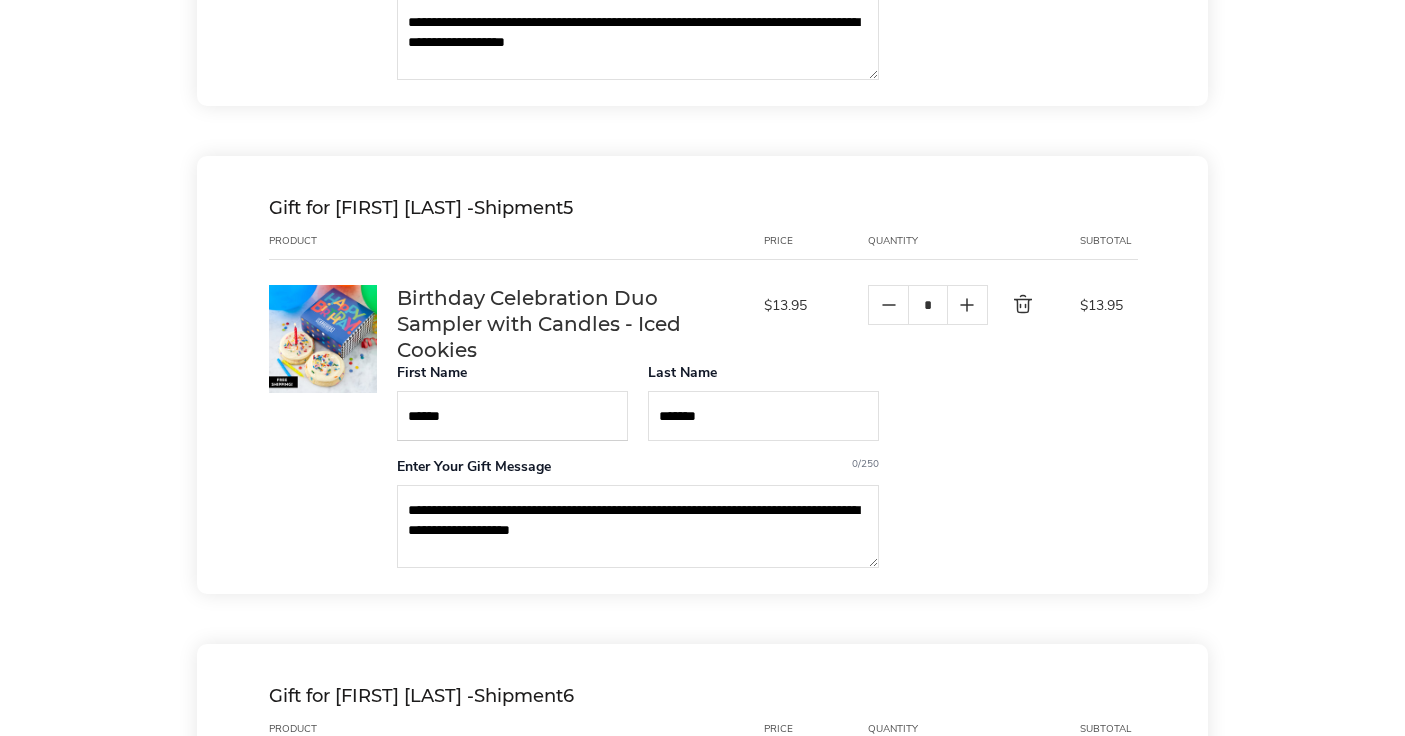 type on "******" 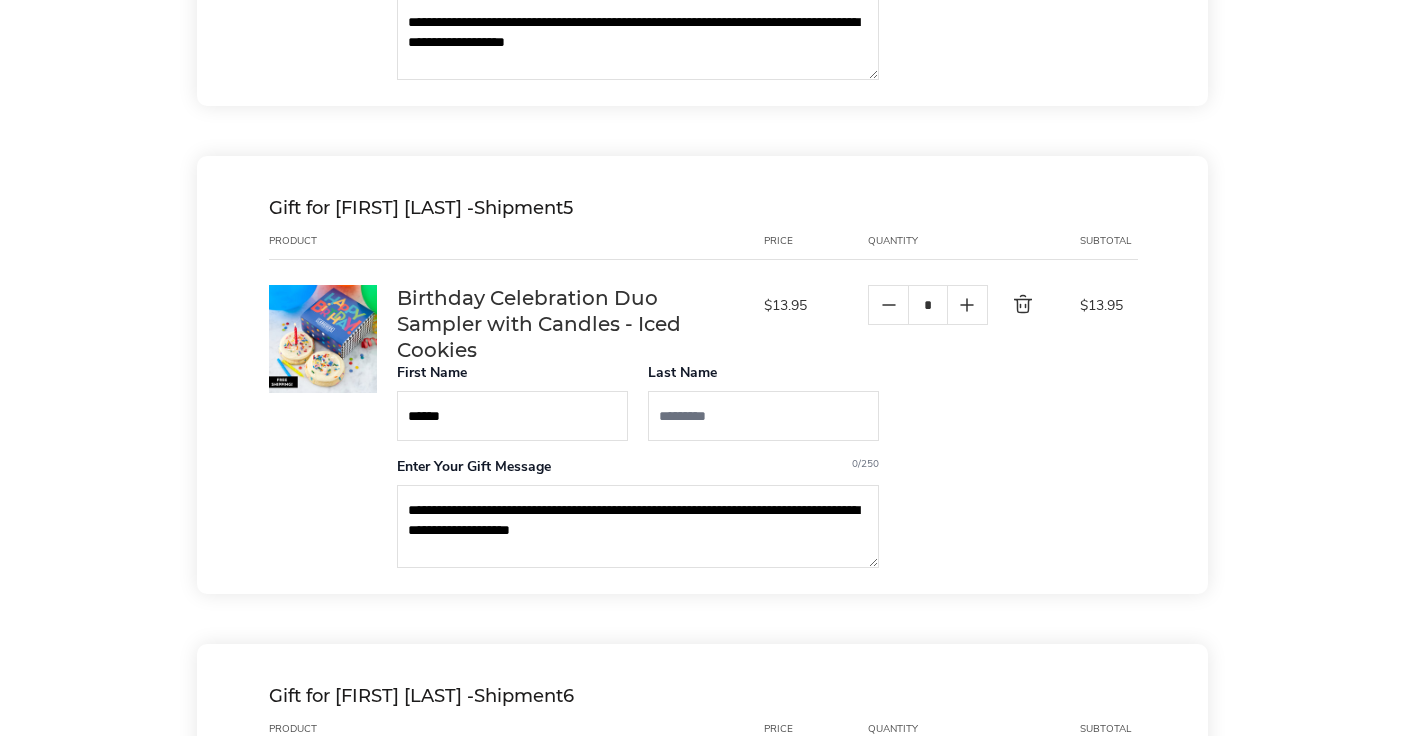 paste on "****" 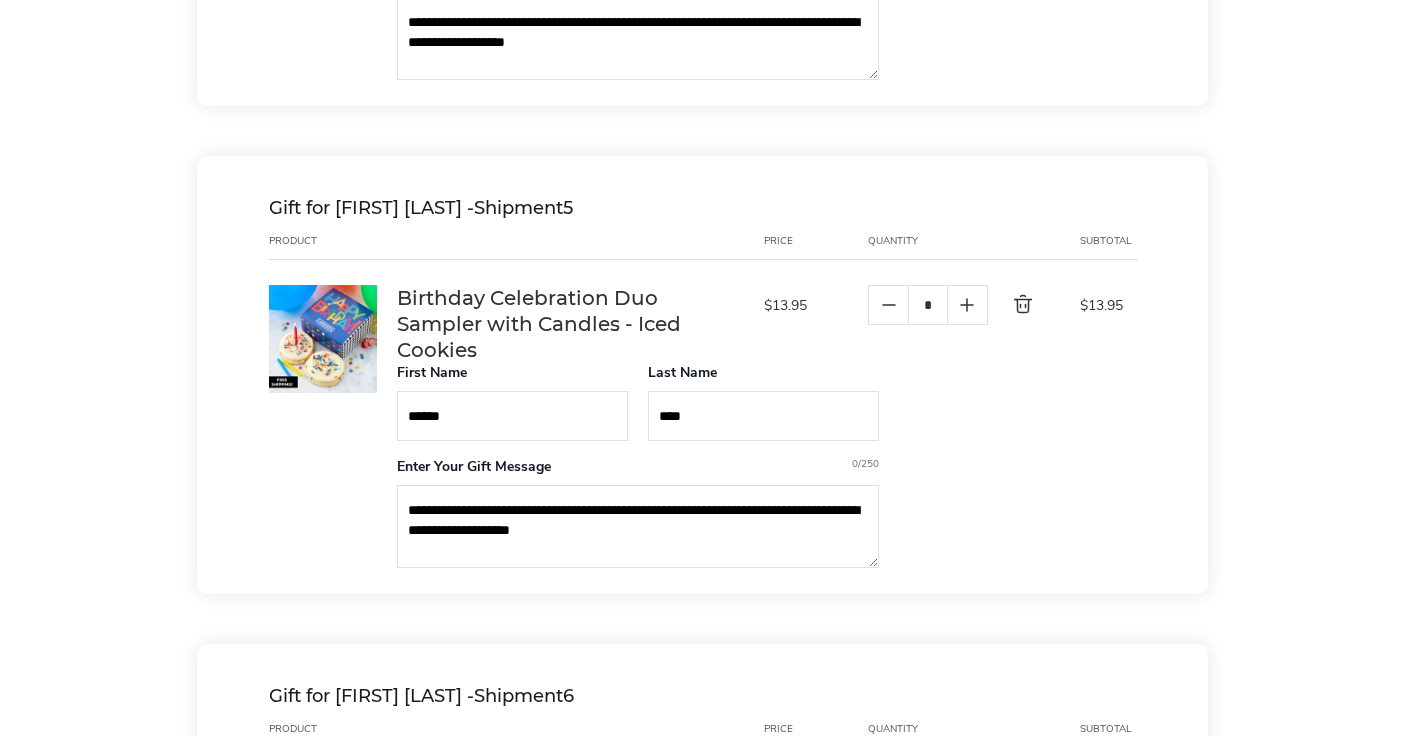 type on "****" 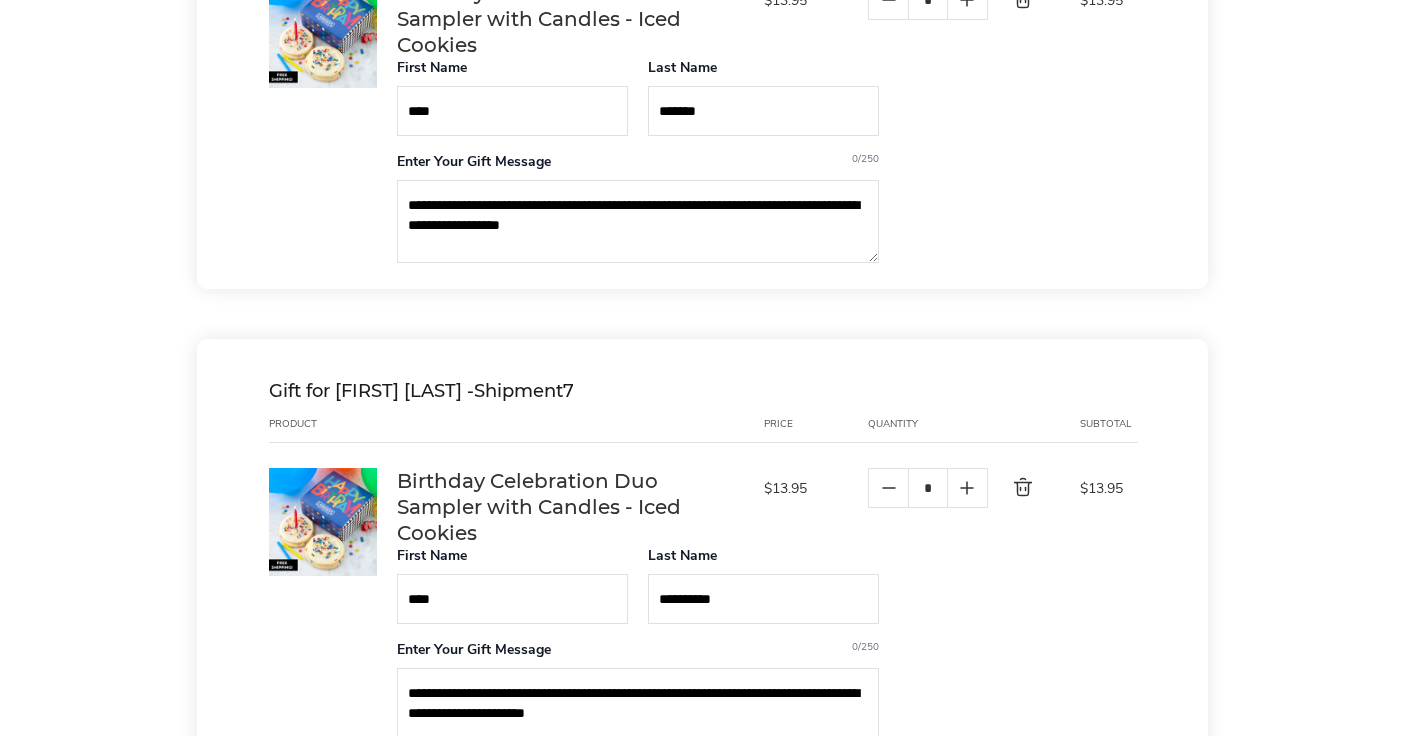 scroll, scrollTop: 3036, scrollLeft: 0, axis: vertical 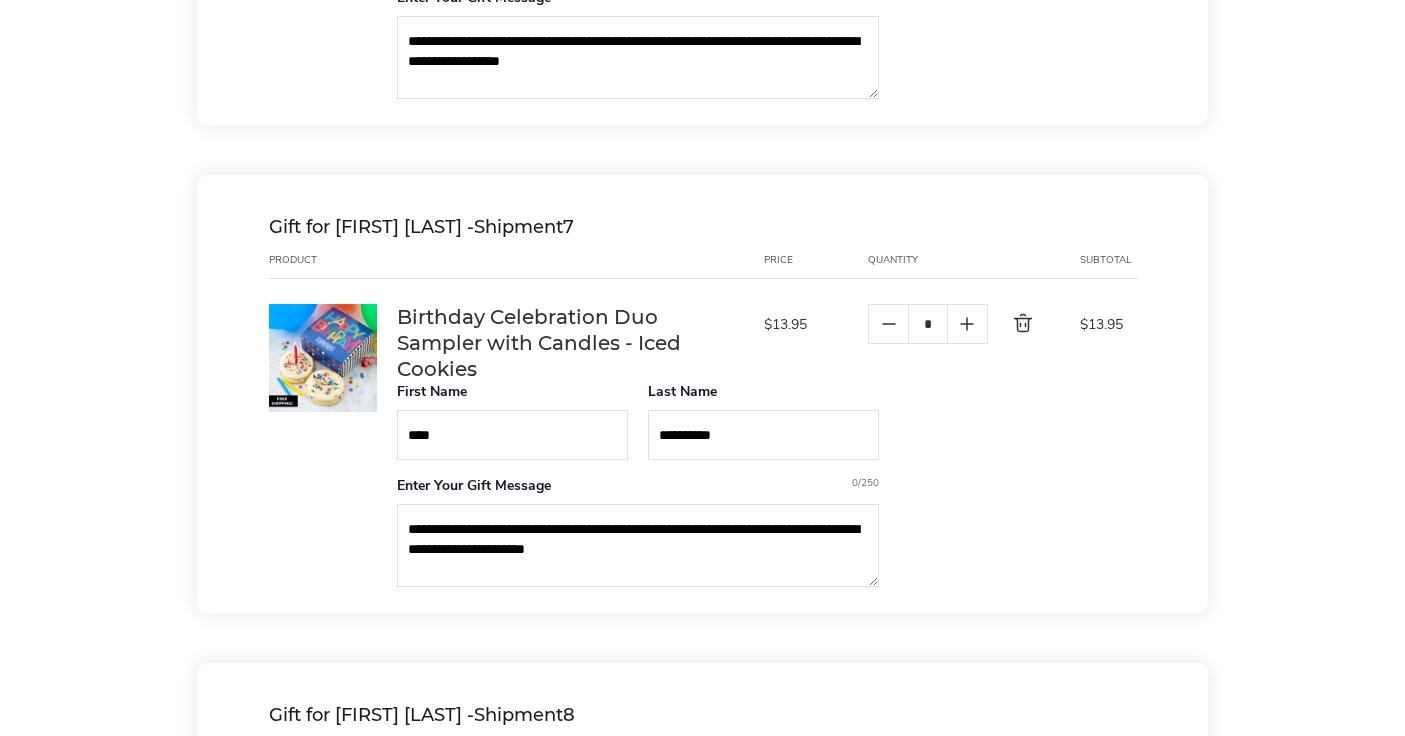 click on "**********" at bounding box center (638, 545) 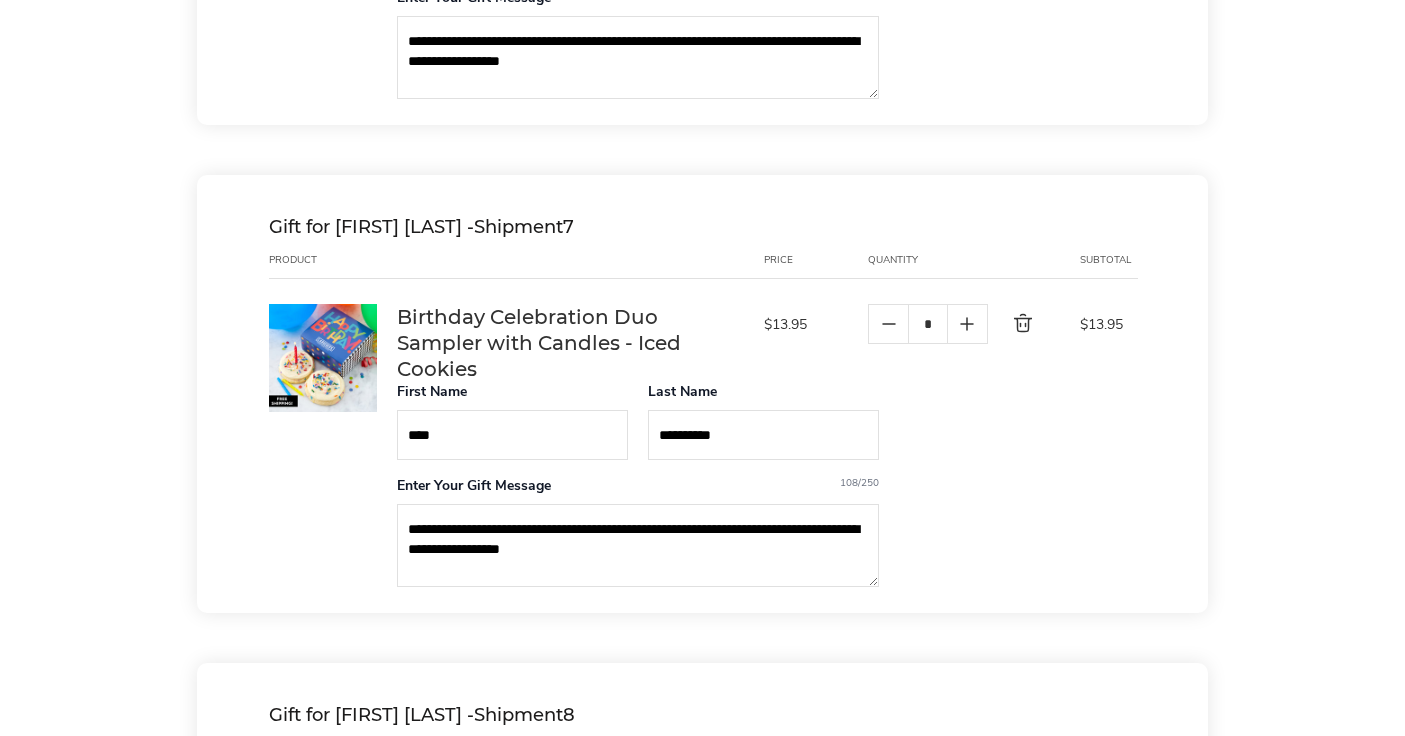 type on "**********" 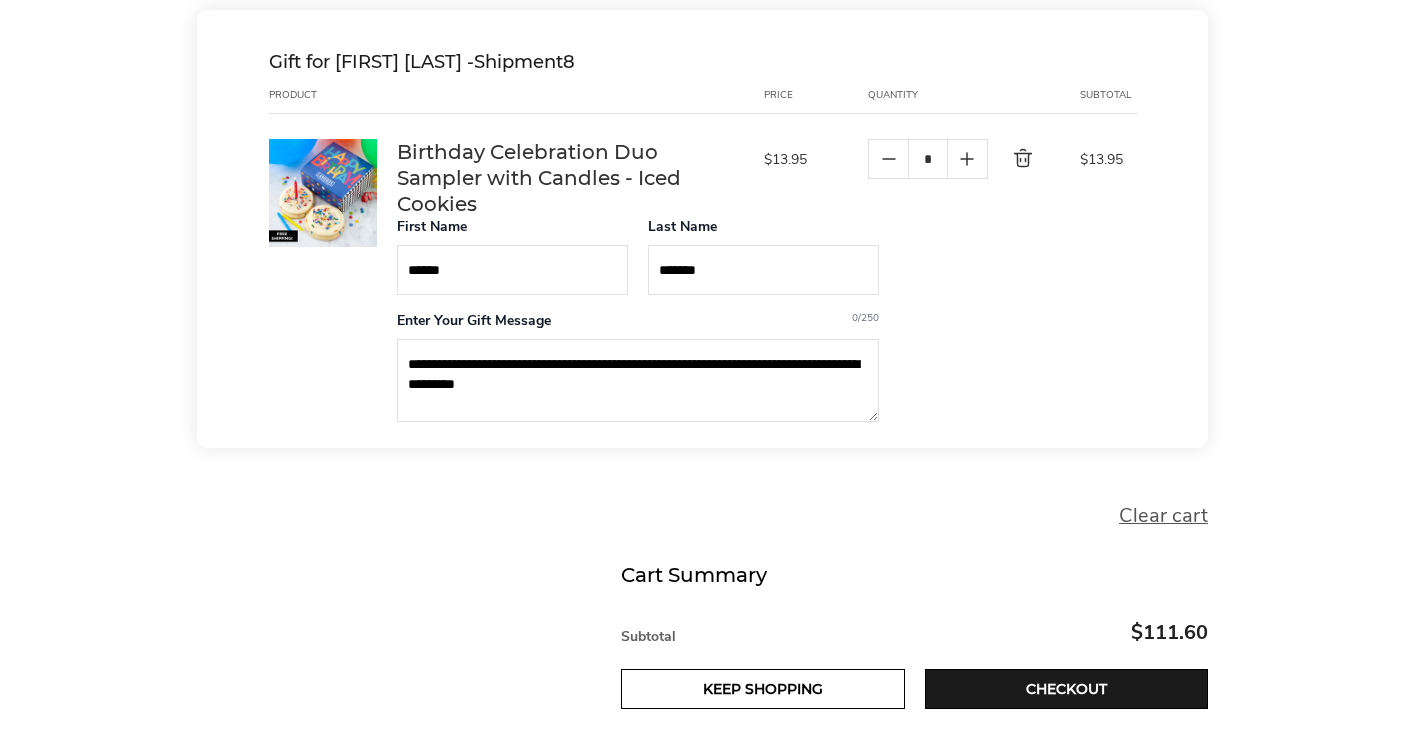 scroll, scrollTop: 3912, scrollLeft: 0, axis: vertical 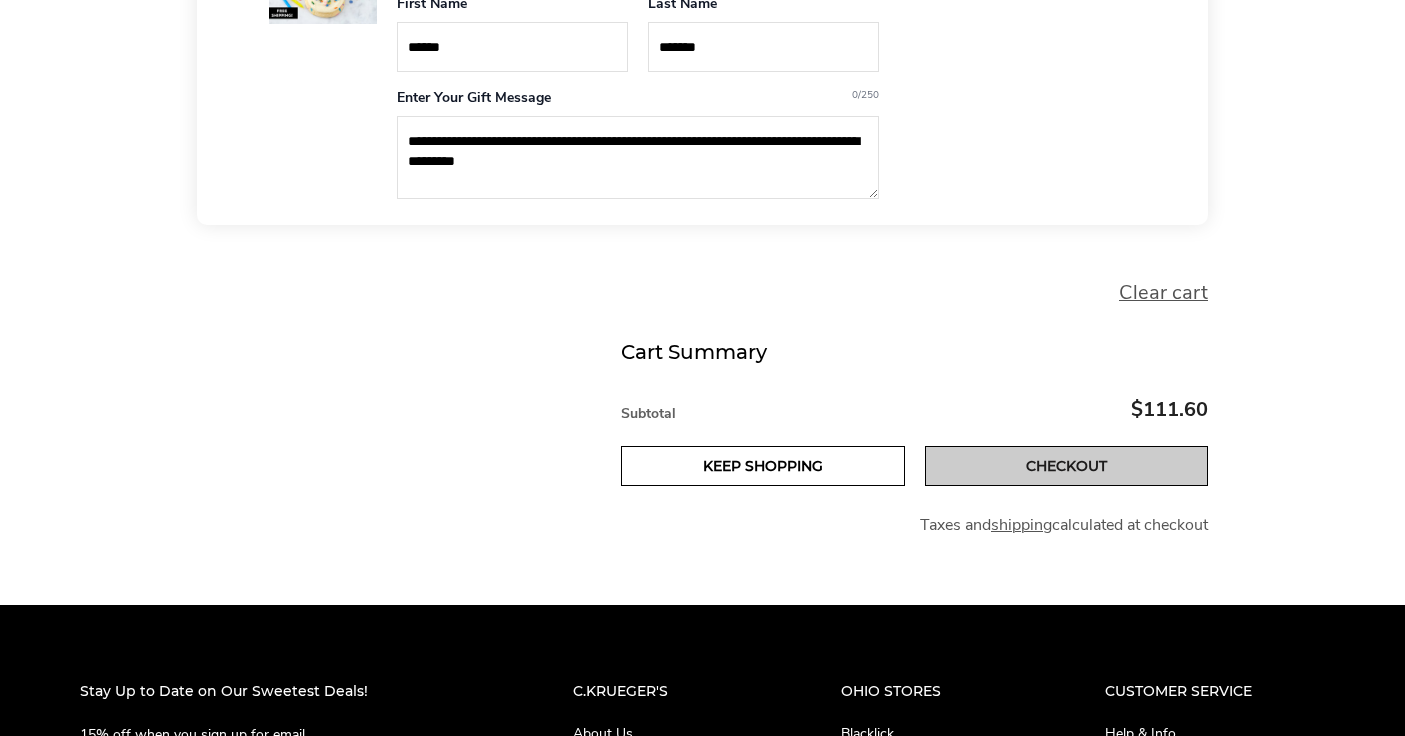 click on "Checkout" at bounding box center (1067, 466) 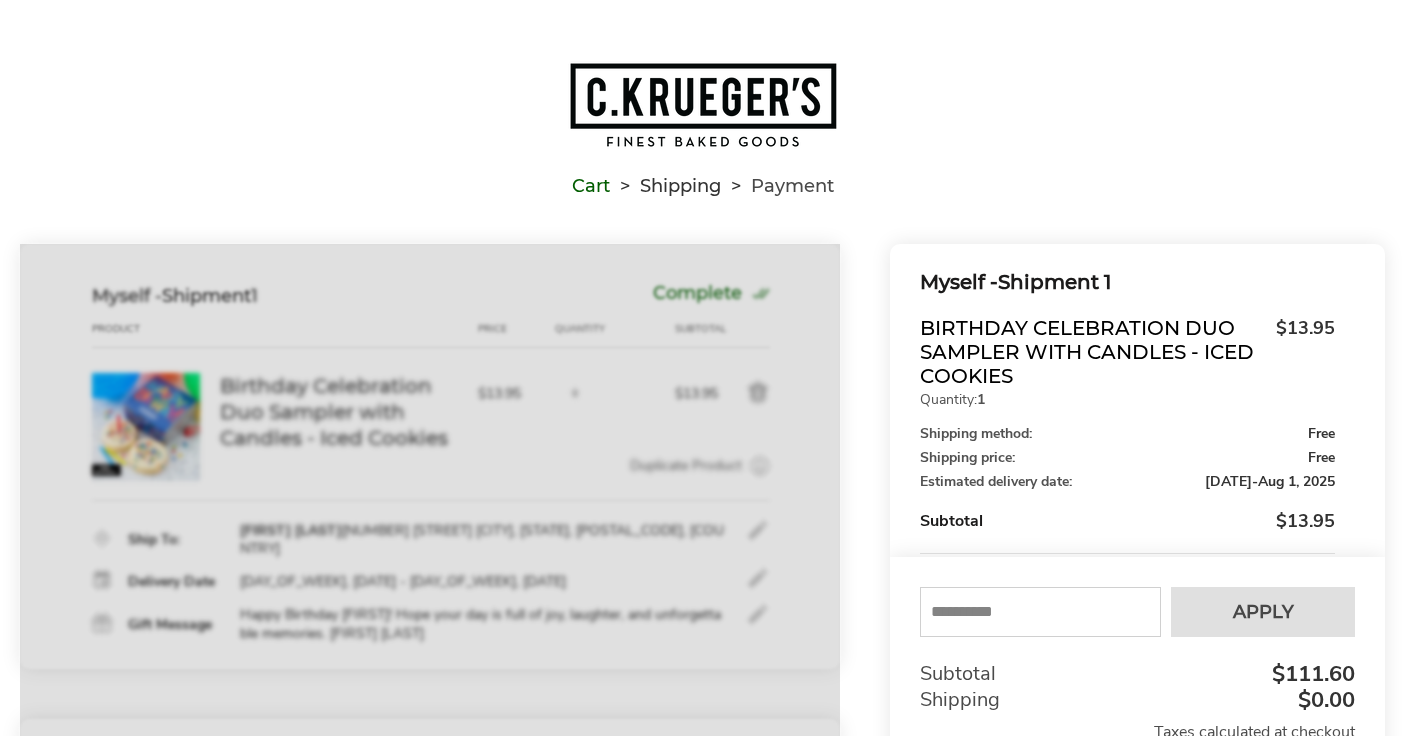 scroll, scrollTop: 0, scrollLeft: 0, axis: both 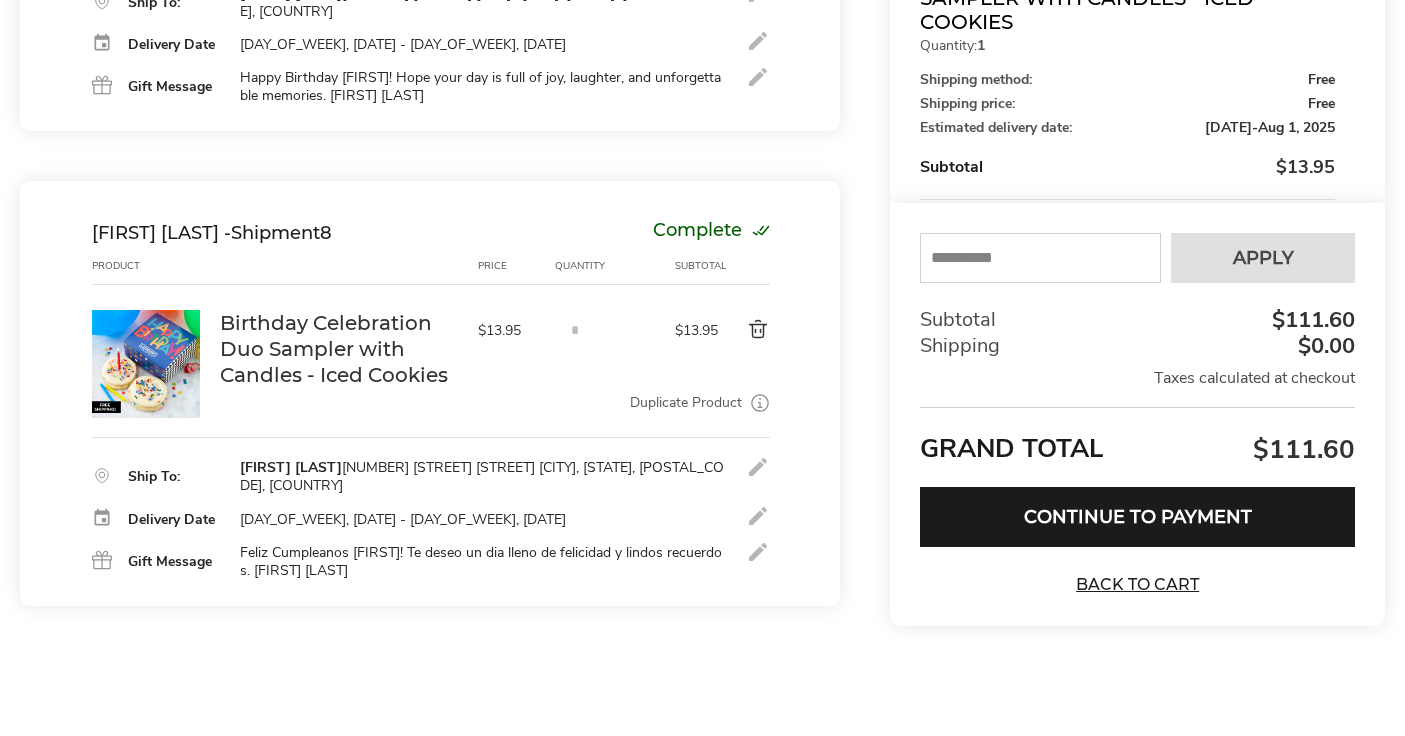 click on "Continue to Payment" at bounding box center [1137, 517] 